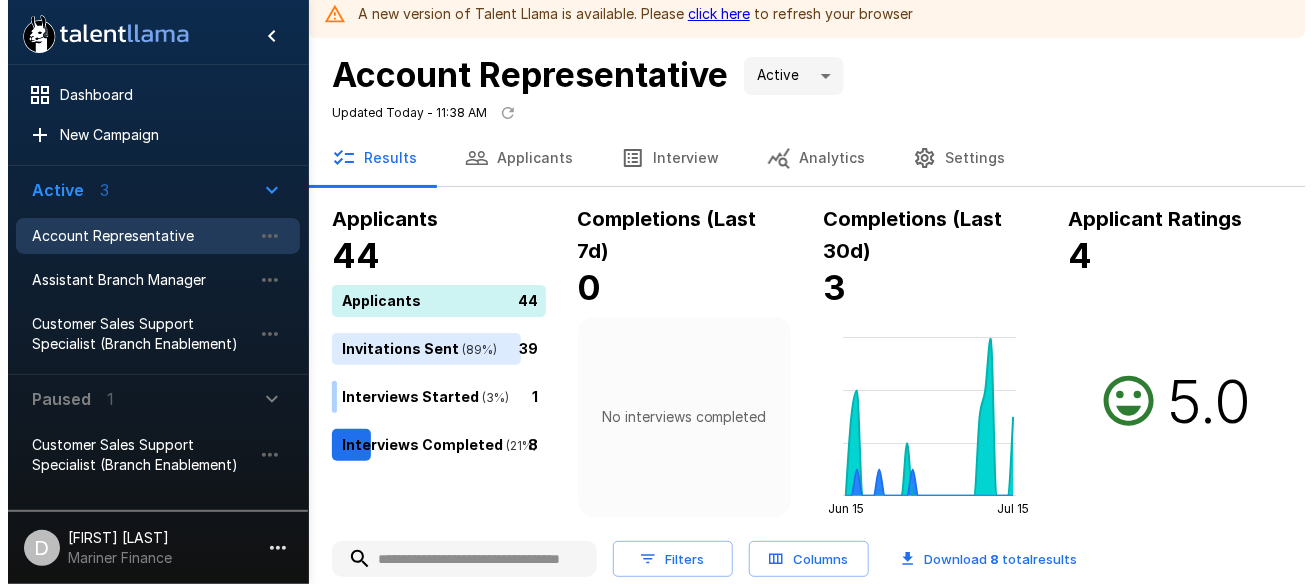 scroll, scrollTop: 0, scrollLeft: 0, axis: both 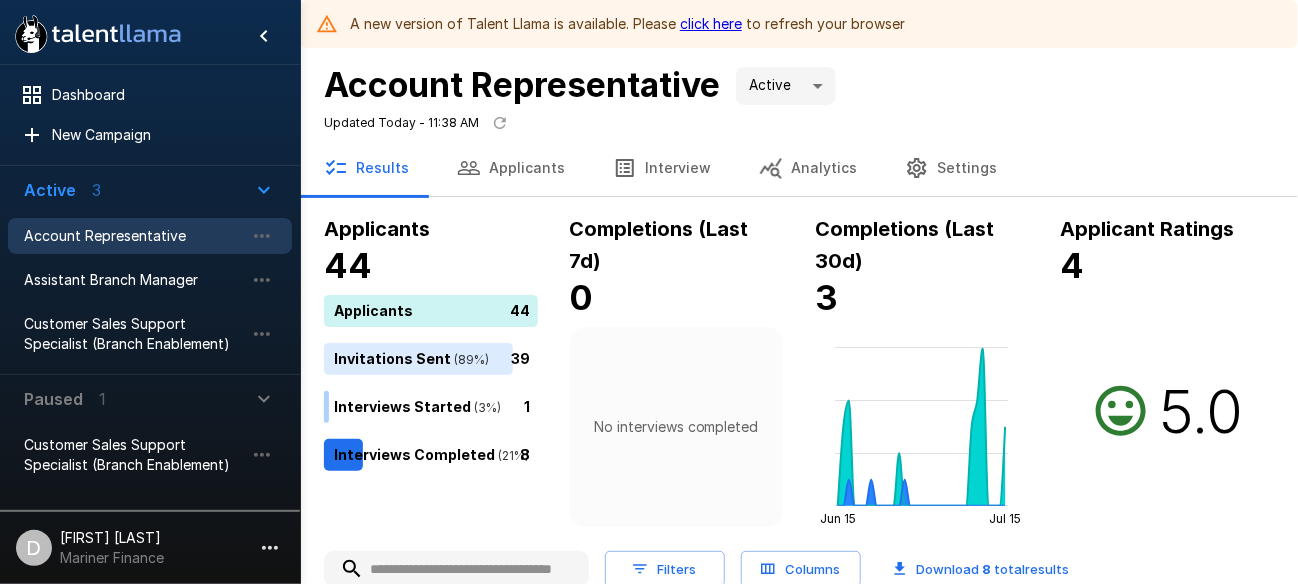 click on "Applicants" at bounding box center [511, 168] 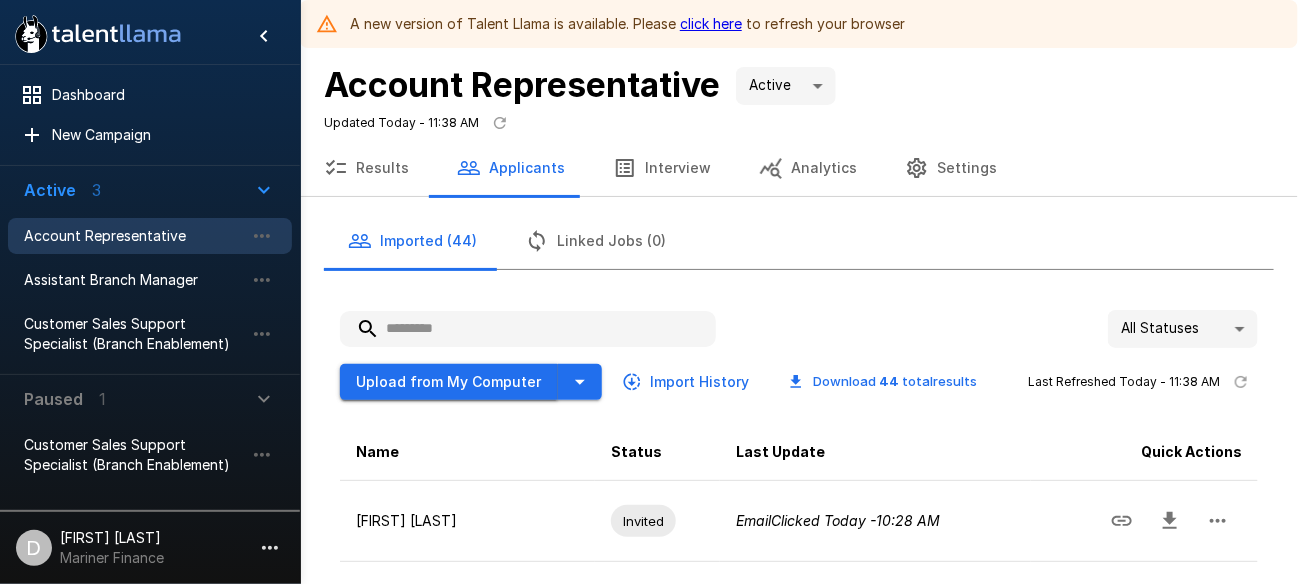 click on "Upload from My Computer" at bounding box center (449, 382) 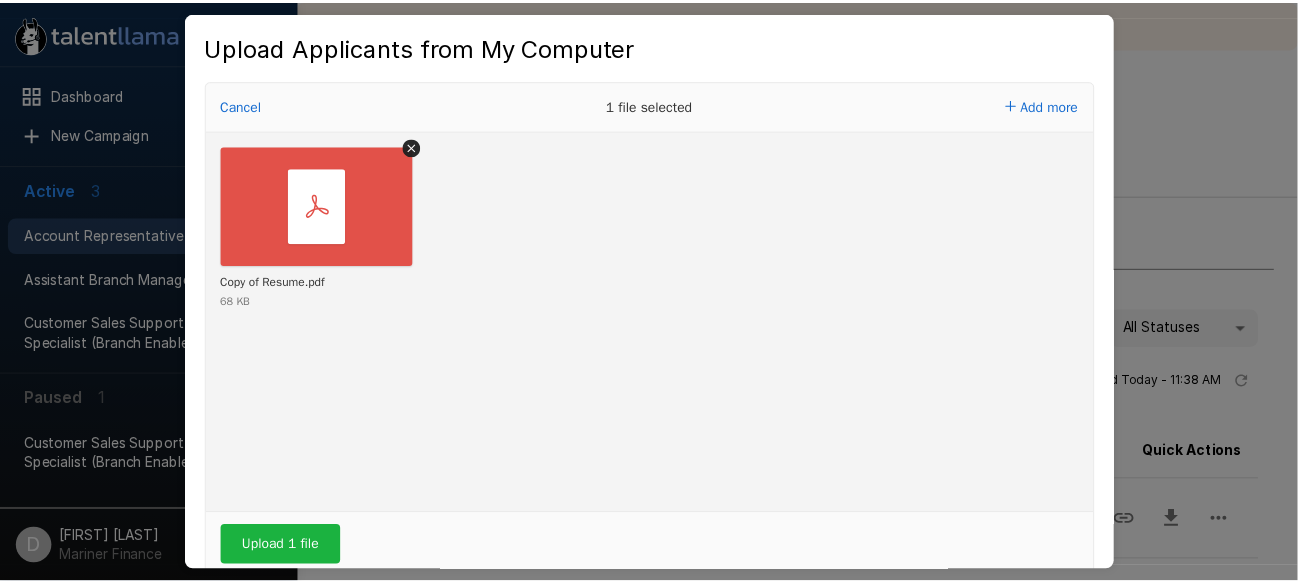 scroll, scrollTop: 80, scrollLeft: 0, axis: vertical 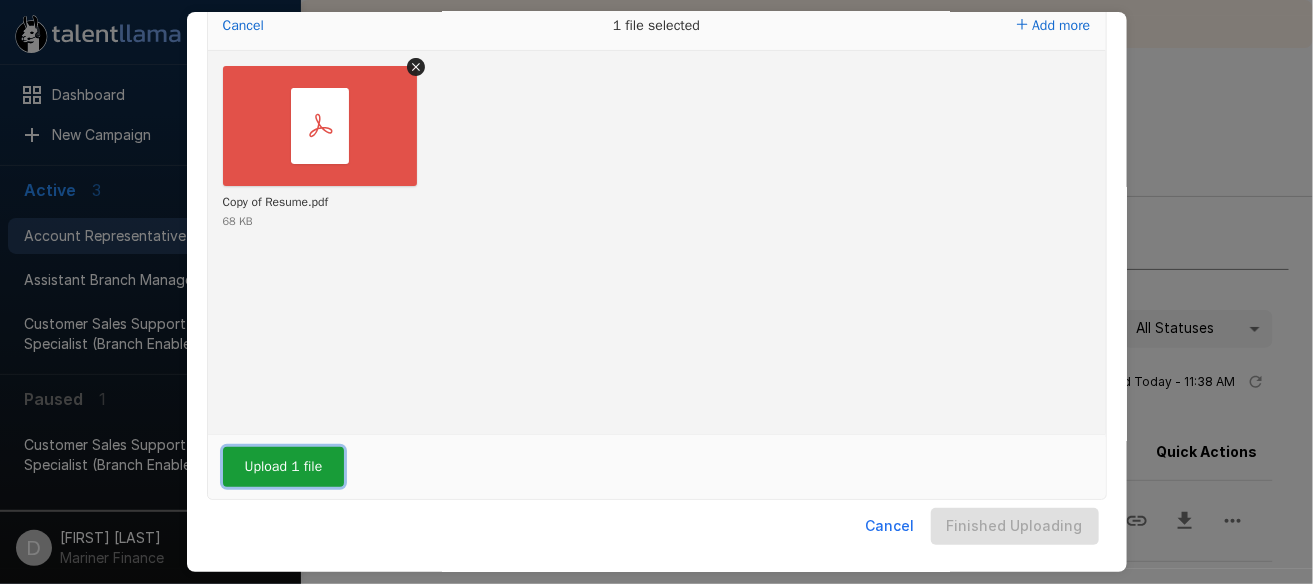 click on "Upload 1 file" at bounding box center (284, 467) 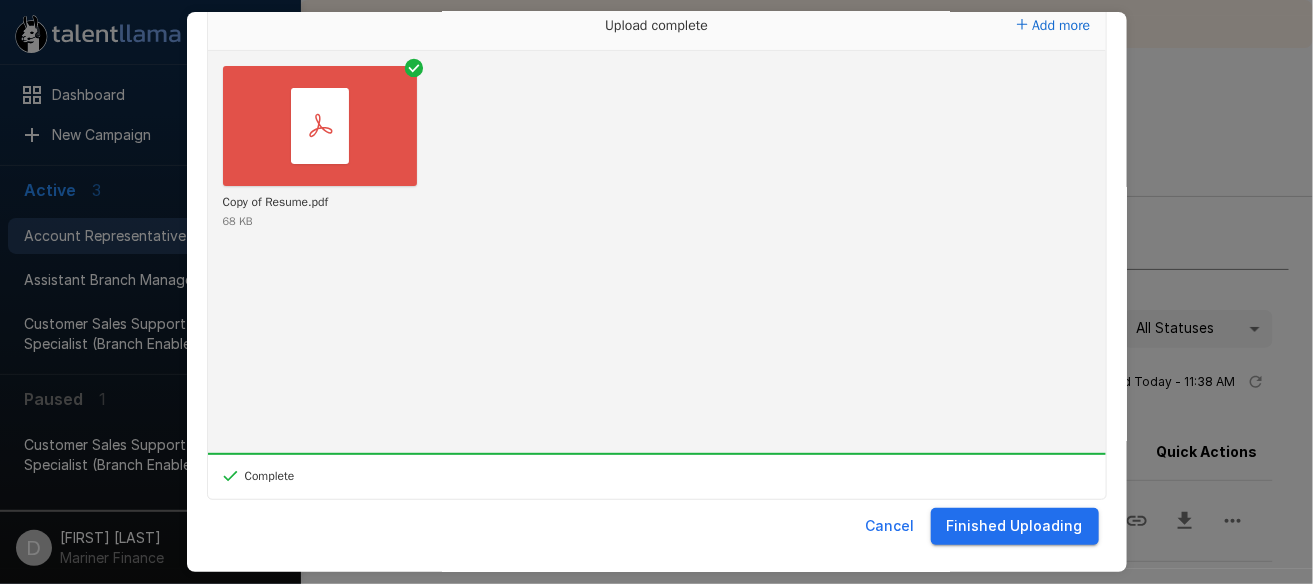drag, startPoint x: 1008, startPoint y: 539, endPoint x: 1051, endPoint y: 510, distance: 51.86521 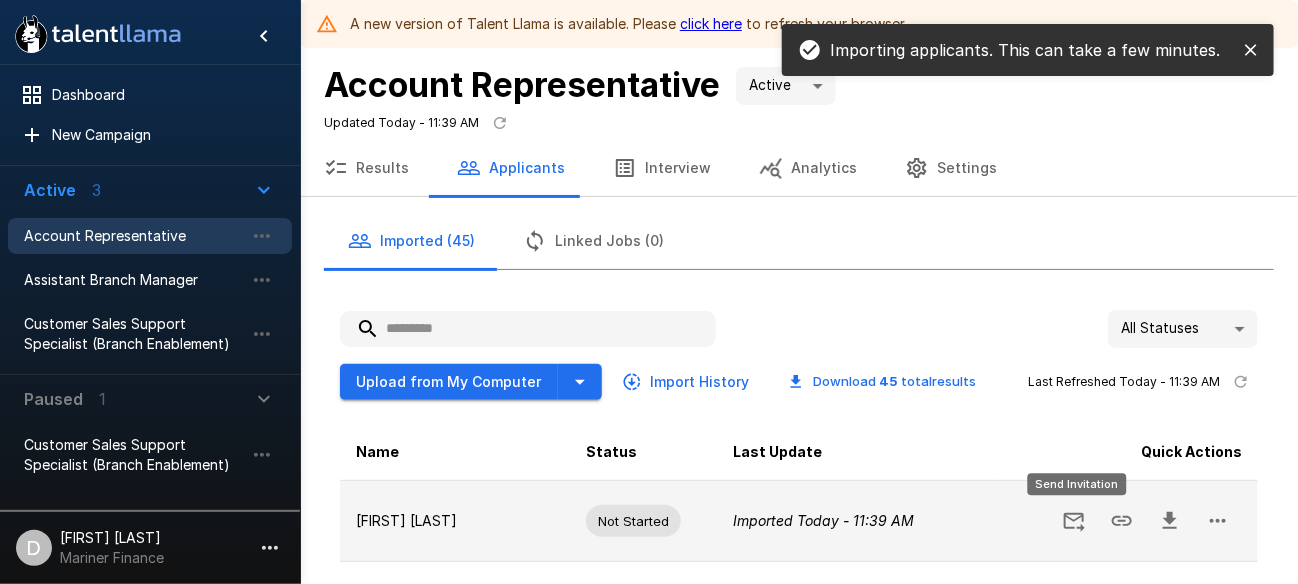 click 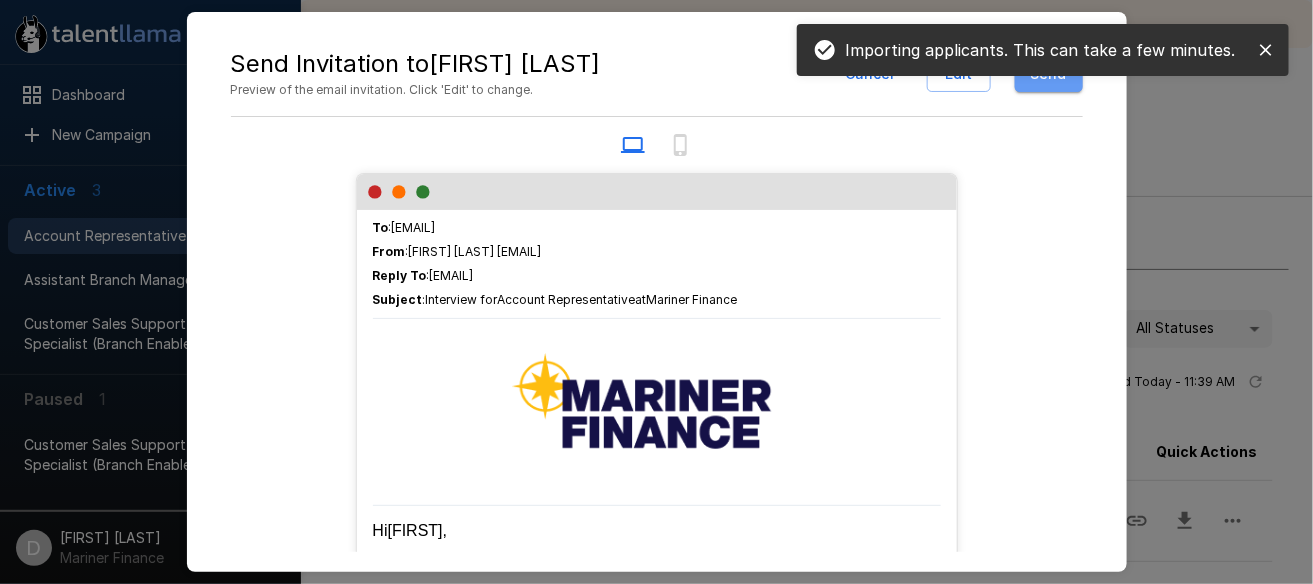 click on "Send" at bounding box center [1049, 74] 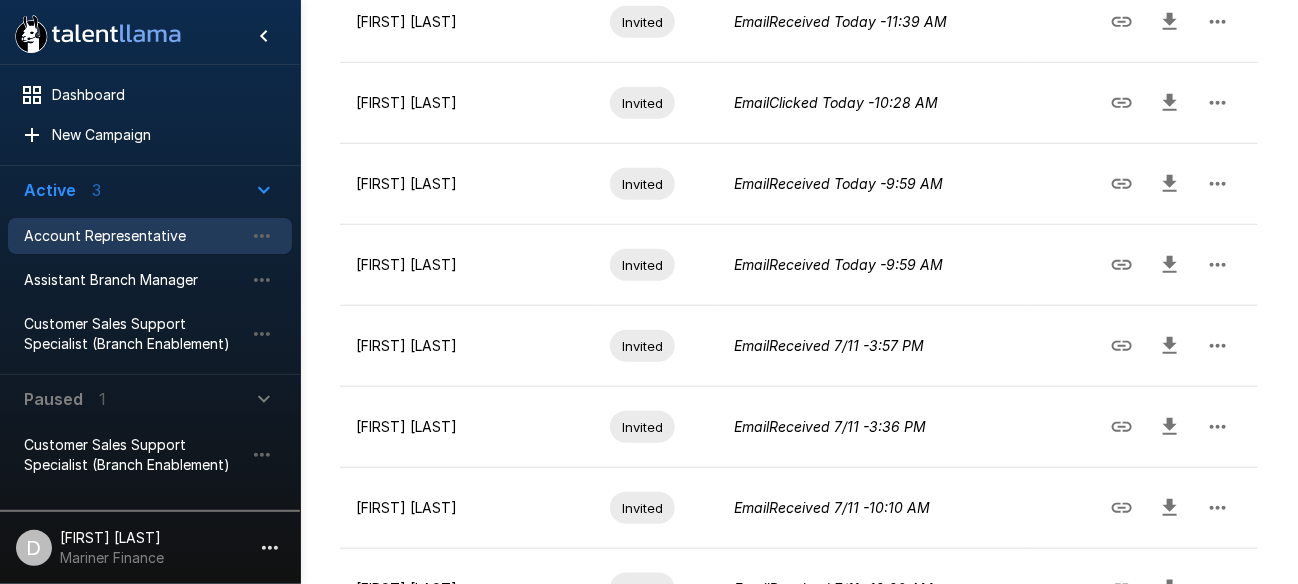 scroll, scrollTop: 0, scrollLeft: 0, axis: both 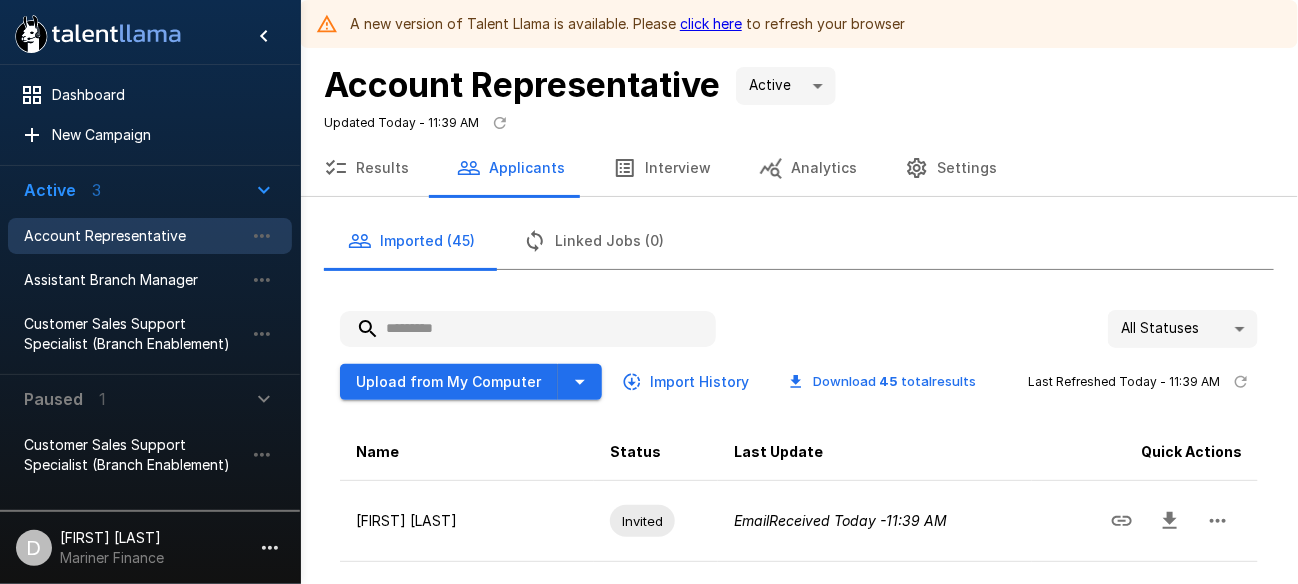 click on "click here" at bounding box center (711, 23) 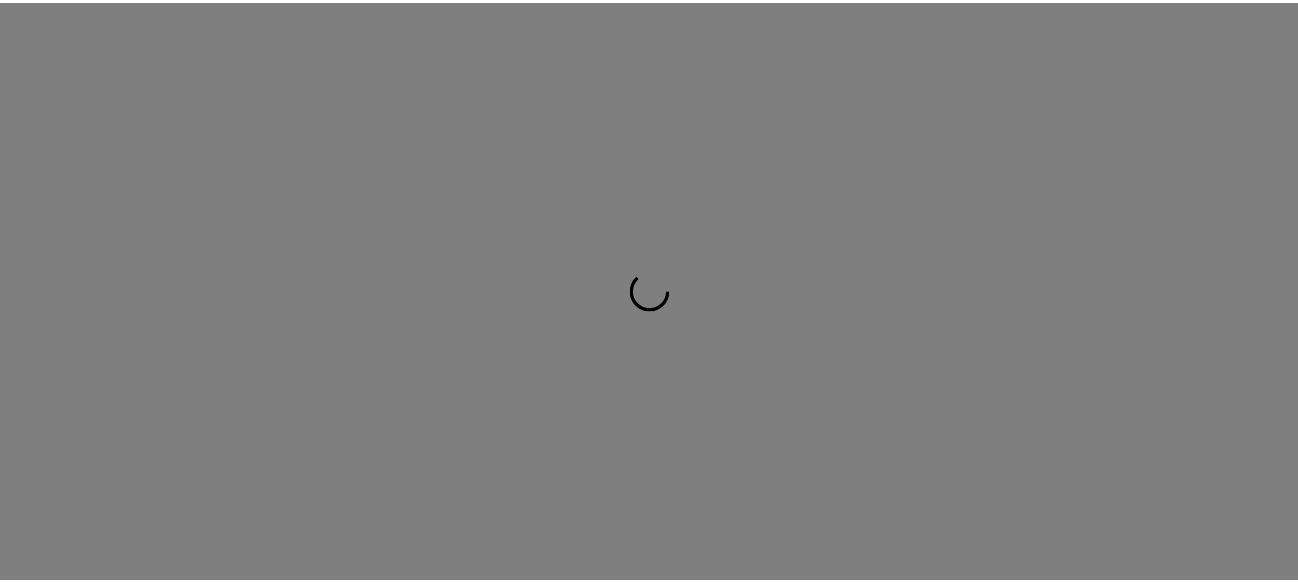 scroll, scrollTop: 0, scrollLeft: 0, axis: both 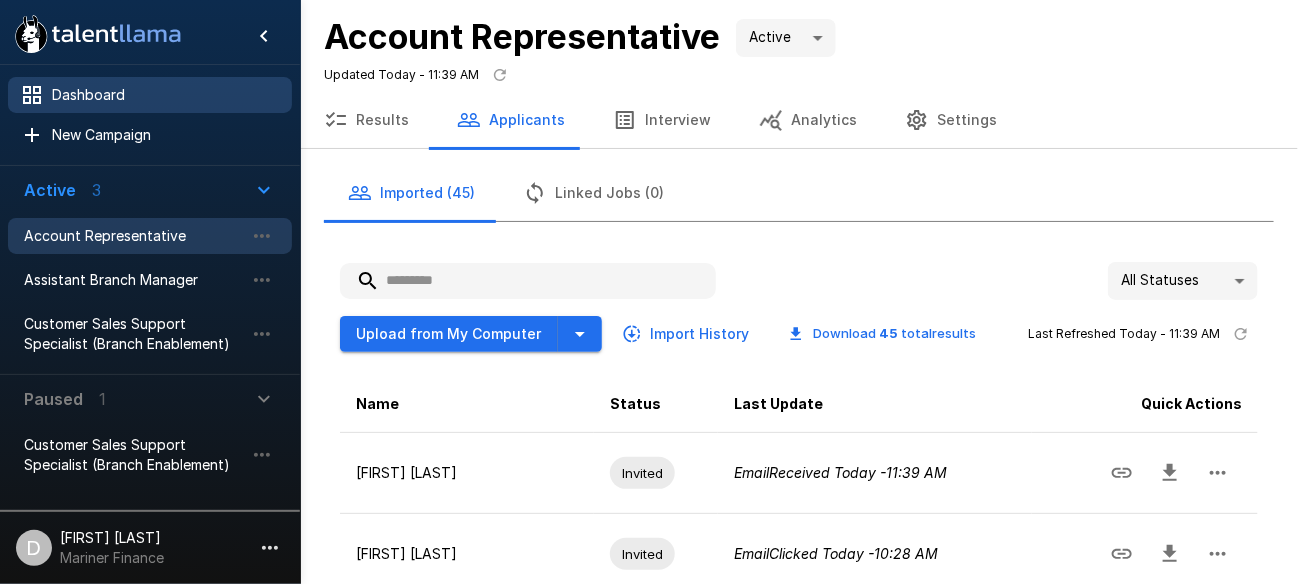 click on "Dashboard" at bounding box center [164, 95] 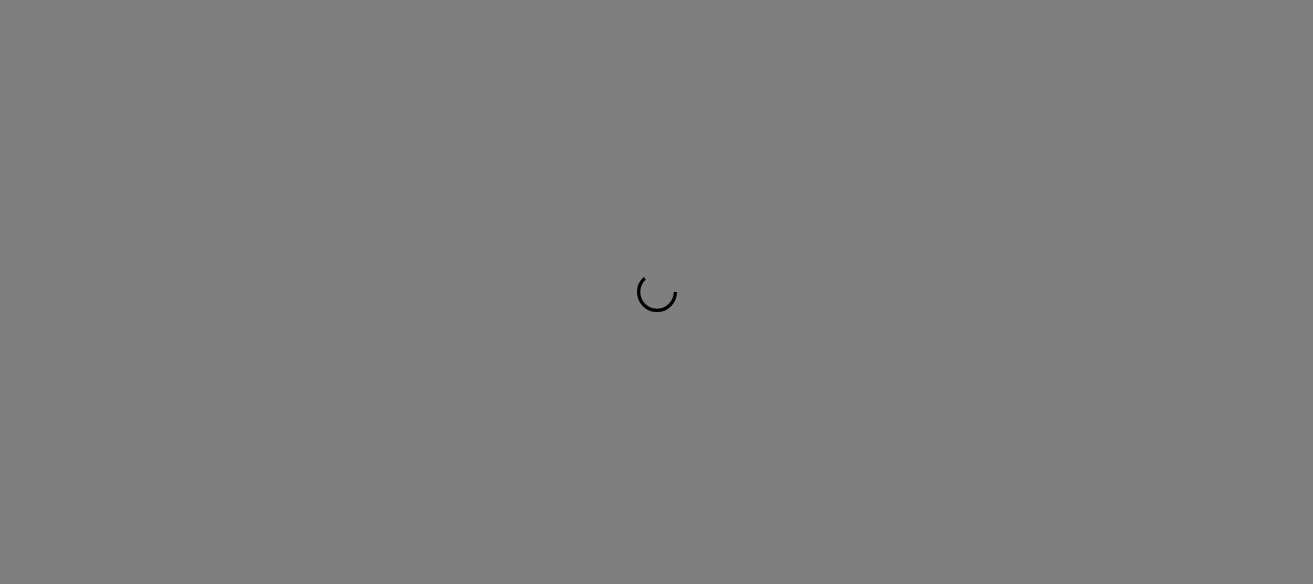 scroll, scrollTop: 0, scrollLeft: 0, axis: both 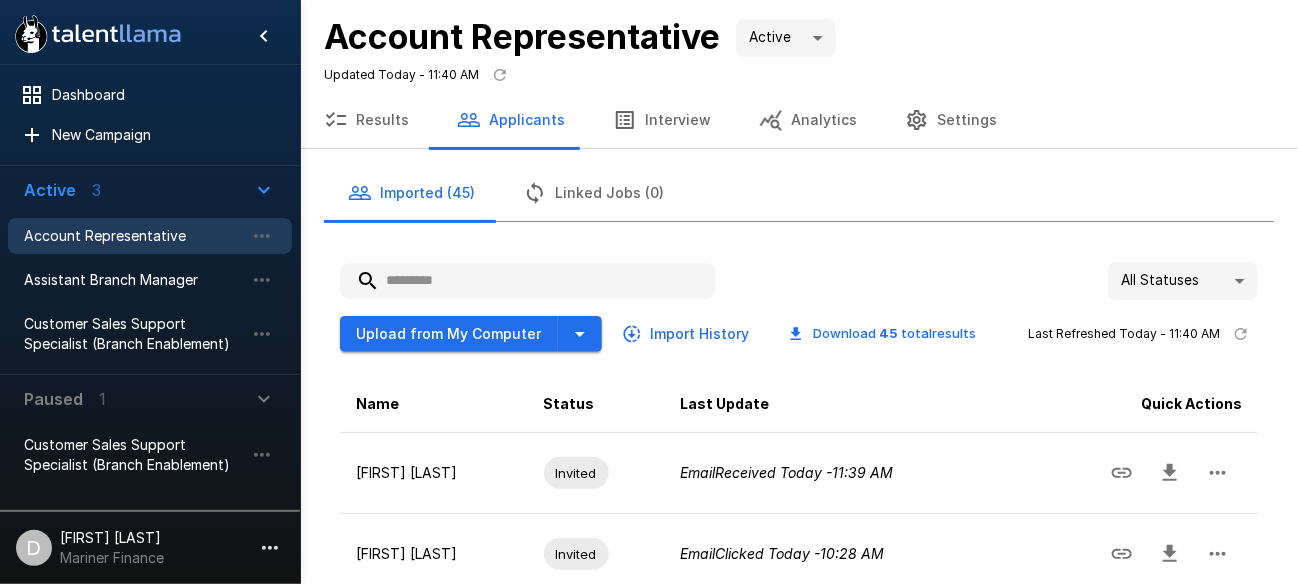 drag, startPoint x: 1153, startPoint y: 1, endPoint x: 1203, endPoint y: 52, distance: 71.42129 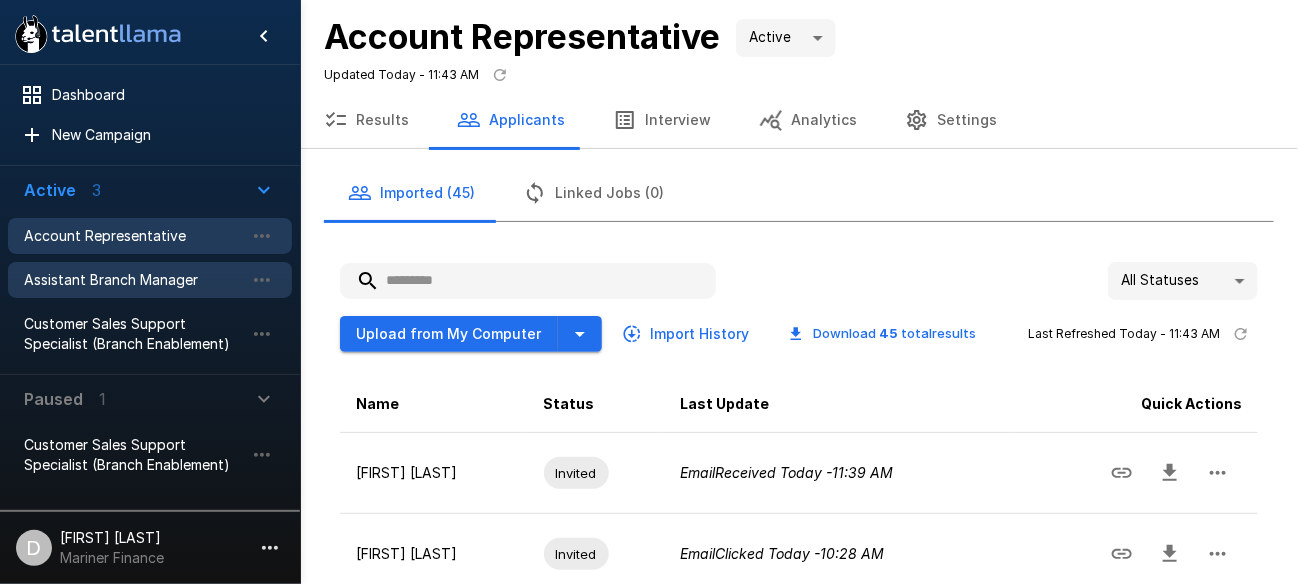 click on "Assistant Branch Manager" at bounding box center (134, 280) 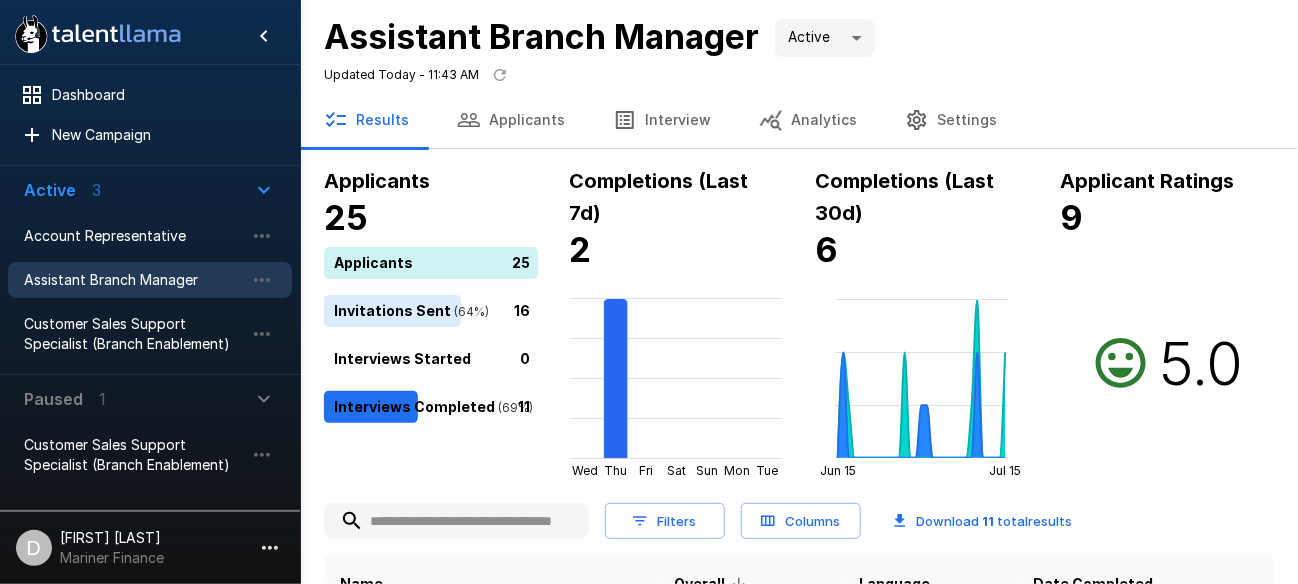 click on "Applicants" at bounding box center [511, 120] 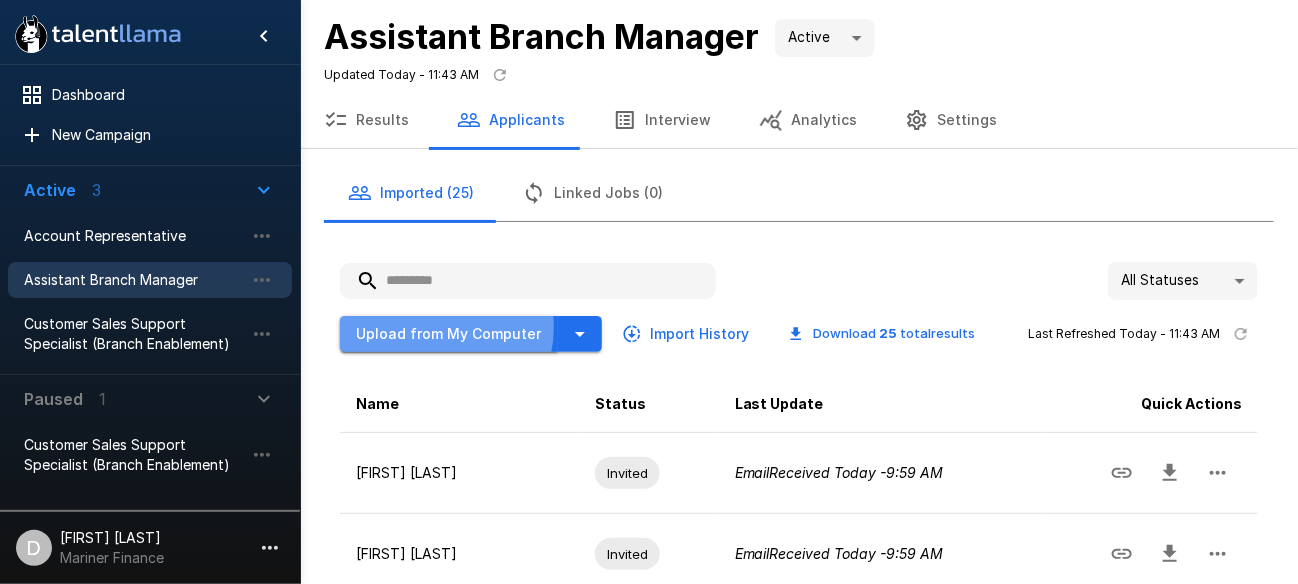 click on "Upload from My Computer" at bounding box center (449, 334) 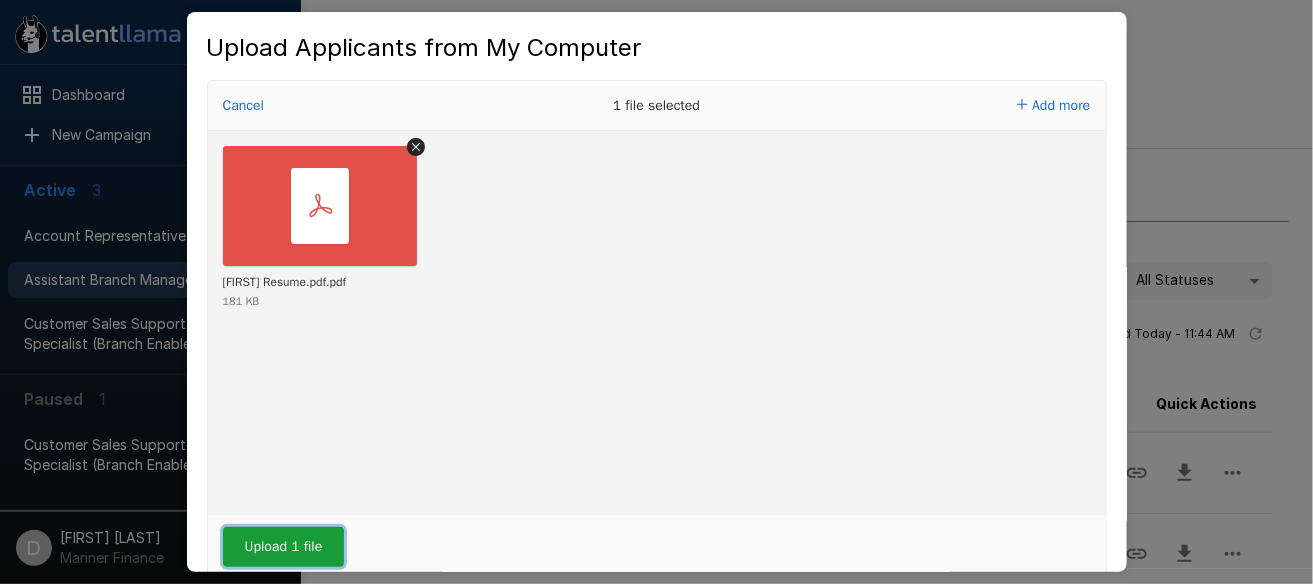 click on "Upload 1 file" at bounding box center [284, 547] 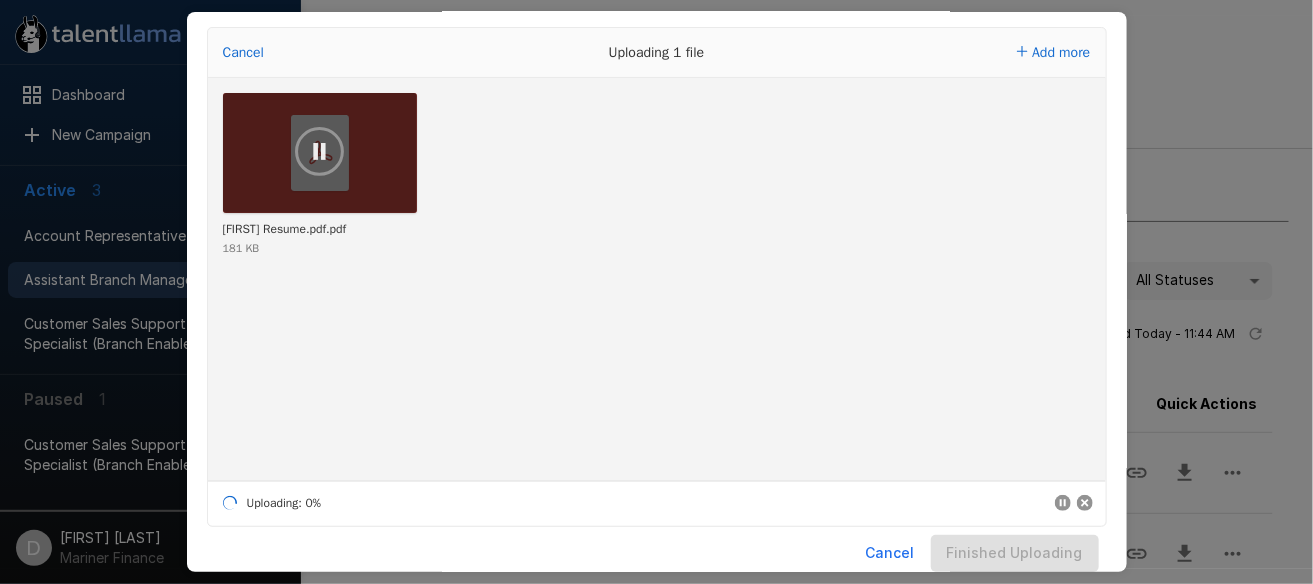 scroll, scrollTop: 80, scrollLeft: 0, axis: vertical 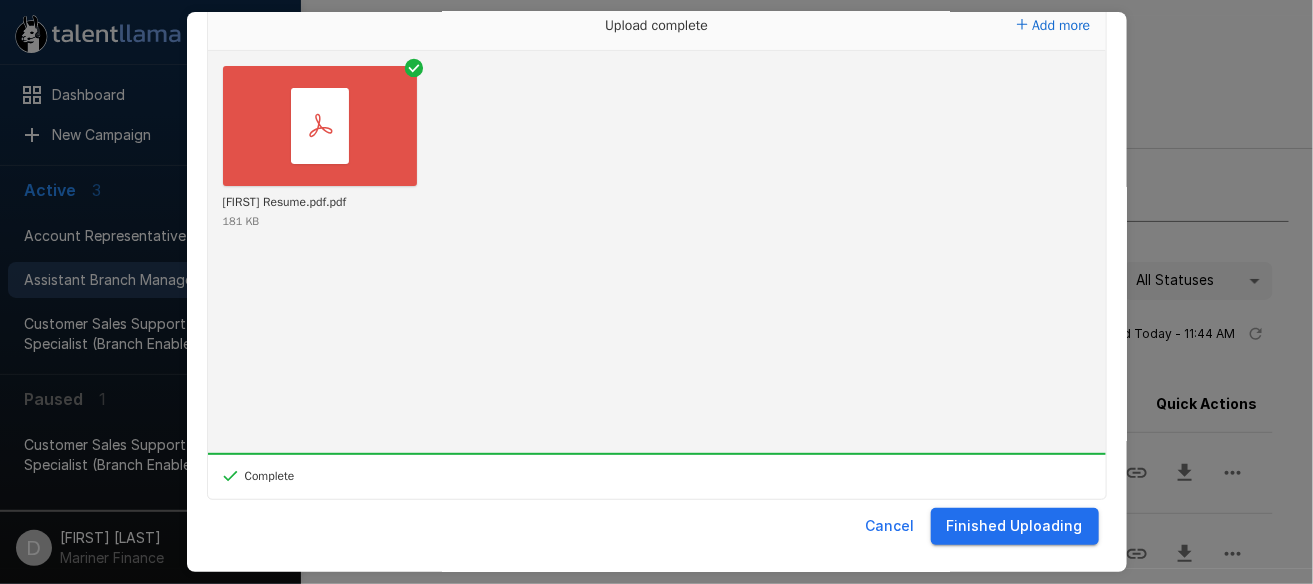click on "Cancel Finished Uploading" at bounding box center [657, 526] 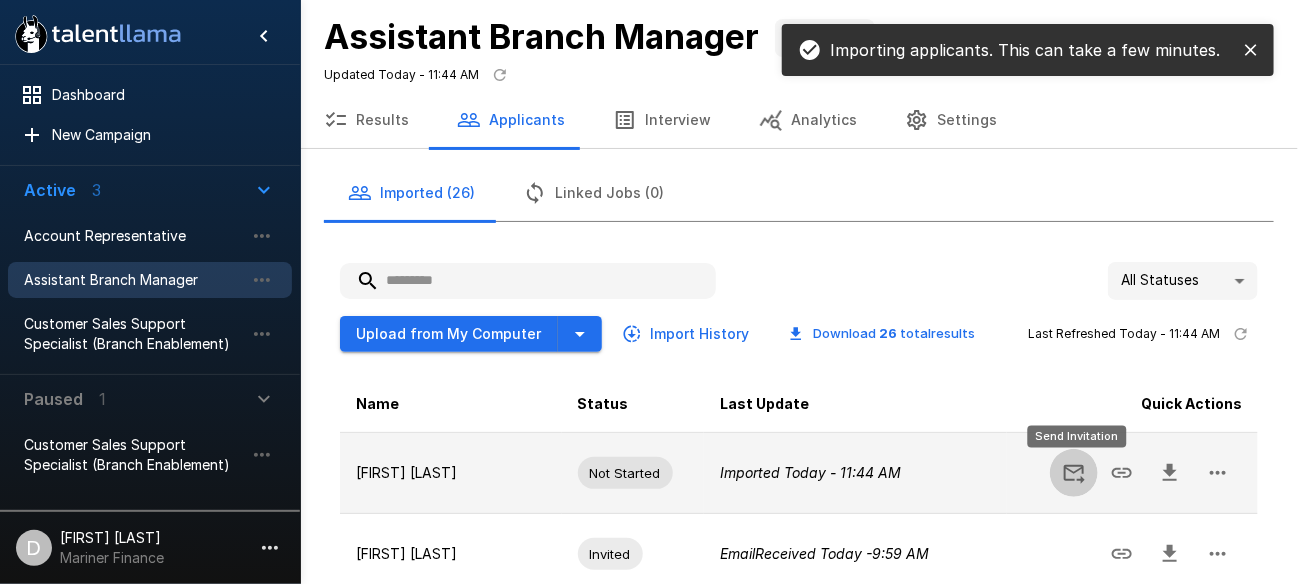click 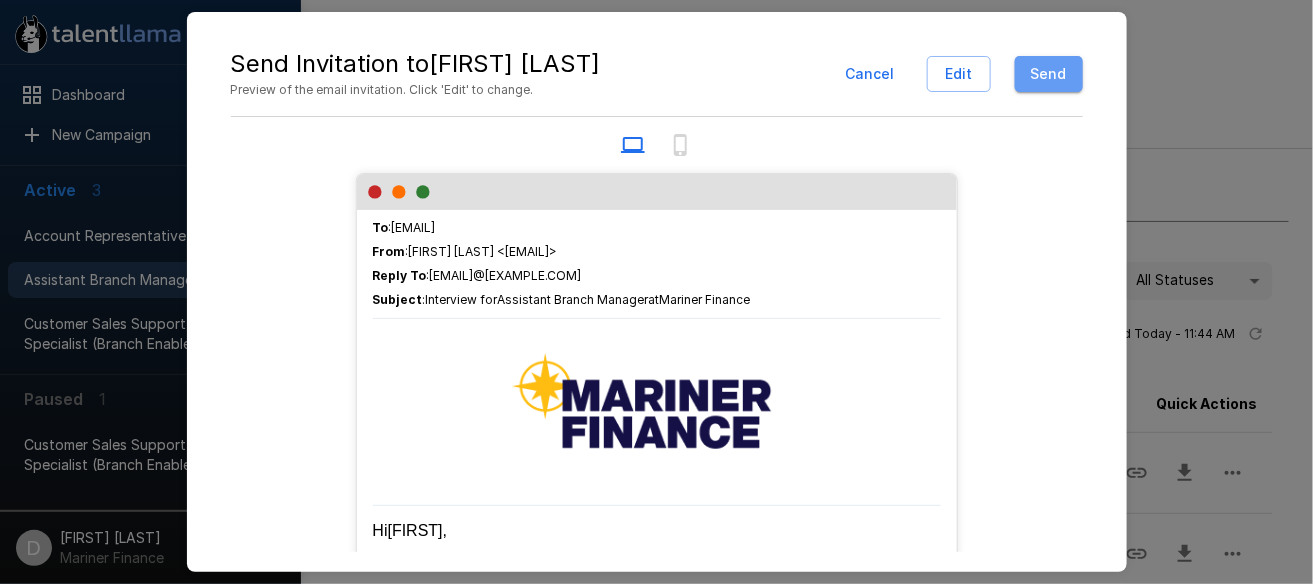 click on "Send" at bounding box center (1049, 74) 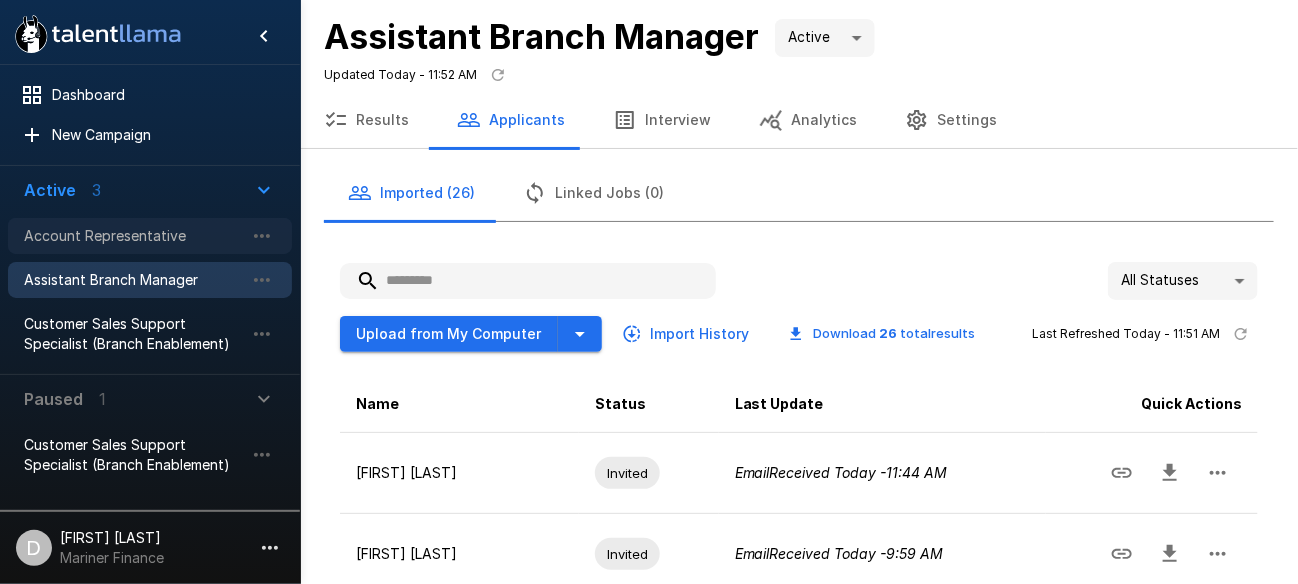 click on "Account Representative" at bounding box center [134, 236] 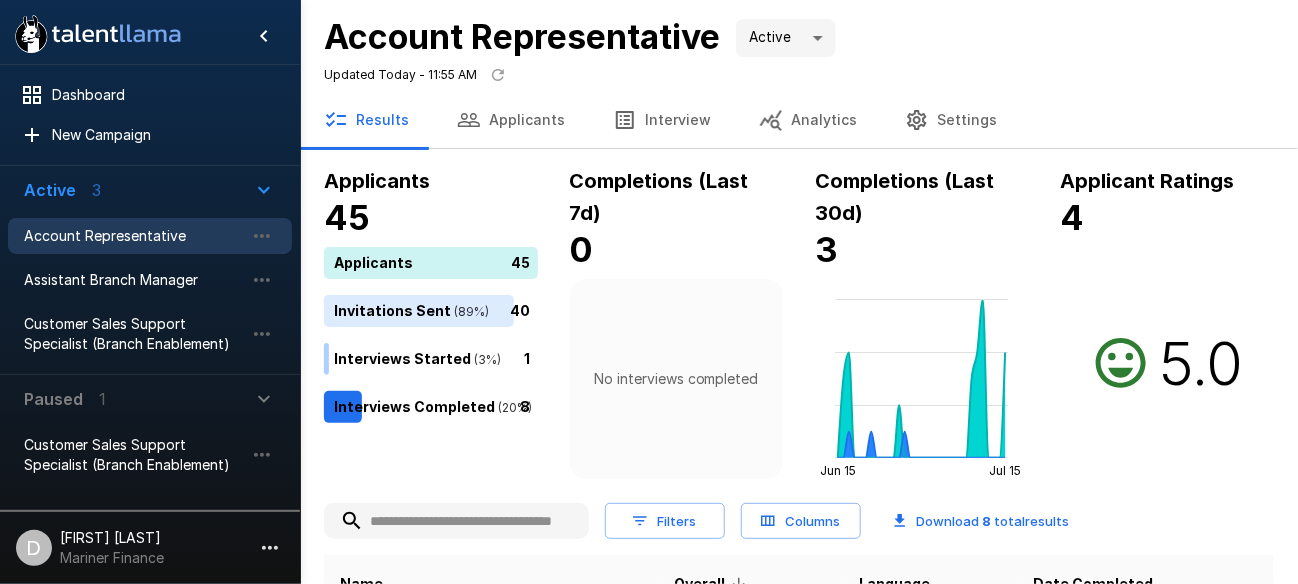 click on "Applicants" at bounding box center [511, 120] 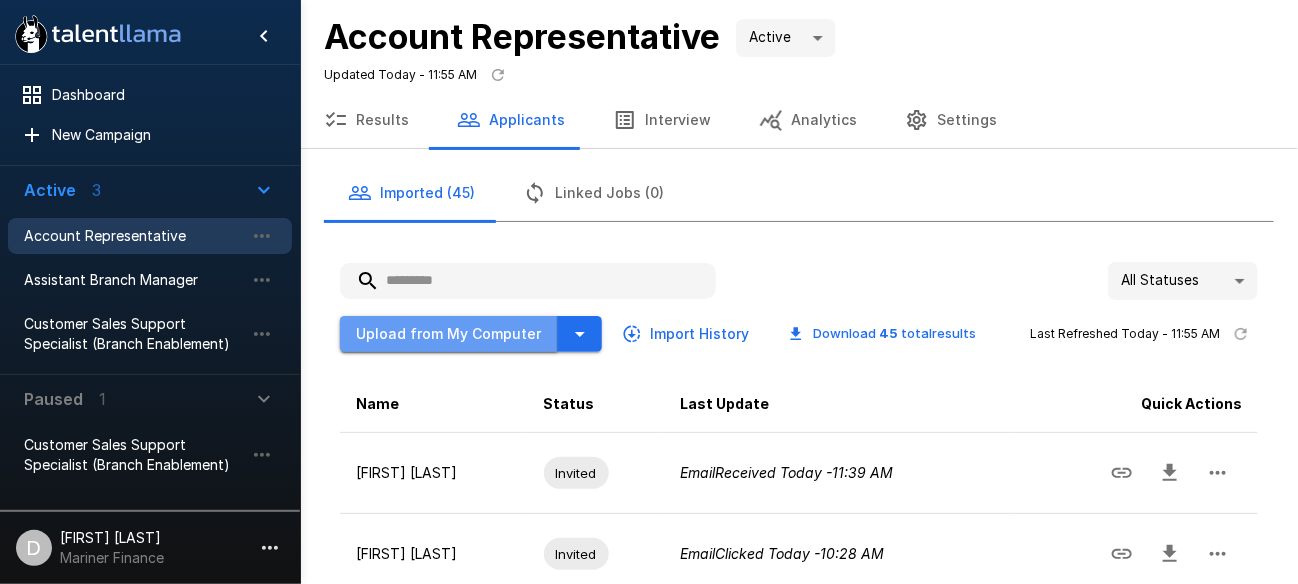 click on "Upload from My Computer" at bounding box center [449, 334] 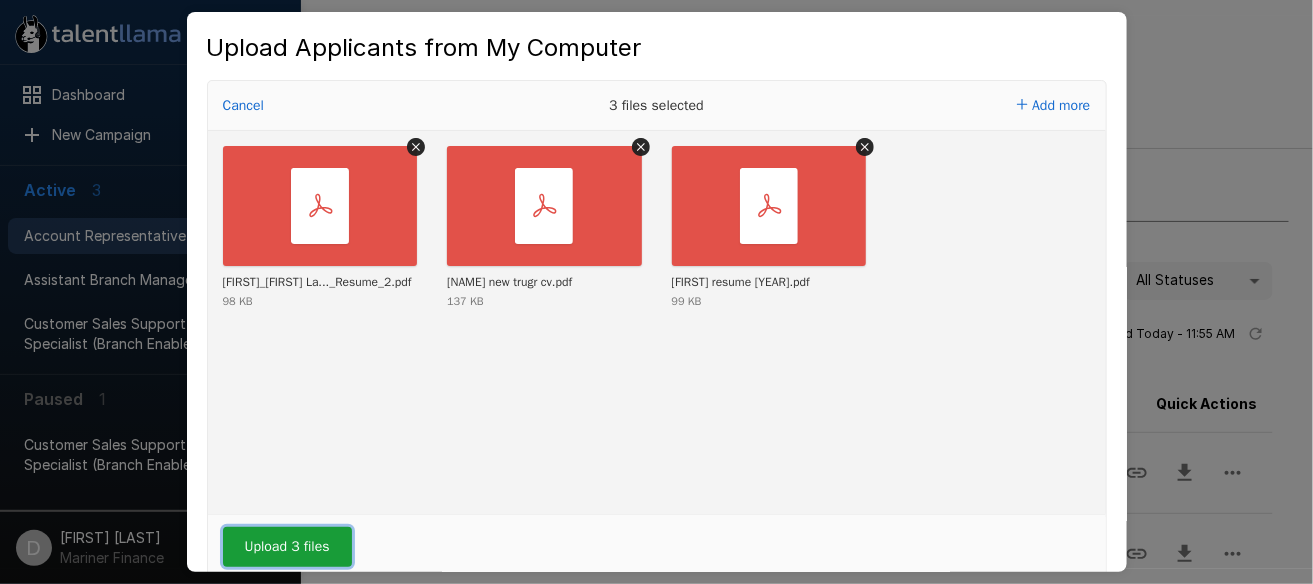 click on "Upload 3 files" at bounding box center [287, 547] 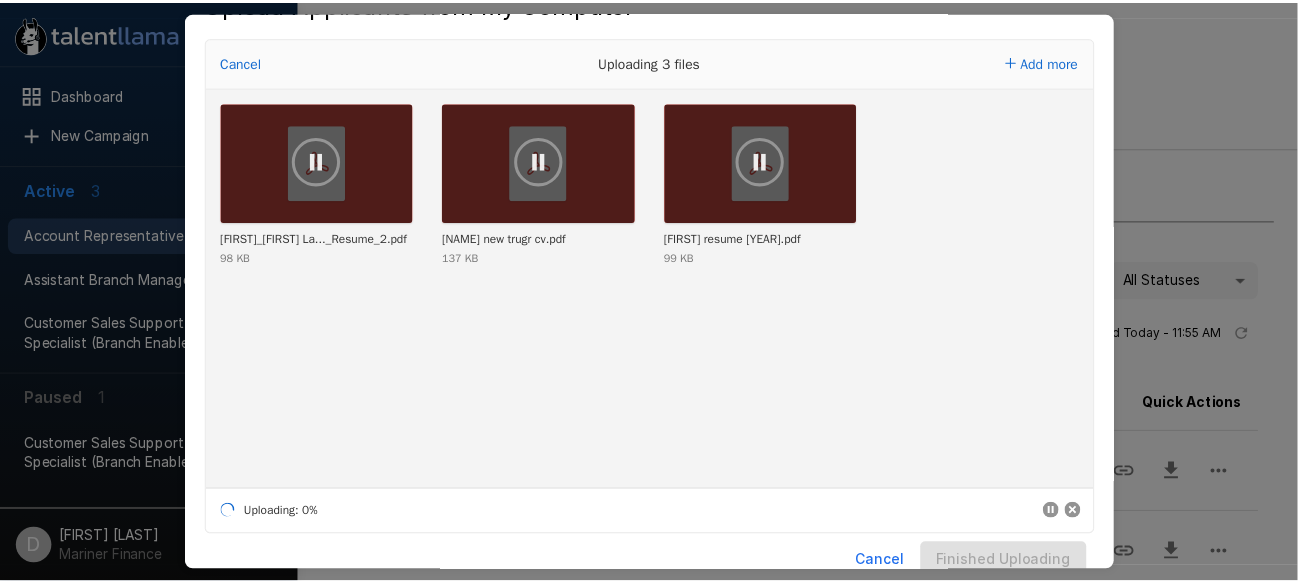 scroll, scrollTop: 80, scrollLeft: 0, axis: vertical 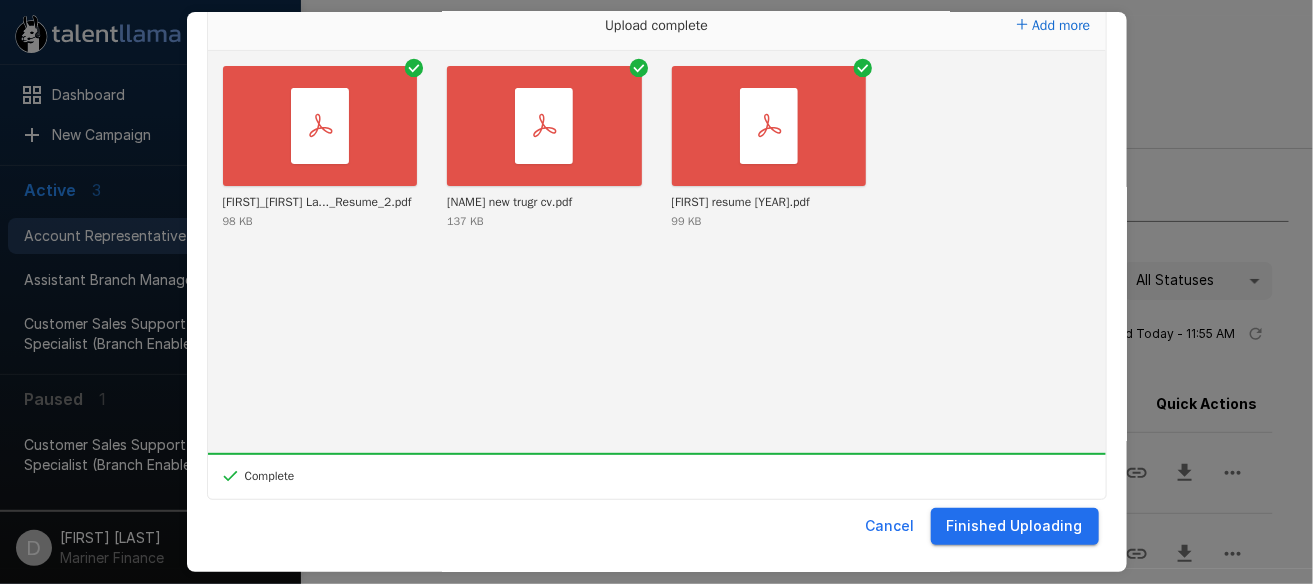 click on "Finished Uploading" at bounding box center [1015, 526] 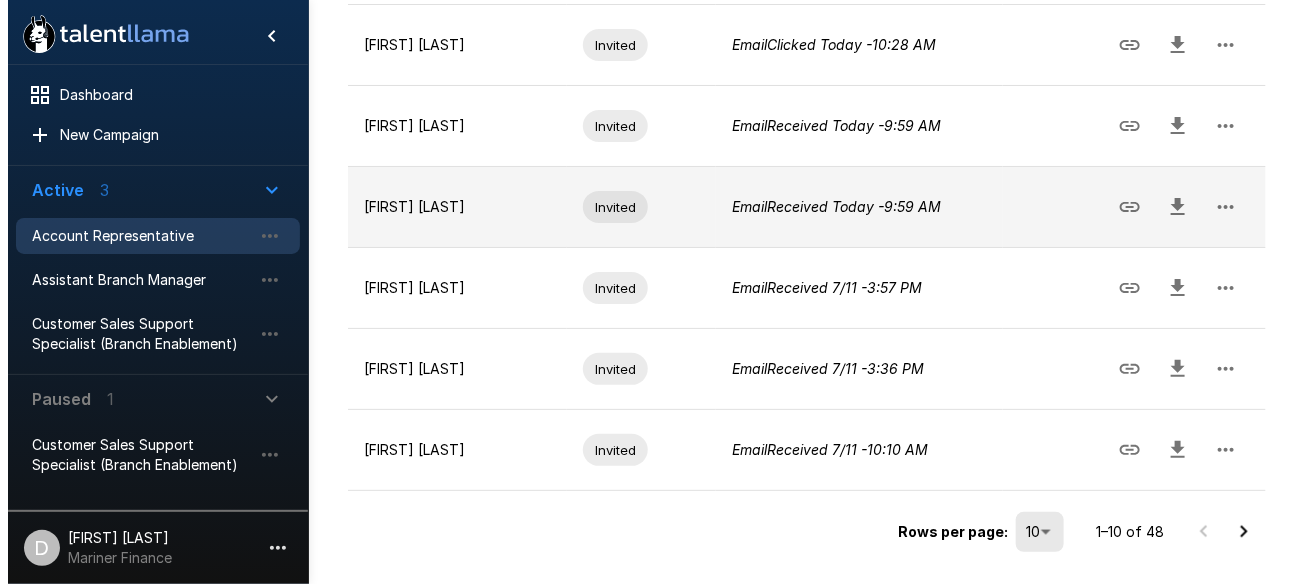 scroll, scrollTop: 51, scrollLeft: 0, axis: vertical 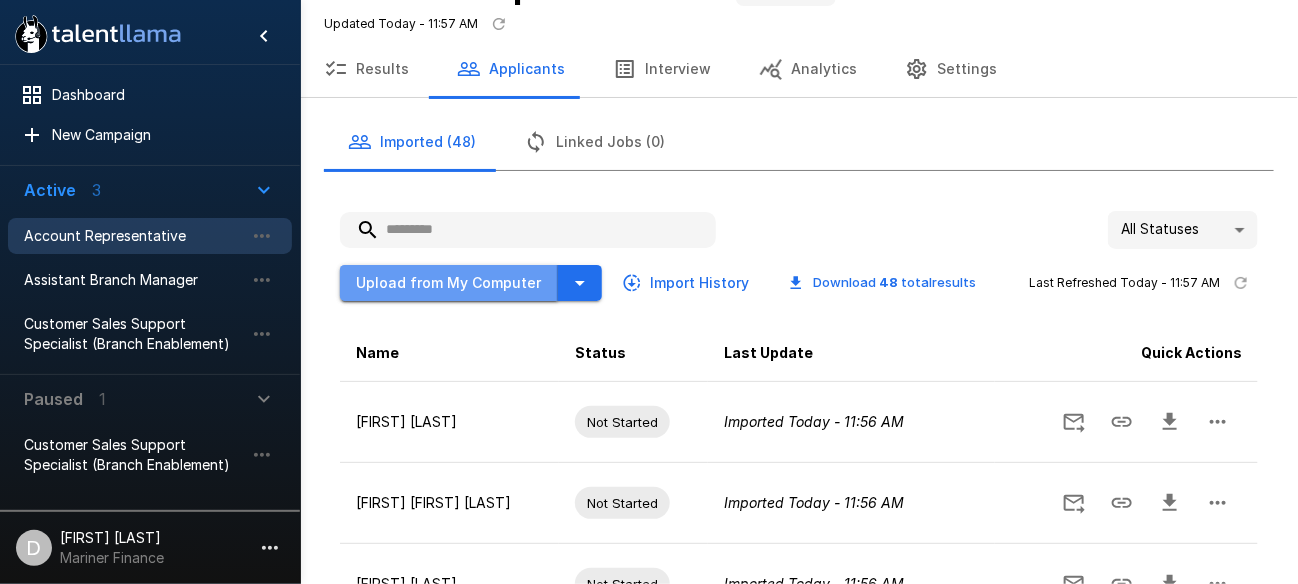 click on "Upload from My Computer" at bounding box center (449, 283) 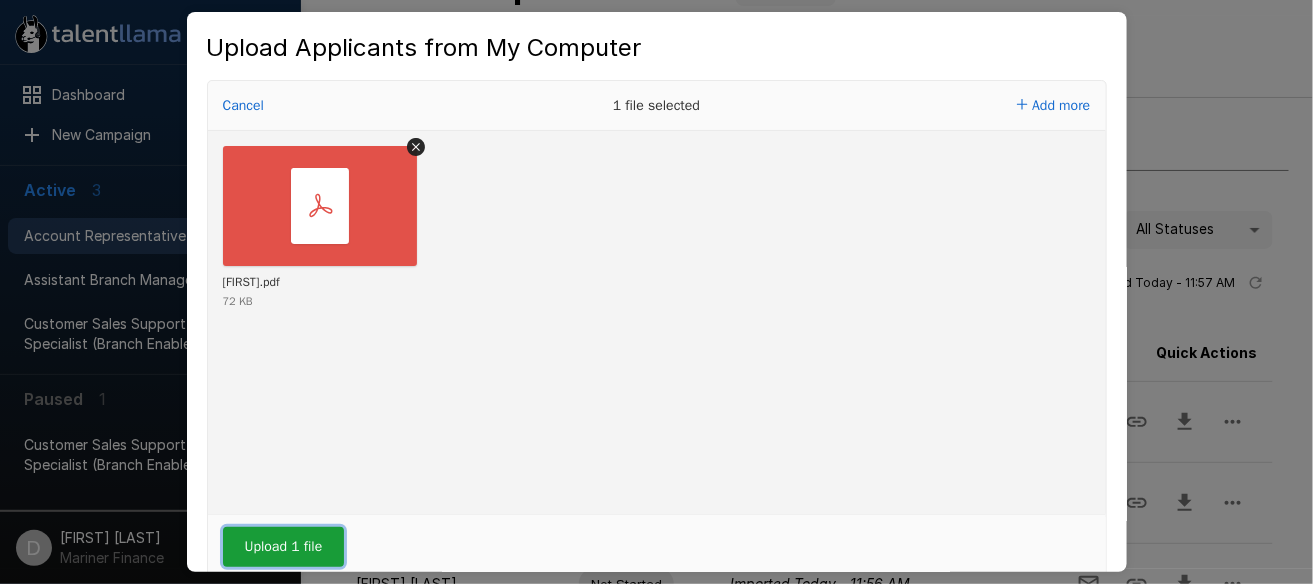 click on "Upload 1 file" at bounding box center [284, 547] 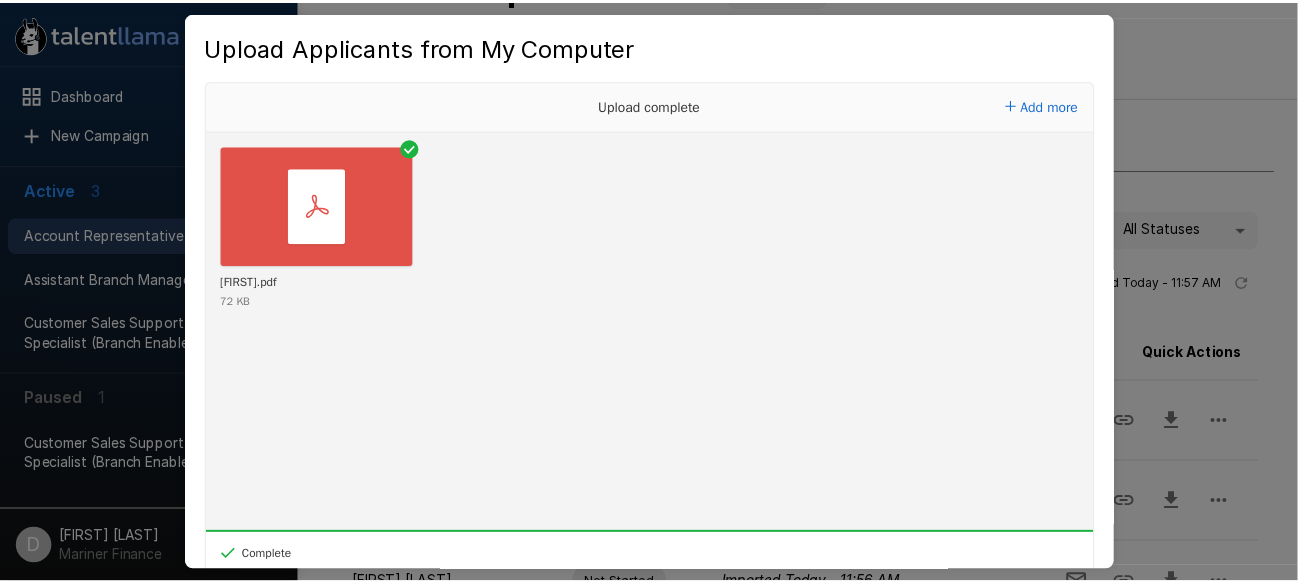 scroll, scrollTop: 80, scrollLeft: 0, axis: vertical 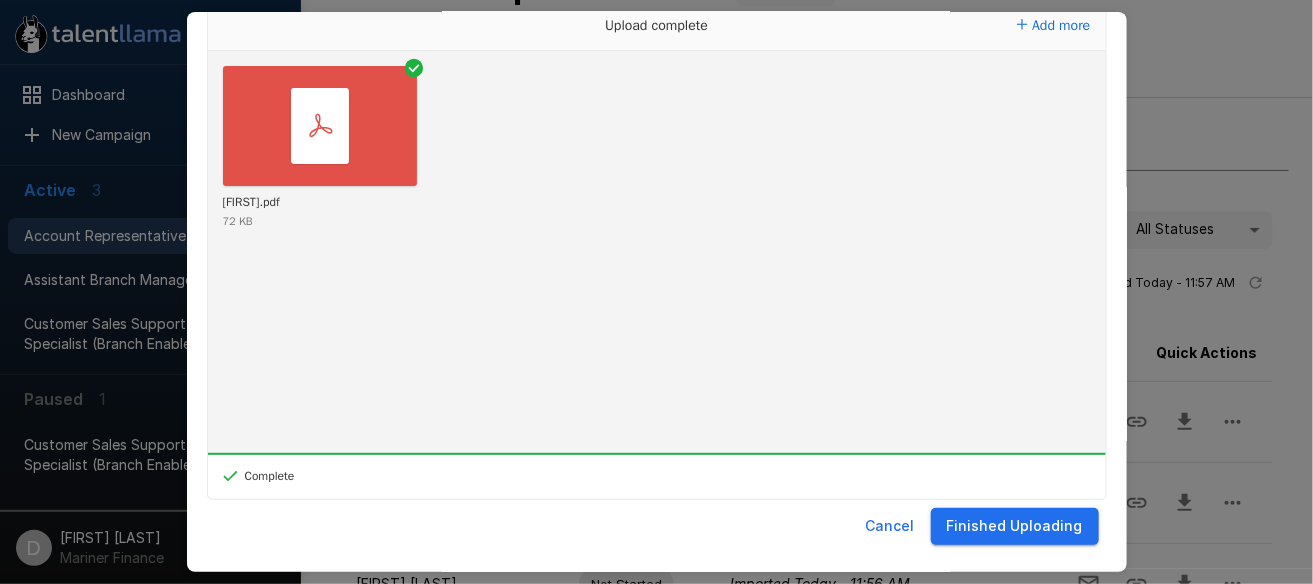 click on "Finished Uploading" at bounding box center [1015, 526] 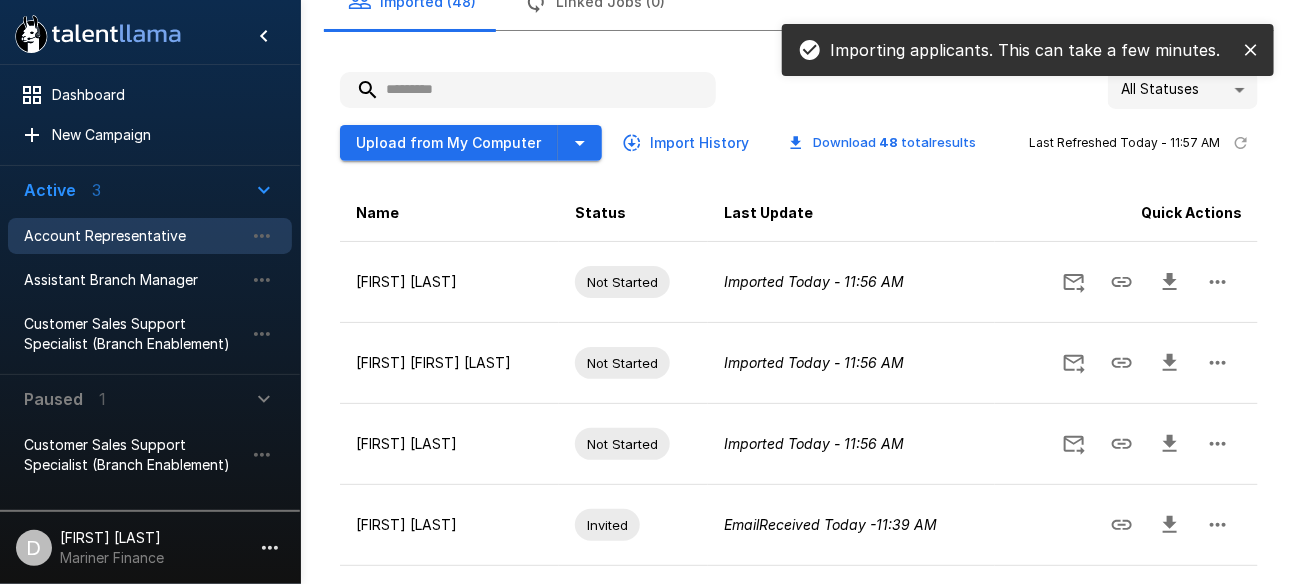 scroll, scrollTop: 352, scrollLeft: 0, axis: vertical 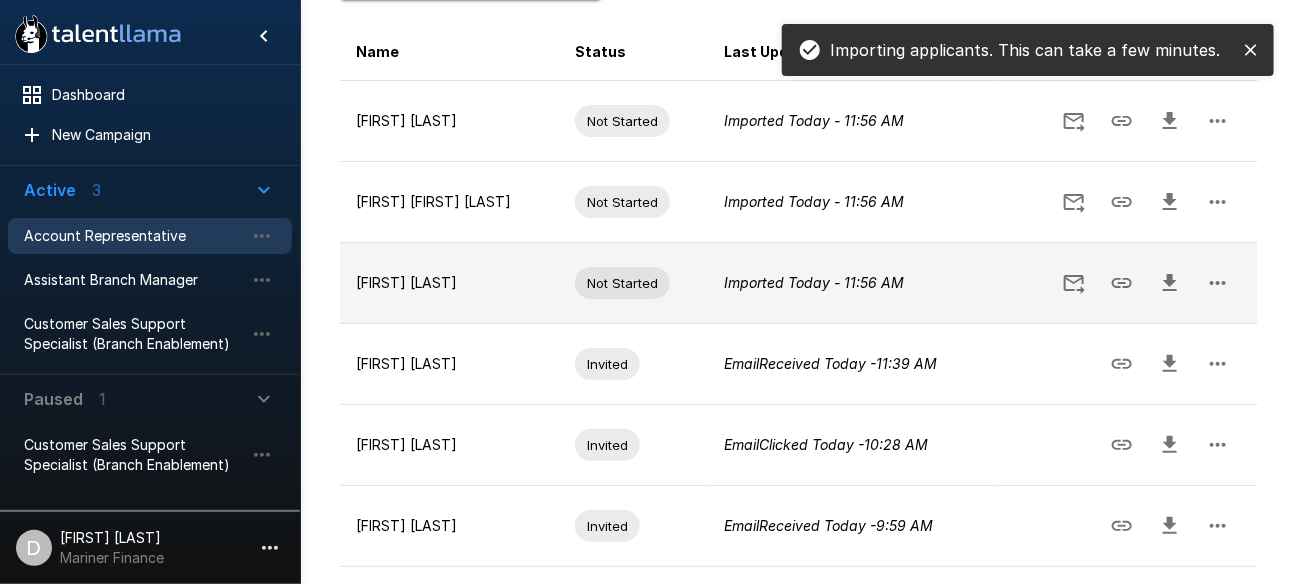 click 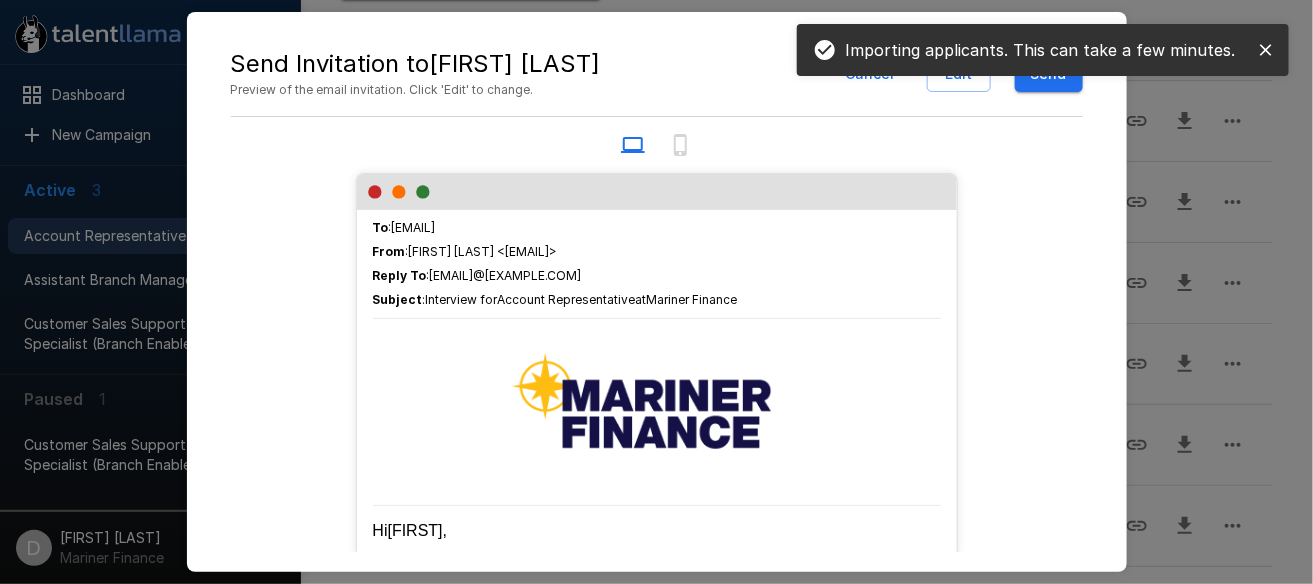 click on "Send" at bounding box center (1049, 74) 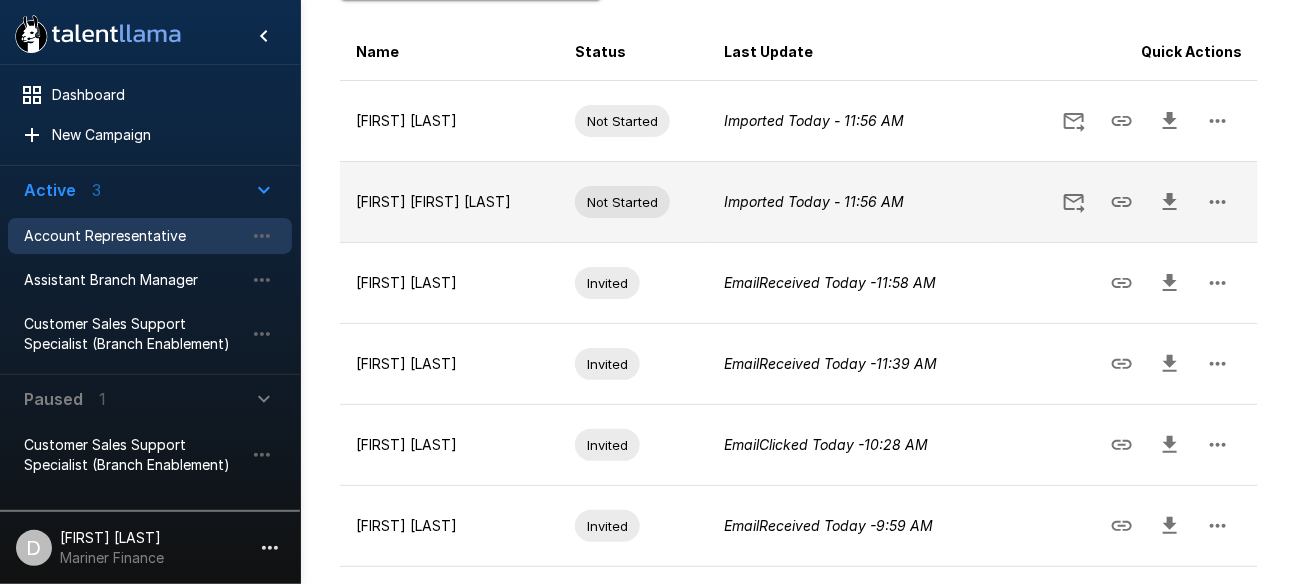 click 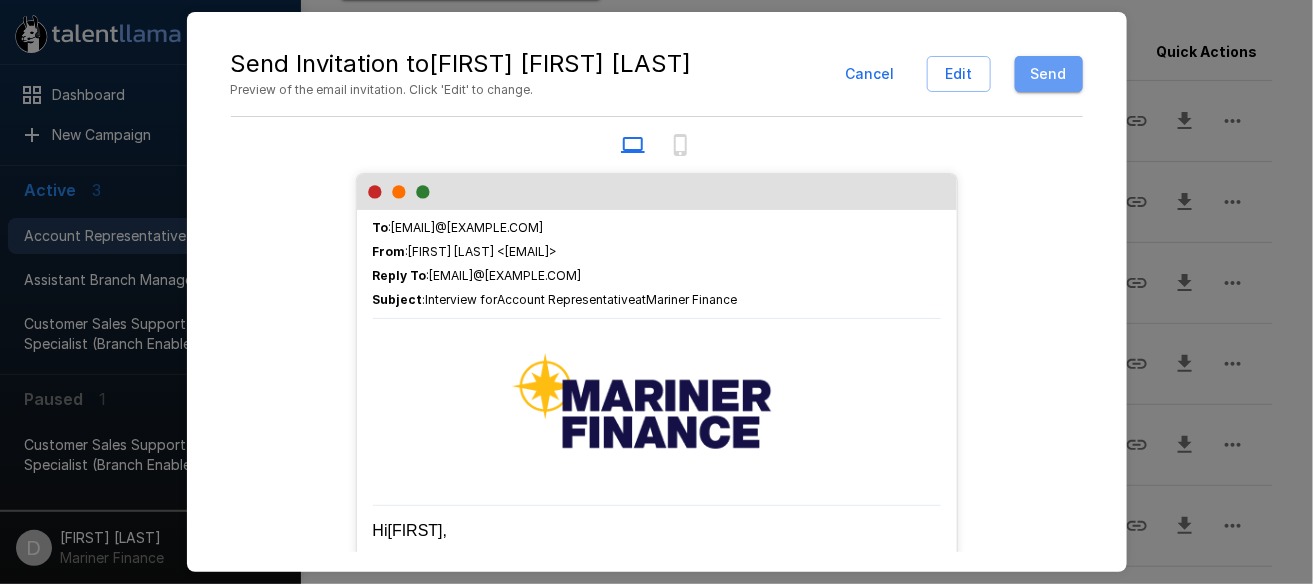 click on "Send" at bounding box center [1049, 74] 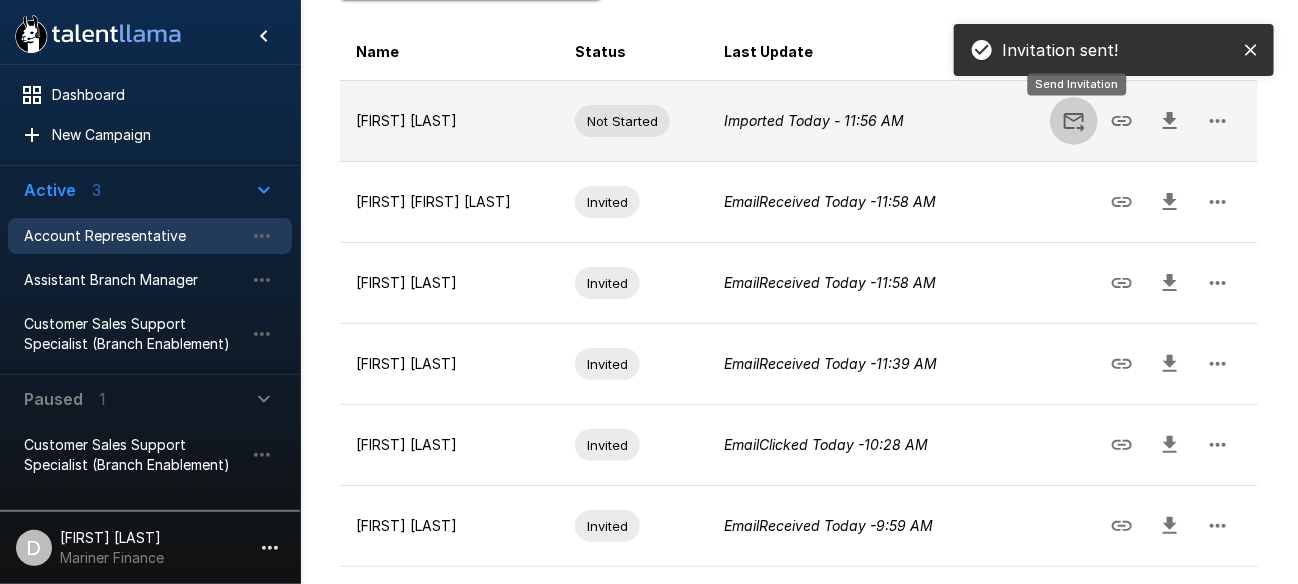 click 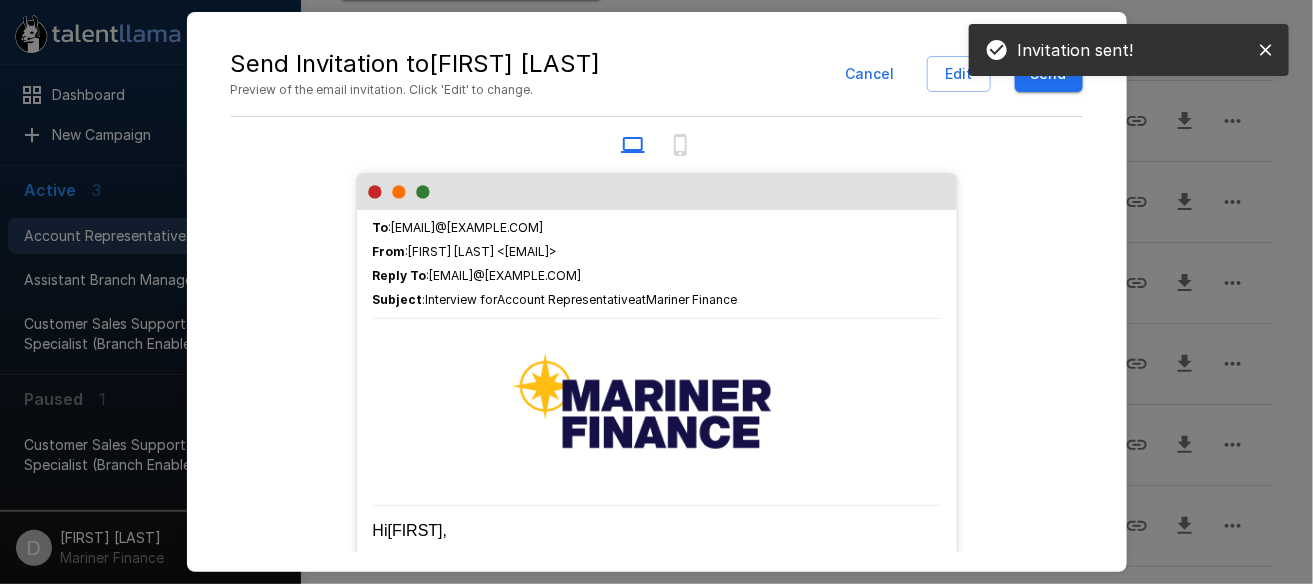 click on "Invitation sent!" at bounding box center (1129, 50) 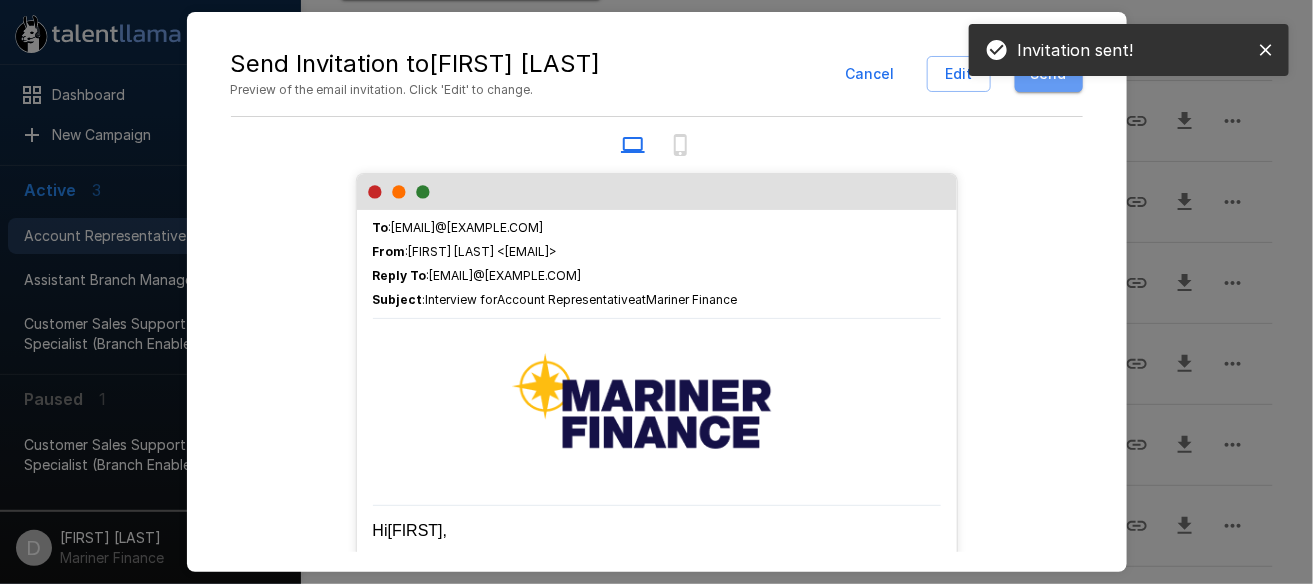 click on "Send" at bounding box center (1049, 74) 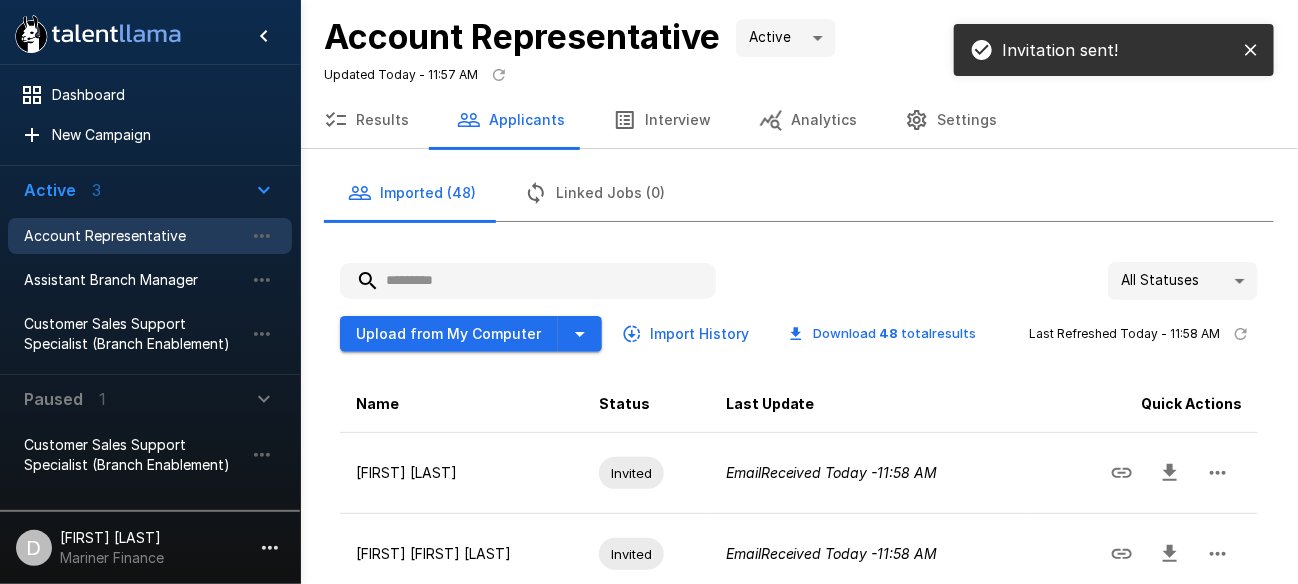 scroll, scrollTop: 99, scrollLeft: 0, axis: vertical 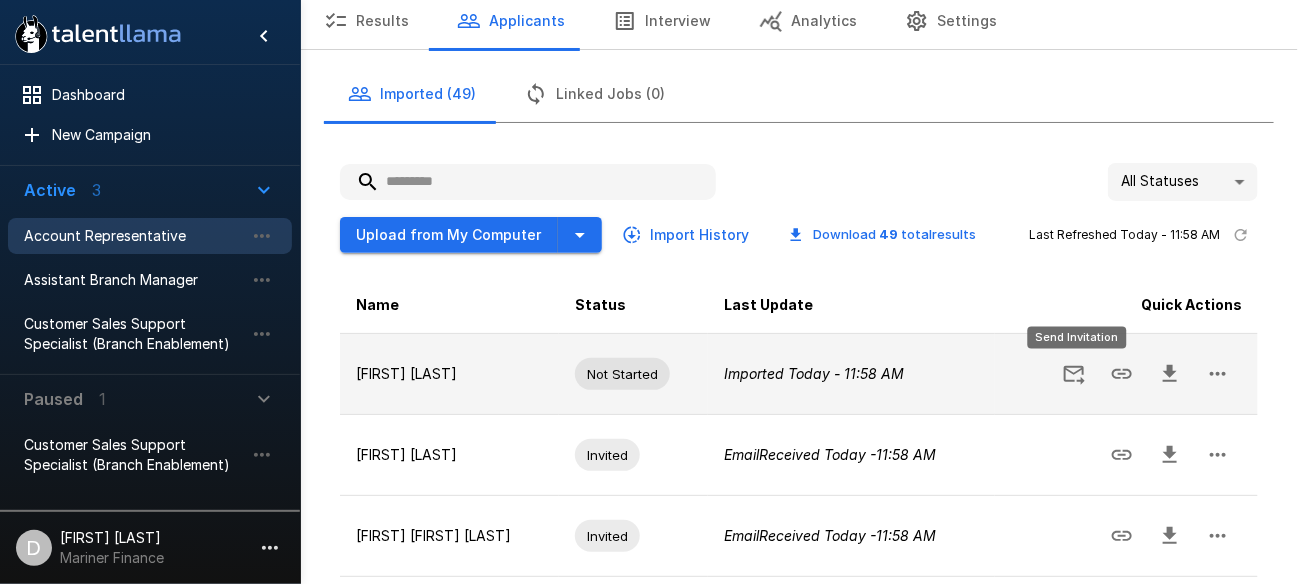click 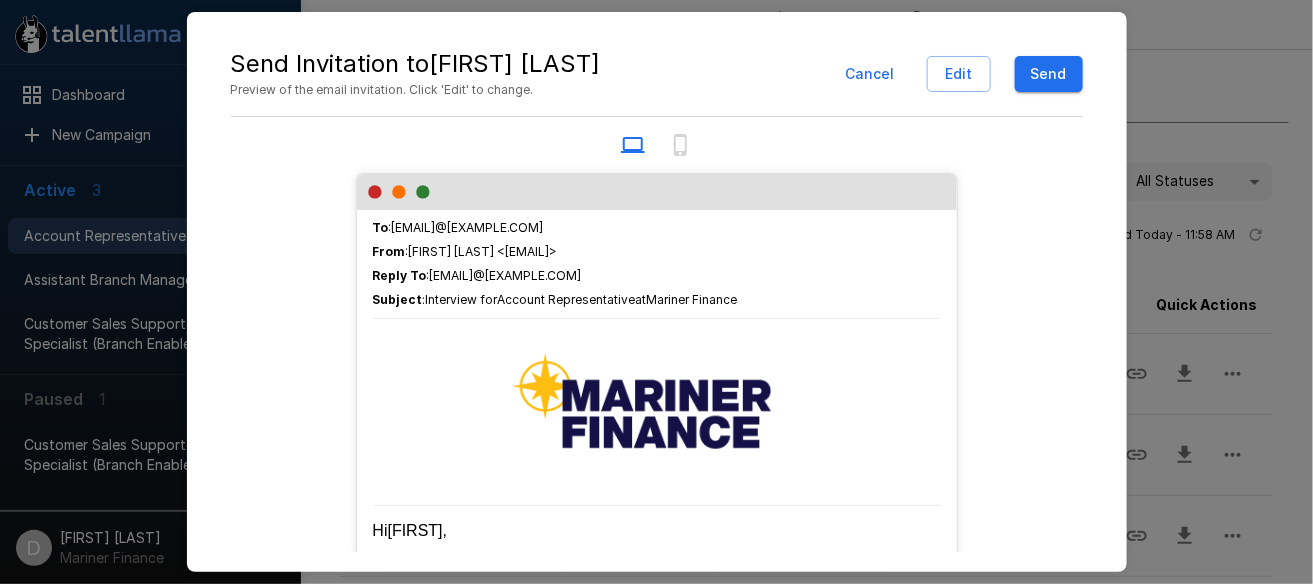 click on "Send" at bounding box center (1049, 74) 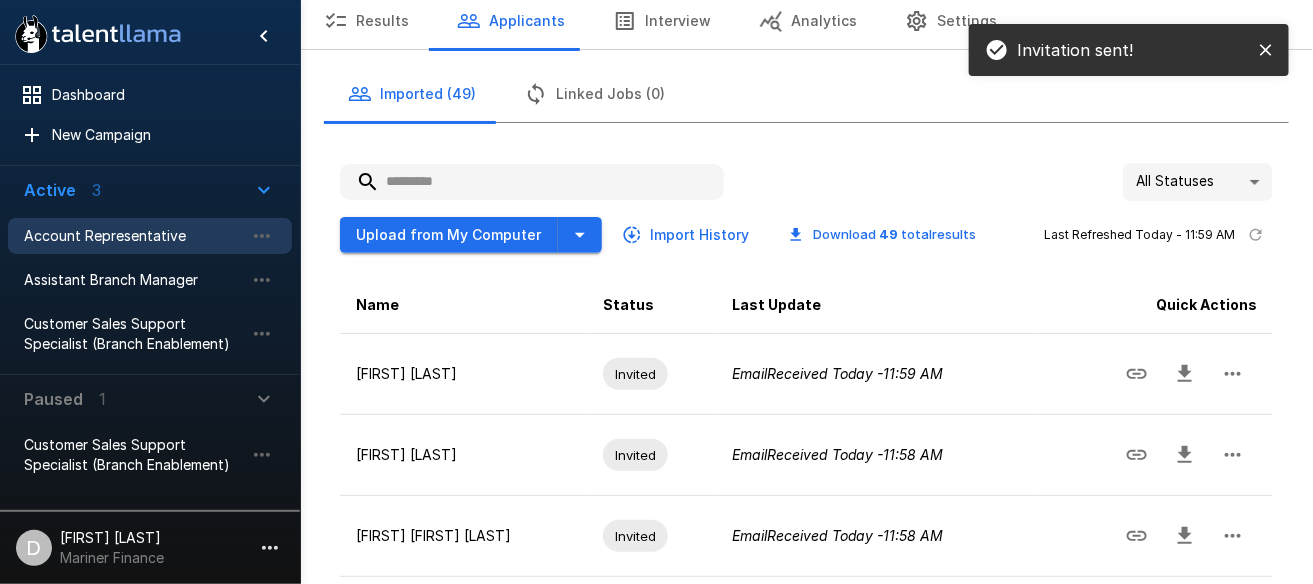 click on "Dashboard New Campaign Active 3 Account Representative Assistant Branch Manager Customer Sales Support Specialist (Branch Enablement) Paused 1 Customer Sales Support Specialist (Branch Enablement) D Devon Parodi Mariner Finance Account Representative Active **** Updated Today - 11:58 AM Results Applicants Interview Analytics Settings Imported (49) Linked Jobs (0) Invitation sent! All Statuses ** Upload from My Computer Import History Download   49   total  results Last Refreshed Today - 11:59 AM Name Status Last Update Quick Actions Jesse Brown Invited Email  Received   Today   -  11:59 AM Danielle E. May Invited Email  Received   Today   -  11:58 AM Justin John Langba Invited Email  Received   Today   -  11:58 AM Emeka Amaku Invited Email  Received   Today   -  11:58 AM John Wilford Invited Email  Received   Today   -  11:39 AM Stanley Wofford Invited Email  Clicked   Today   -  10:28 AM J'lyssa Brooks Invited Email  Received   Today   -  9:59 AM Claudaia Jefferson Invited Email  Received   Today   -  Email" at bounding box center [656, 193] 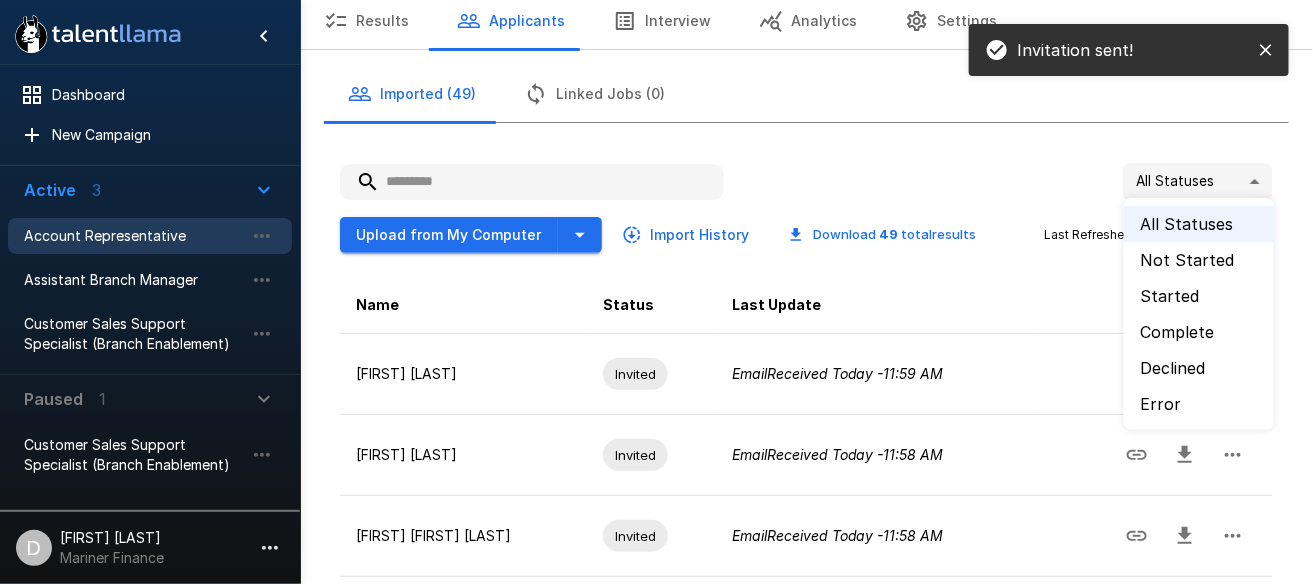click at bounding box center [656, 292] 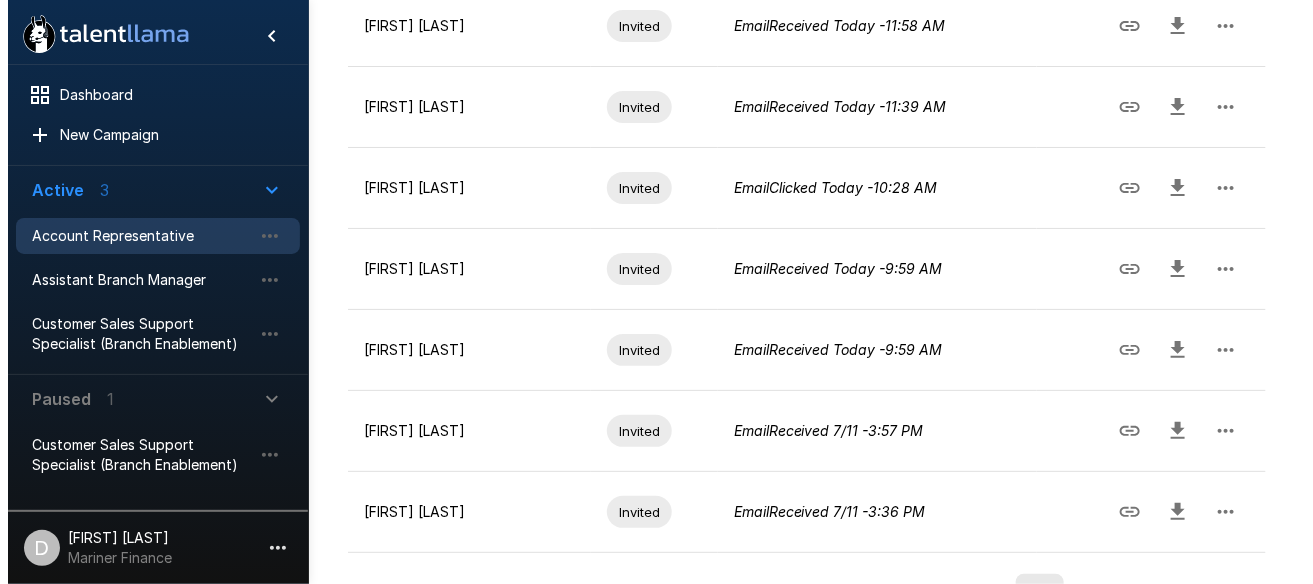 scroll, scrollTop: 752, scrollLeft: 0, axis: vertical 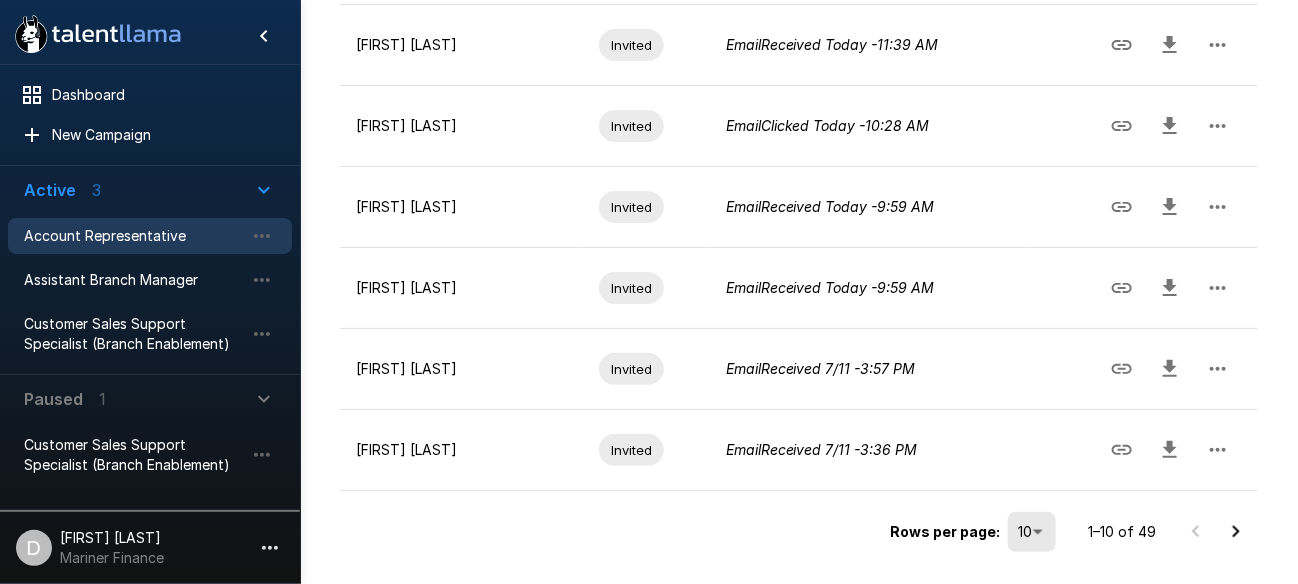 click on "Dashboard New Campaign Active 3 Account Representative Assistant Branch Manager Customer Sales Support Specialist (Branch Enablement) Paused 1 Customer Sales Support Specialist (Branch Enablement) D Devon Parodi Mariner Finance Account Representative Active **** Updated Today - 11:59 AM Results Applicants Interview Analytics Settings Imported (49) Linked Jobs (0) All Statuses ** Upload from My Computer Import History Download   49   total  results Last Refreshed Today - 11:59 AM Name Status Last Update Quick Actions Jesse Brown Invited Email  Received   Today   -  11:59 AM Danielle E. May Invited Email  Received   Today   -  11:58 AM Justin John Langba Invited Email  Received   Today   -  11:58 AM Emeka Amaku Invited Email  Received   Today   -  11:58 AM John Wilford Invited Email  Received   Today   -  11:39 AM Stanley Wofford Invited Email  Clicked   Today   -  10:28 AM J'lyssa Brooks Invited Email  Received   Today   -  9:59 AM Claudaia Jefferson Invited Email  Received   Today   -  9:59 AM Cydney Lee" at bounding box center [649, -460] 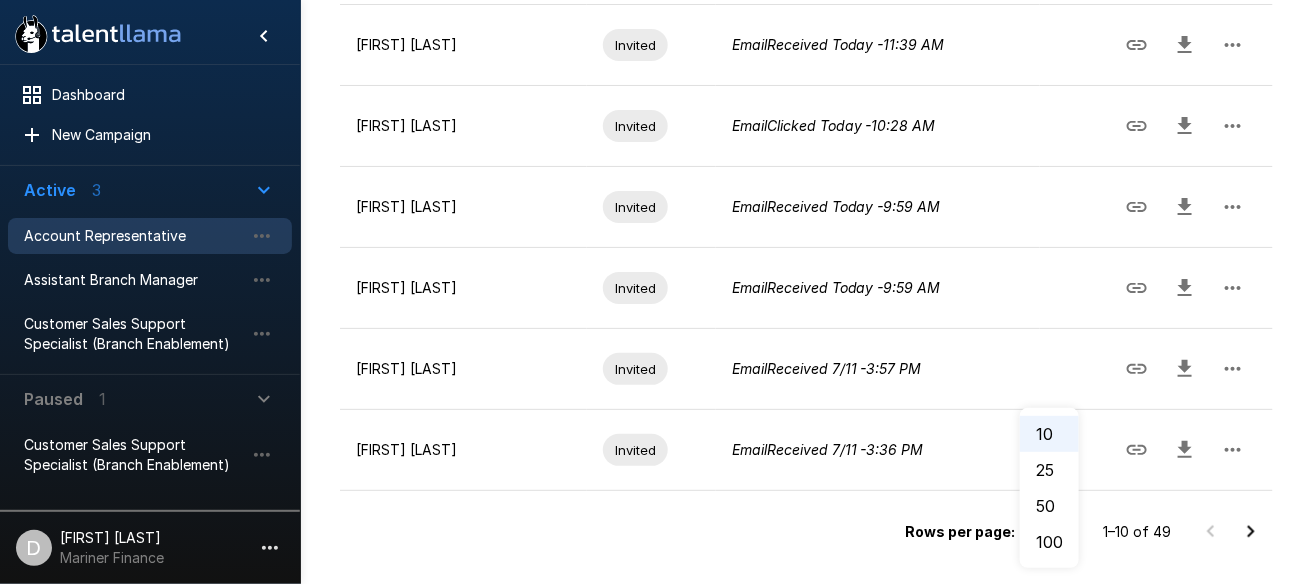 drag, startPoint x: 1048, startPoint y: 503, endPoint x: 1047, endPoint y: 542, distance: 39.012817 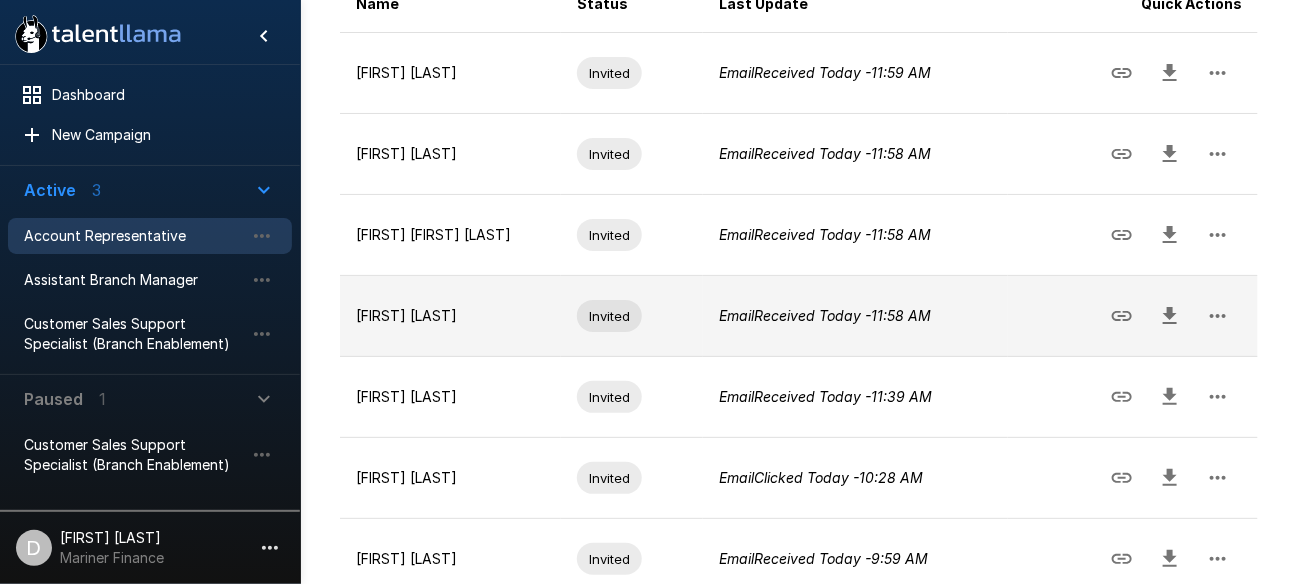 scroll, scrollTop: 499, scrollLeft: 0, axis: vertical 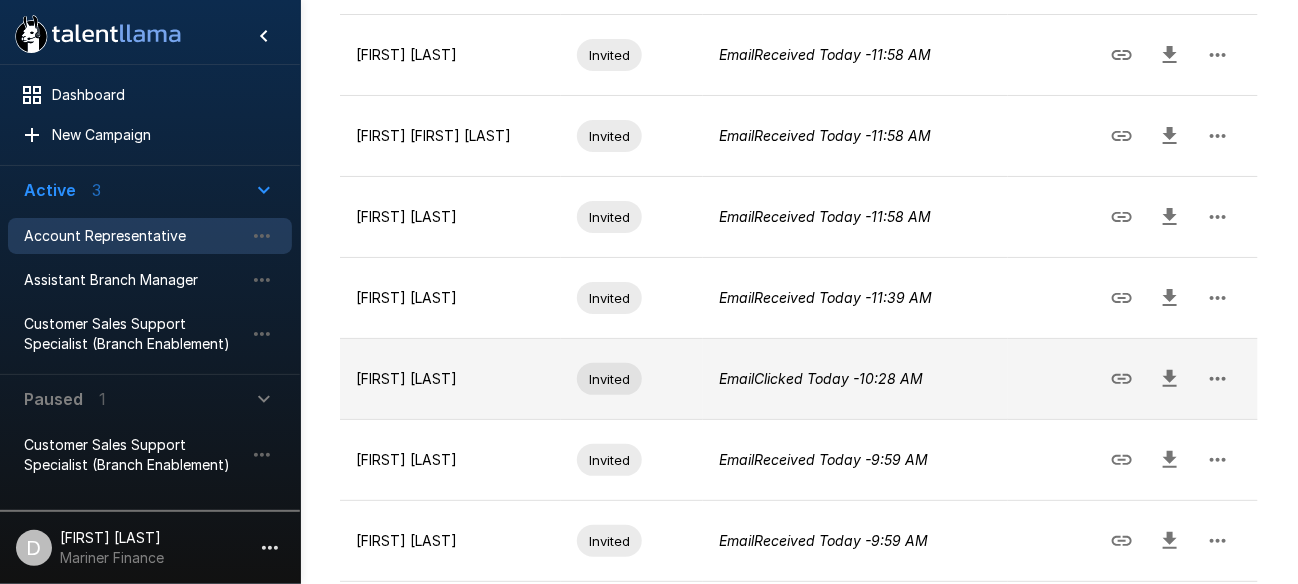 click on "[FIRST] [LAST]" at bounding box center (450, 379) 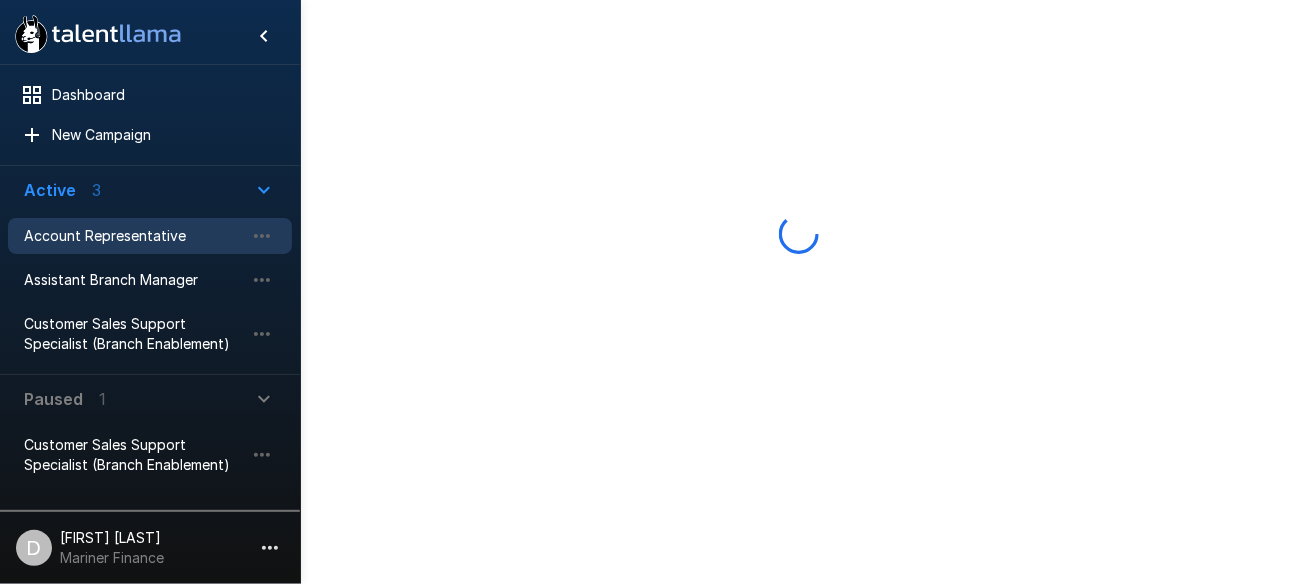 scroll, scrollTop: 0, scrollLeft: 0, axis: both 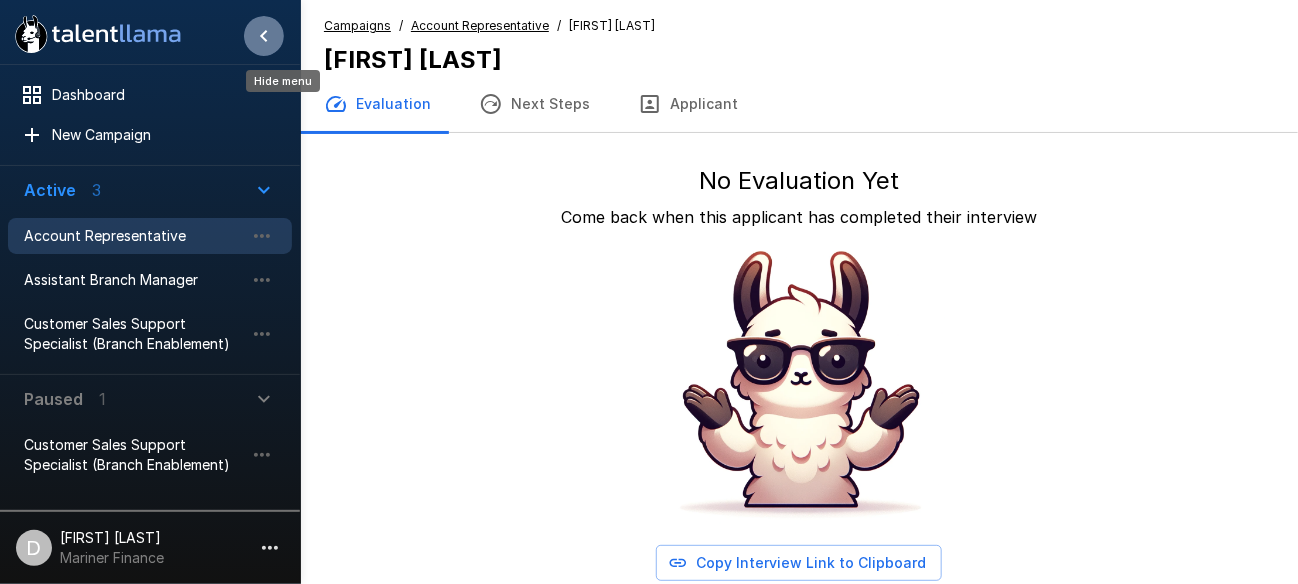 click 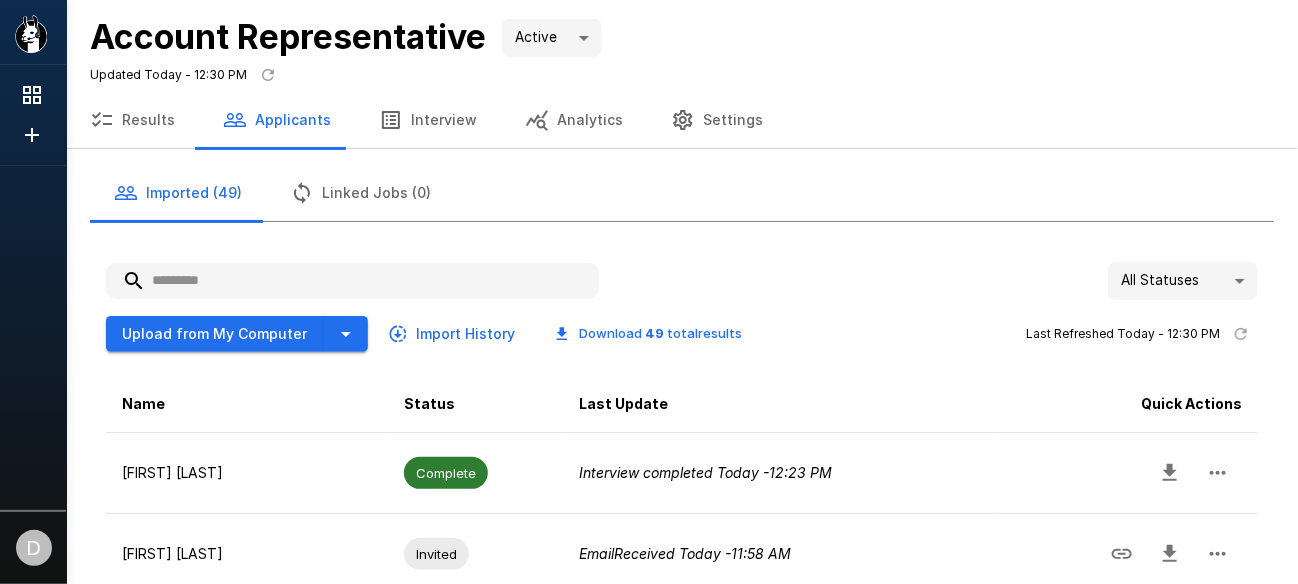 click on "[FIRST] [LAST]" at bounding box center [247, 473] 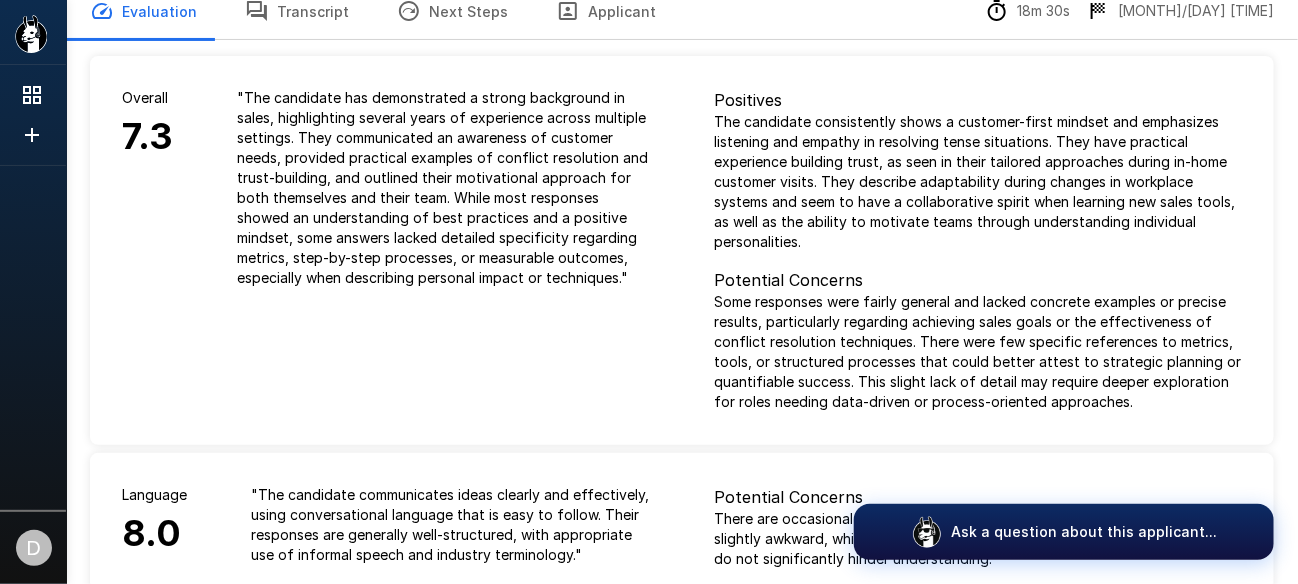 scroll, scrollTop: 0, scrollLeft: 0, axis: both 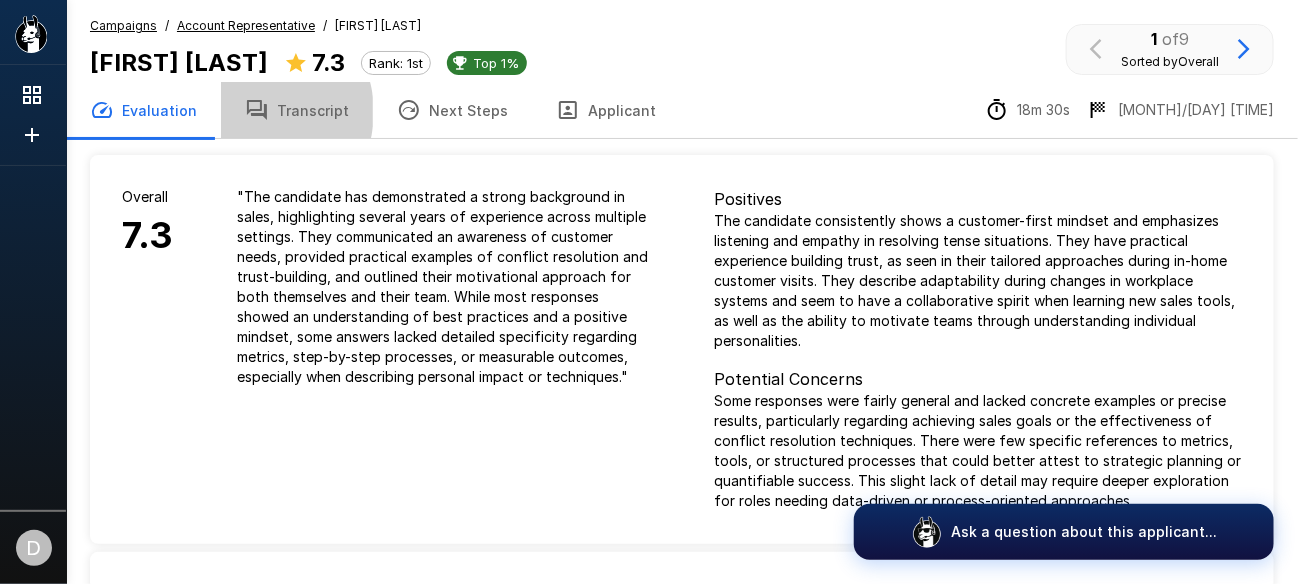 click 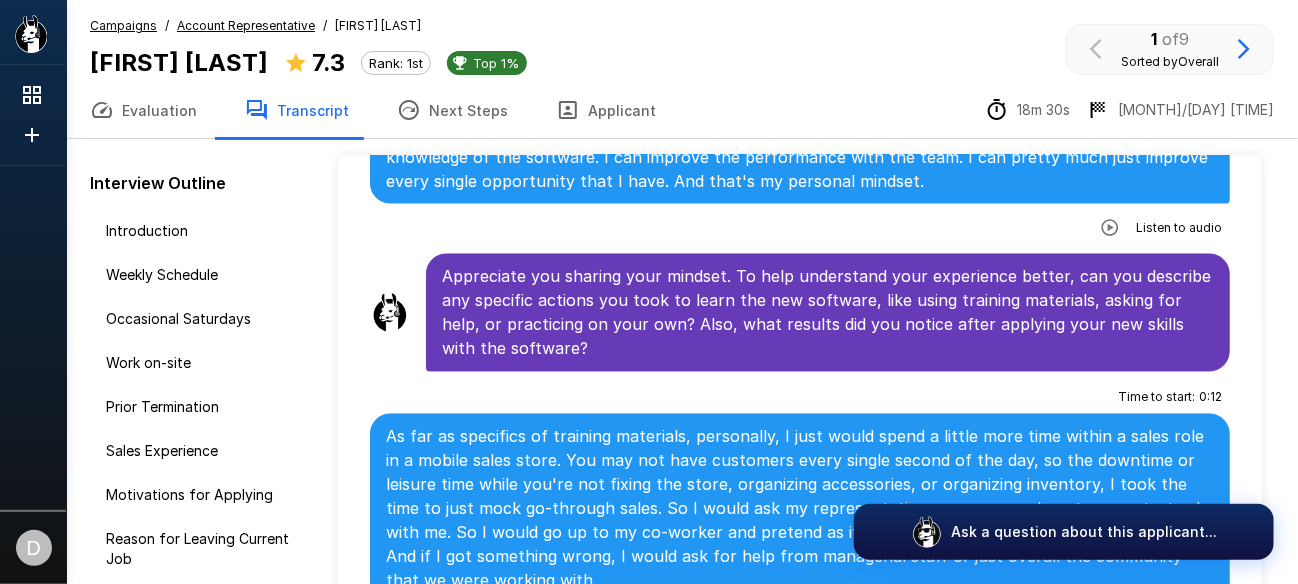 scroll, scrollTop: 7000, scrollLeft: 0, axis: vertical 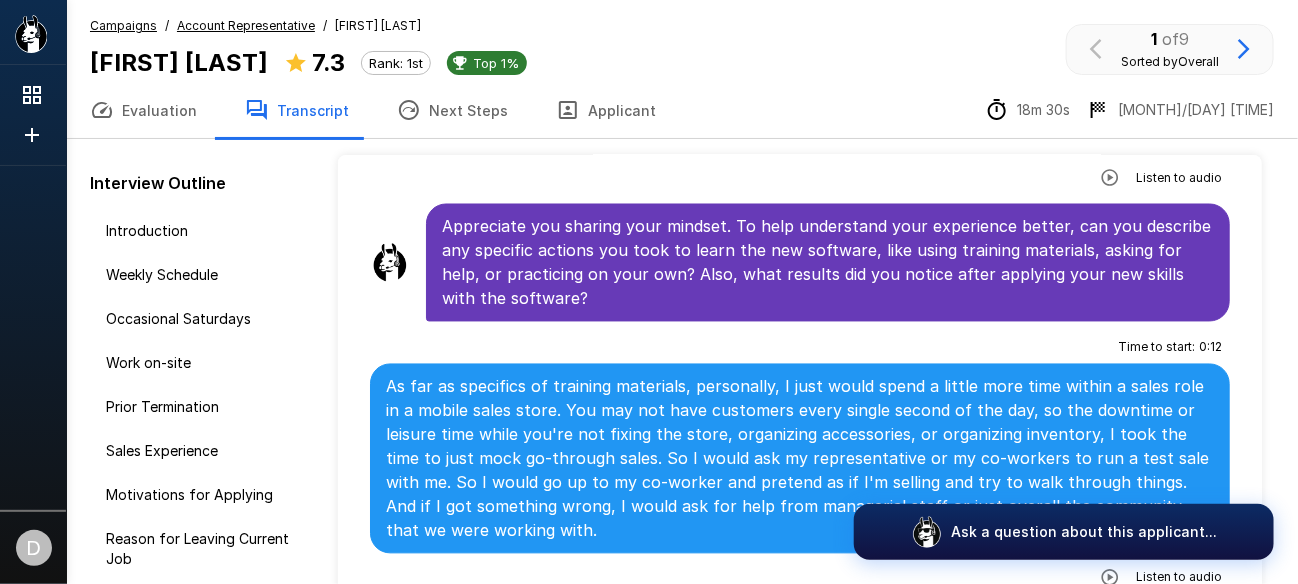 click on "Applicant" at bounding box center [606, 110] 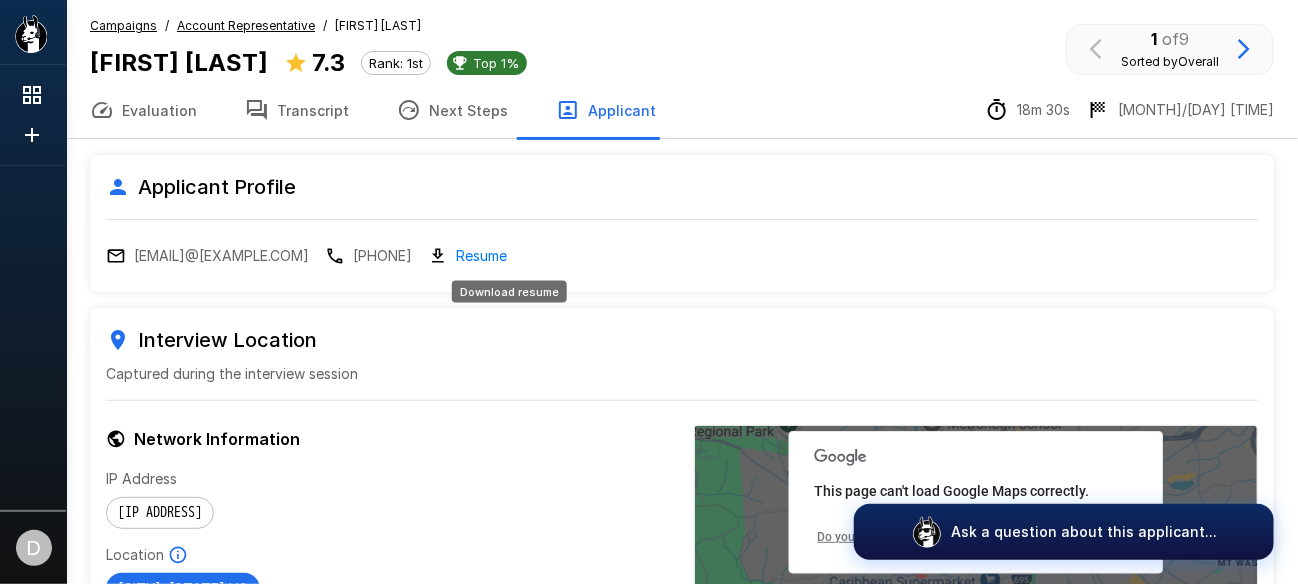 click on "Resume" at bounding box center [481, 255] 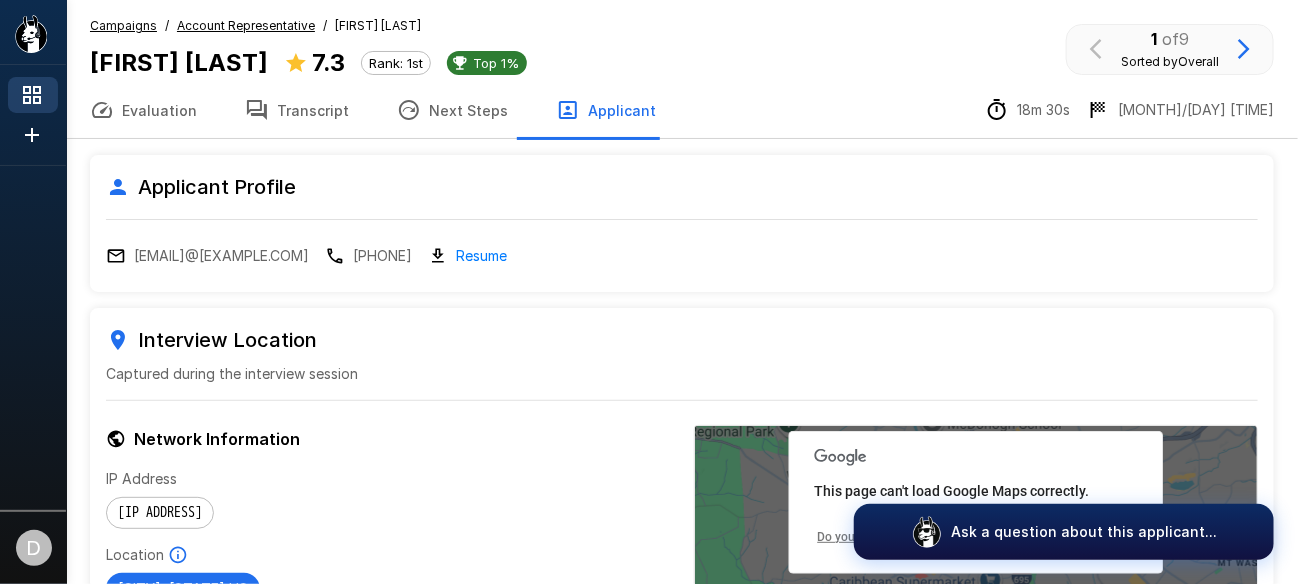 click 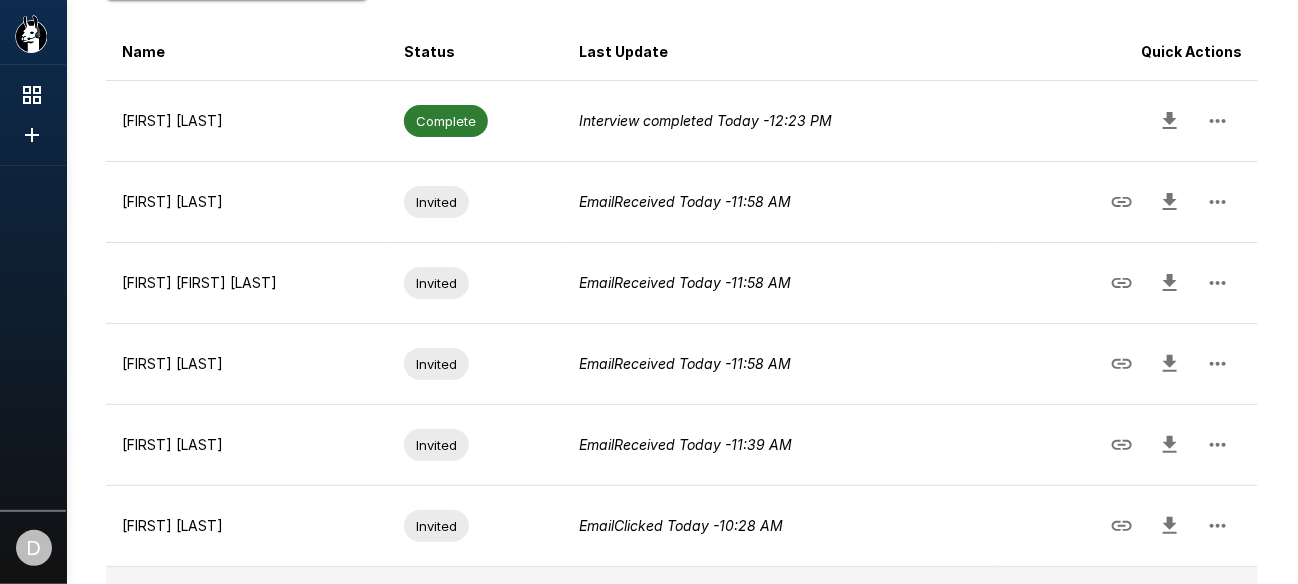 scroll, scrollTop: 451, scrollLeft: 0, axis: vertical 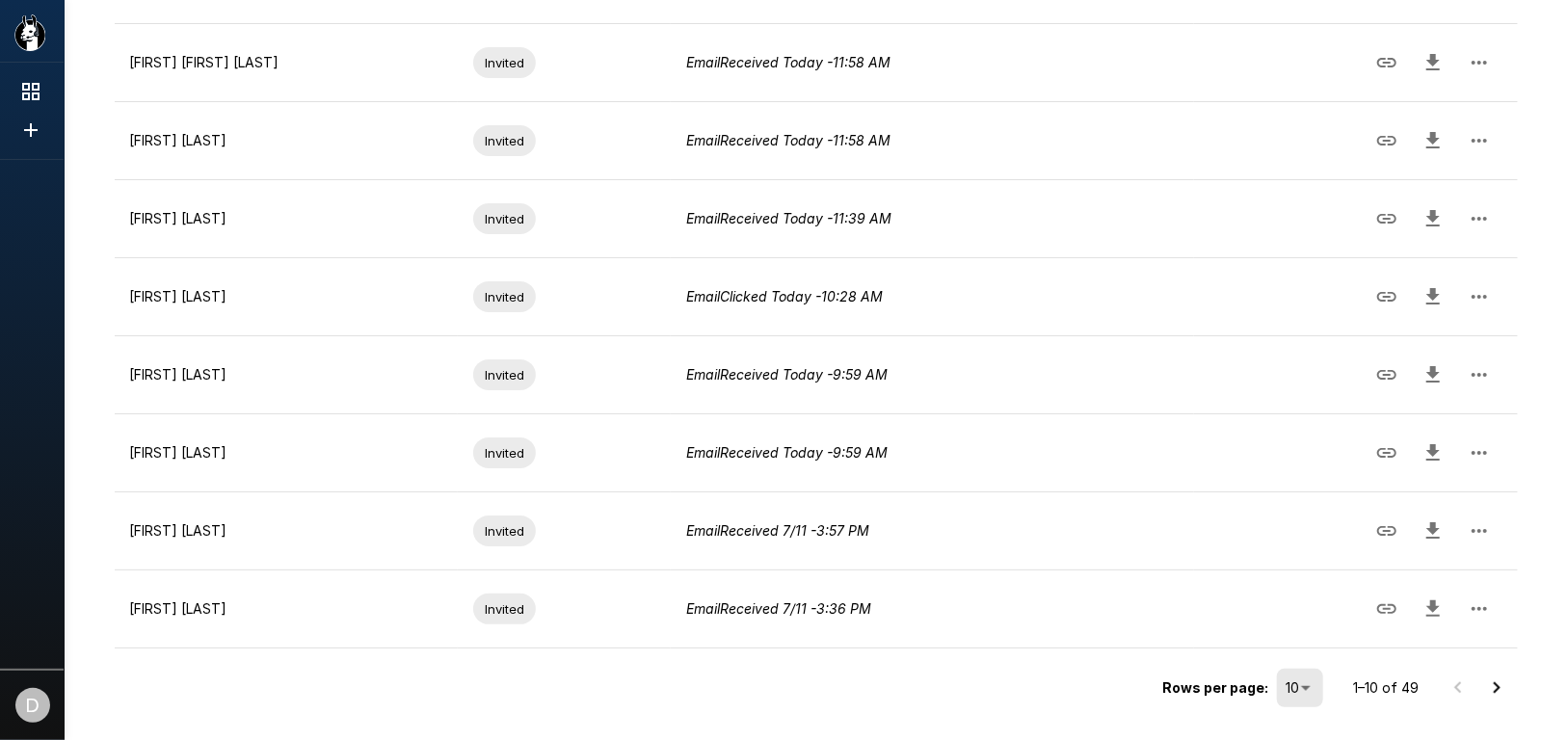 click on "Rows per page: 10 ** 1–10 of 49" at bounding box center (816, 680) 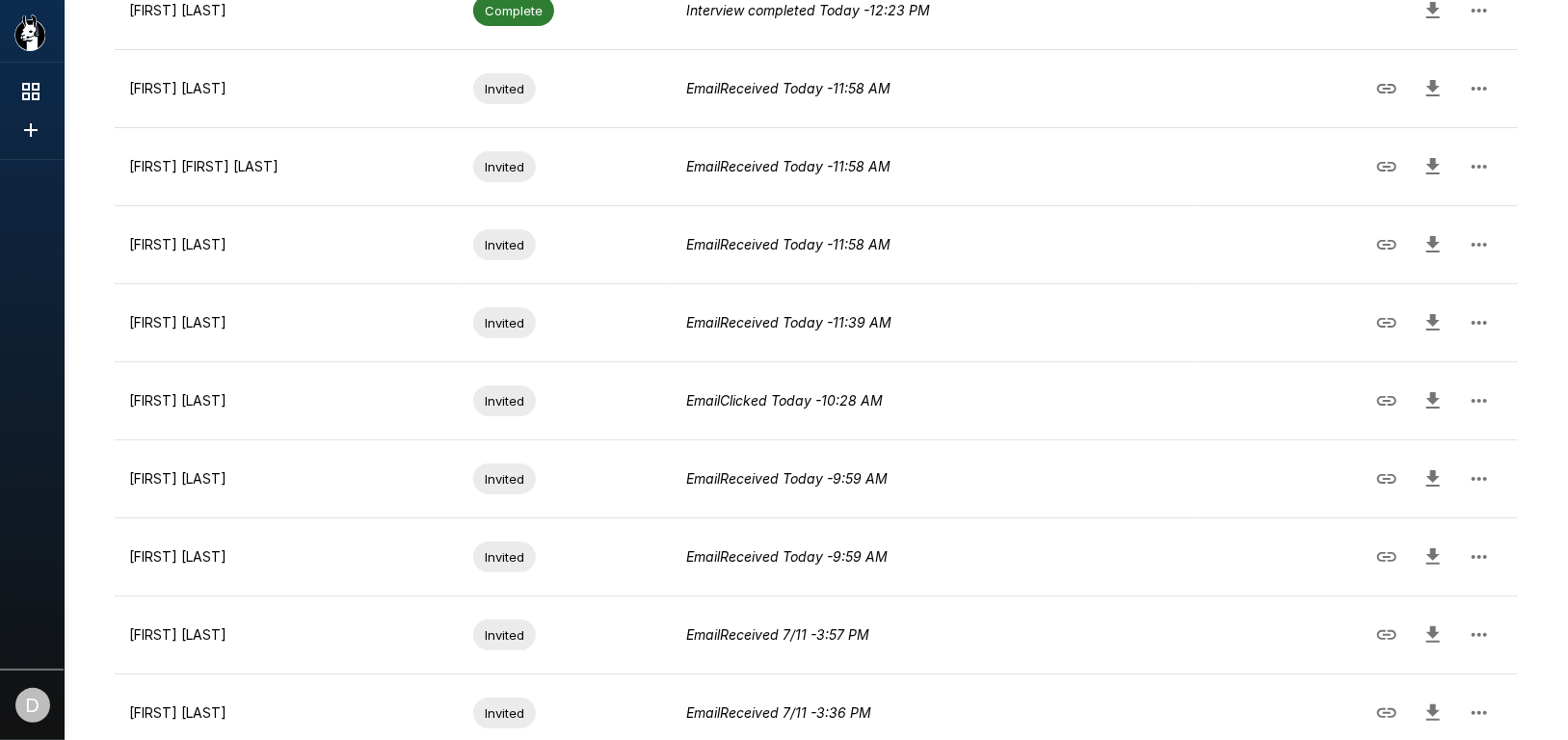 scroll, scrollTop: 357, scrollLeft: 0, axis: vertical 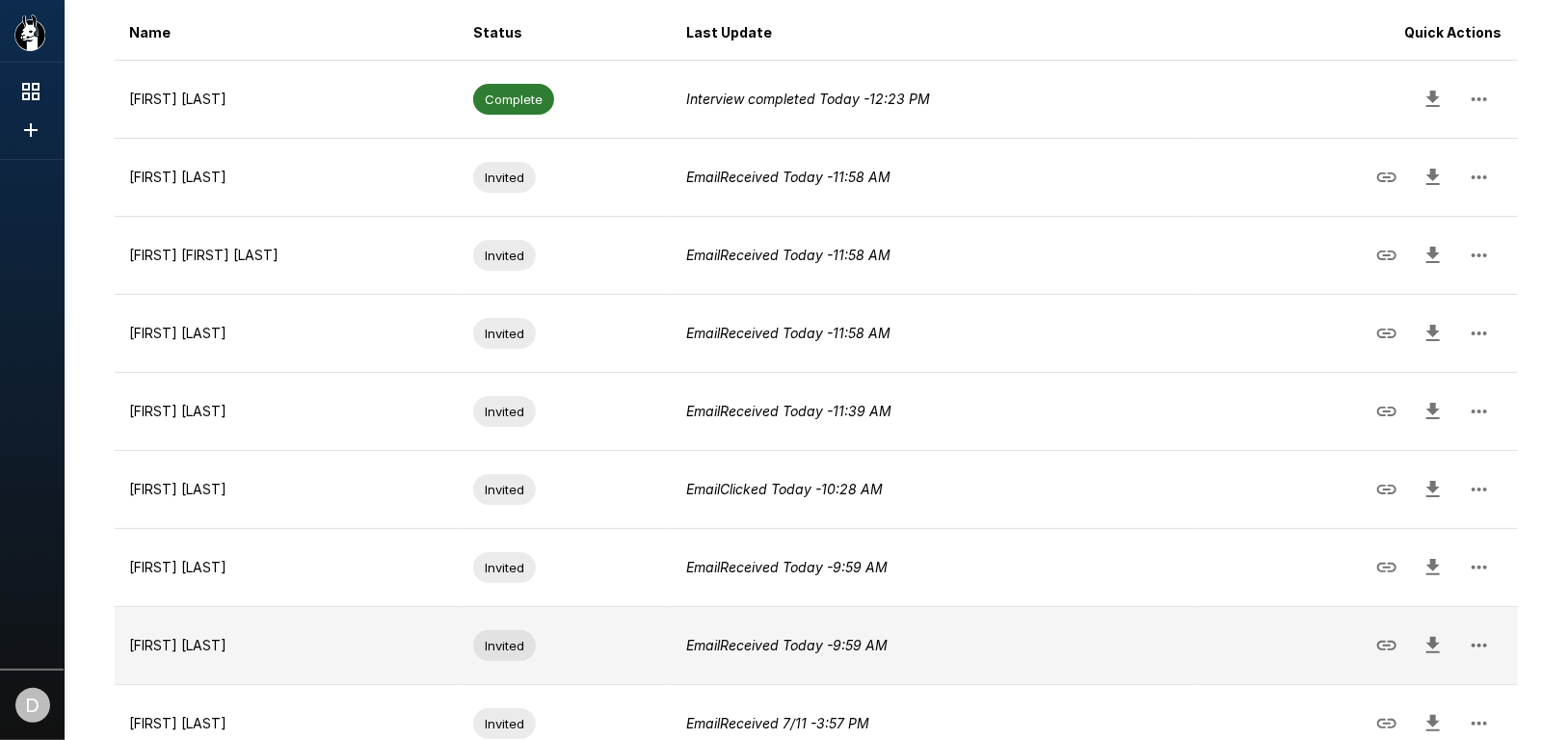 click on "Email  Received   Today   -  9:59 AM" at bounding box center [932, 646] 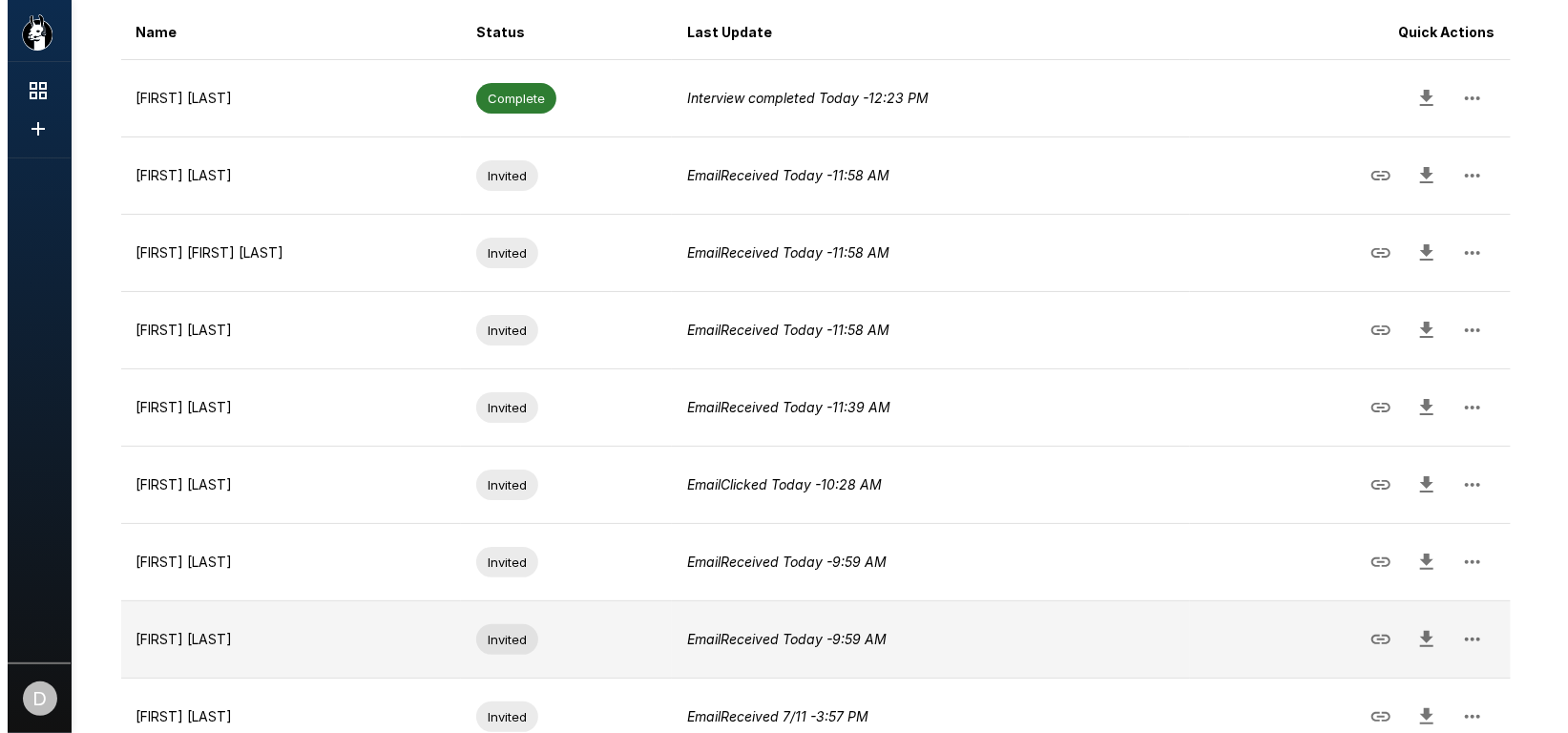scroll, scrollTop: 0, scrollLeft: 0, axis: both 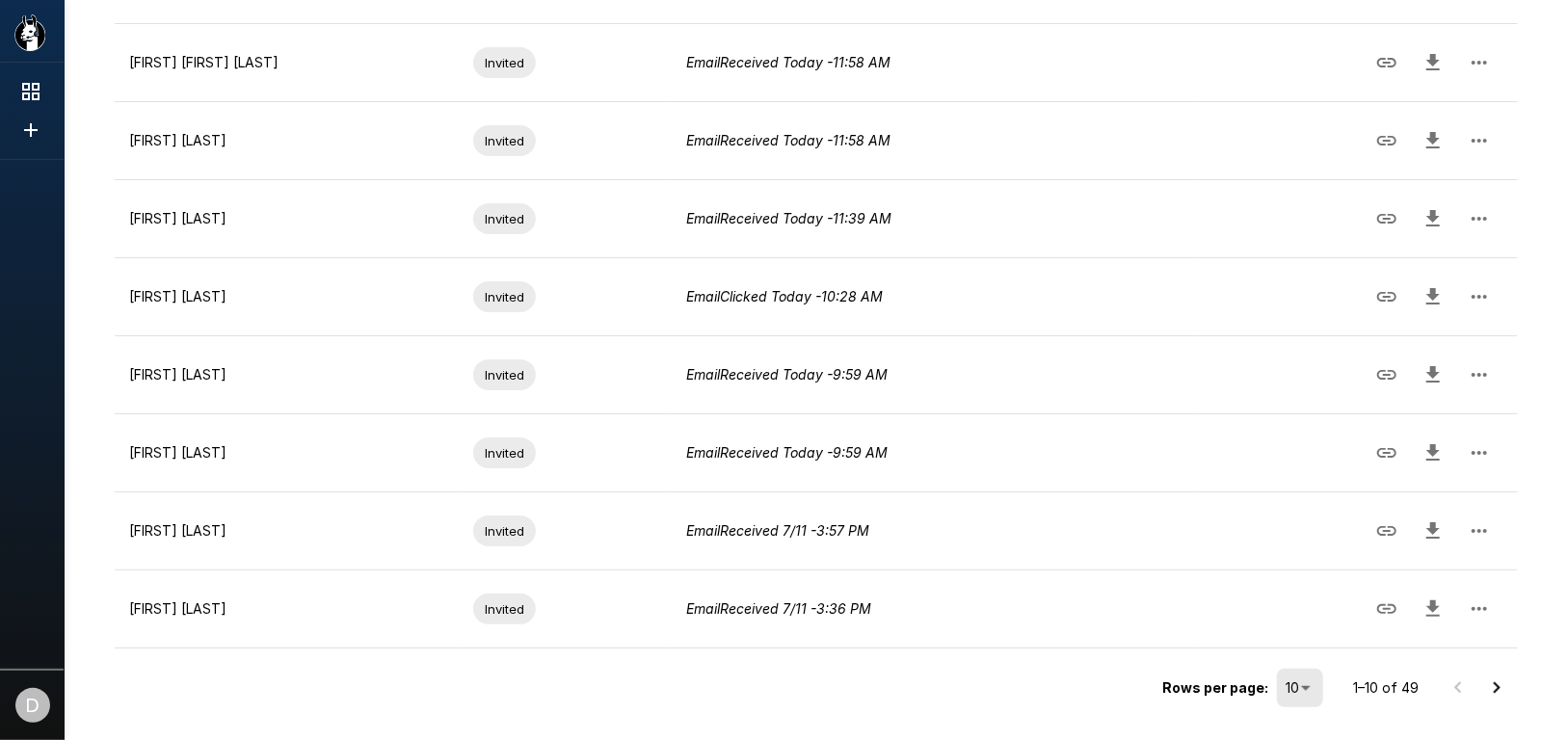 click on "Rows per page: 10 ** 1–10 of 49" at bounding box center (816, 680) 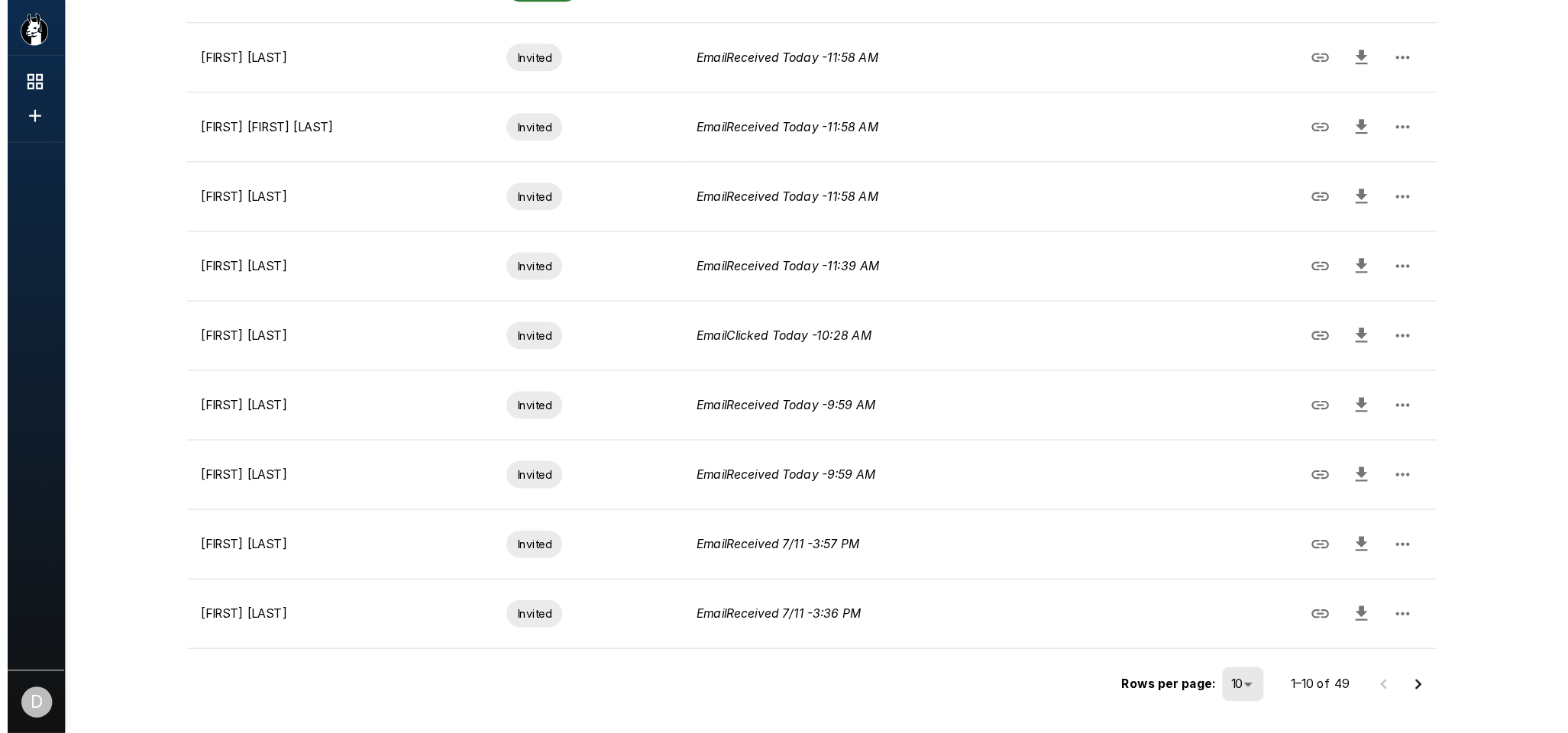 scroll, scrollTop: 290, scrollLeft: 0, axis: vertical 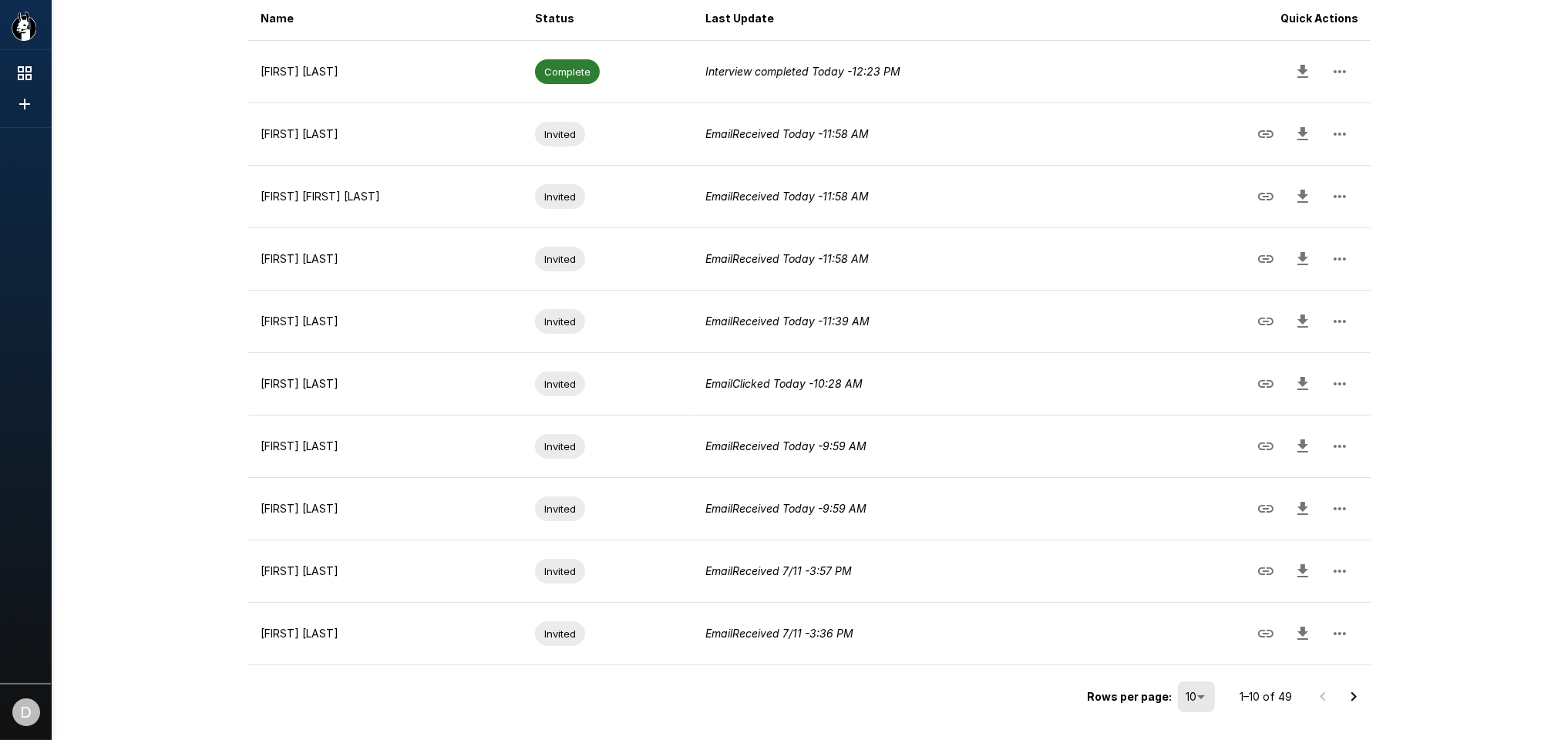 click on "D Devon Parodi Mariner Finance Account Representative Active **** Updated Today - 12:36 PM Results Applicants Interview Analytics Settings Imported (49) Linked Jobs (0) All Statuses ** Upload from My Computer Import History Download   49   total  results Last Refreshed Today - 12:36 PM Name Status Last Update Quick Actions Jesse Brown Complete Interview completed   Today   -  12:23 PM Danielle E. May Invited Email  Received   Today   -  11:58 AM Justin John Langba Invited Email  Received   Today   -  11:58 AM Emeka Amaku Invited Email  Received   Today   -  11:58 AM John Wilford Invited Email  Received   Today   -  11:39 AM Stanley Wofford Invited Email  Clicked   Today   -  10:28 AM J'lyssa Brooks Invited Email  Received   Today   -  9:59 AM Claudaia Jefferson Invited Email  Received   Today   -  9:59 AM Cydney Lee Invited Email  Received   7/11   -  3:57 PM Chico Lawson Invited Email  Received   7/11   -  3:36 PM Rows per page: 10 ** 1–10 of 49" at bounding box center (784, 77) 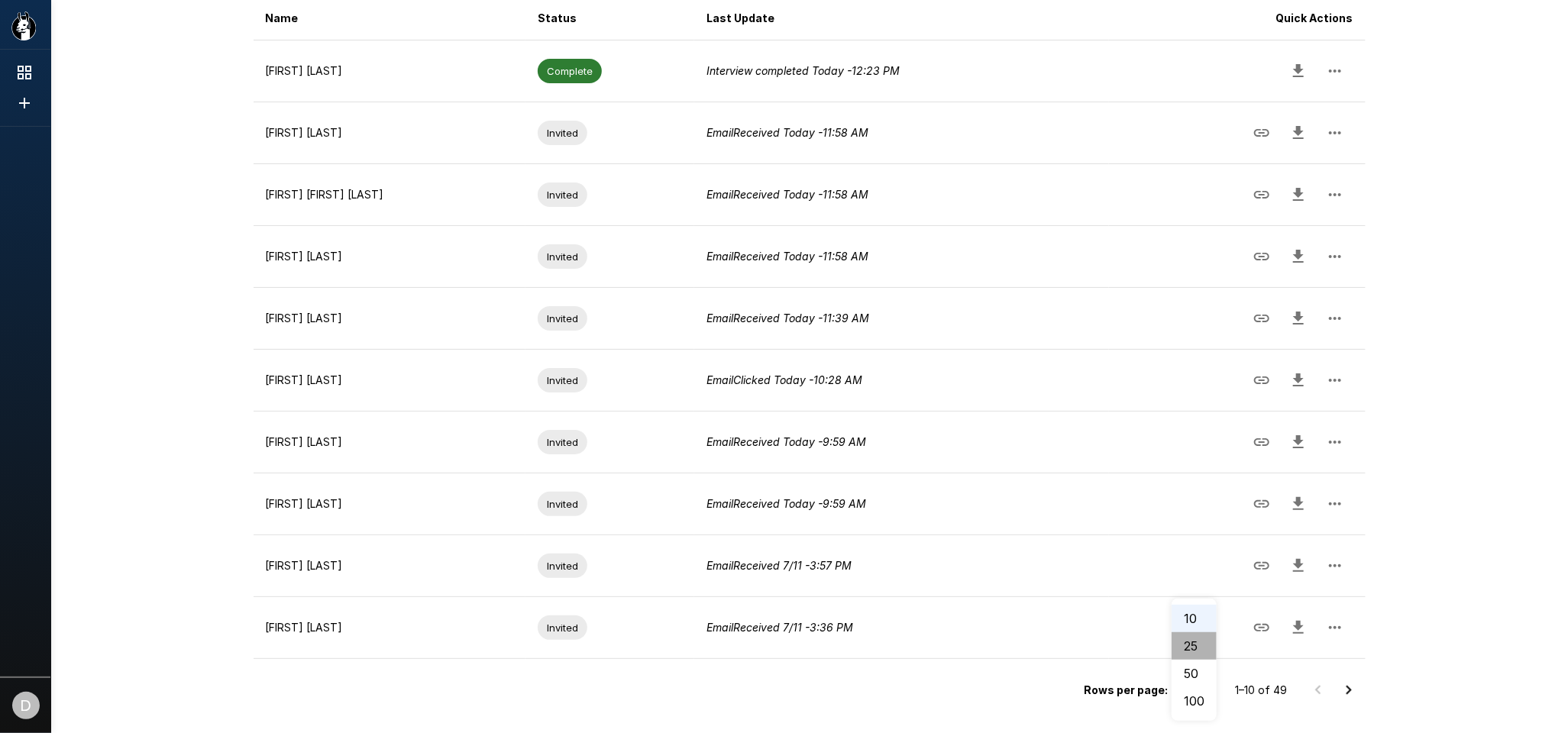 click on "25" at bounding box center (1194, 646) 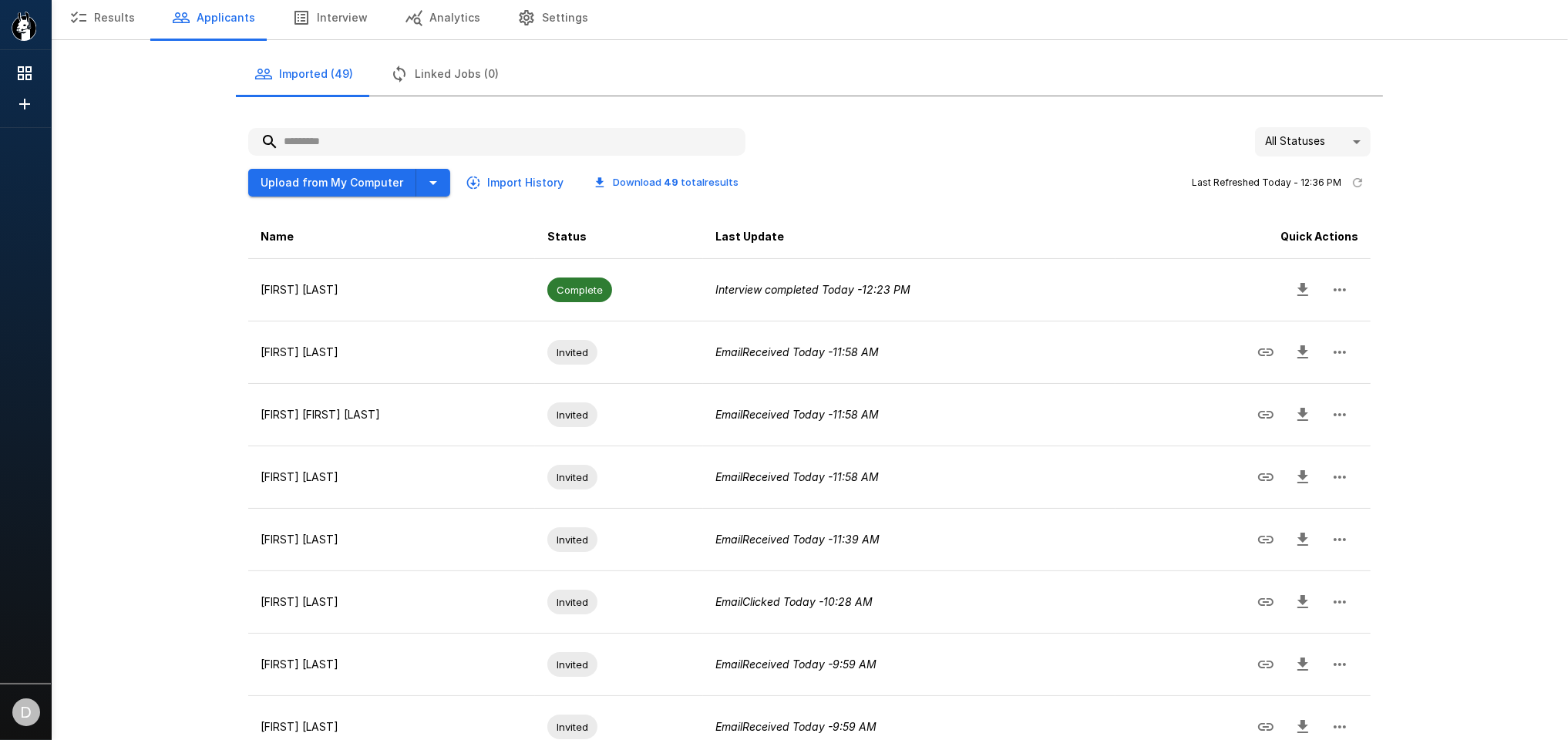 scroll, scrollTop: 96, scrollLeft: 0, axis: vertical 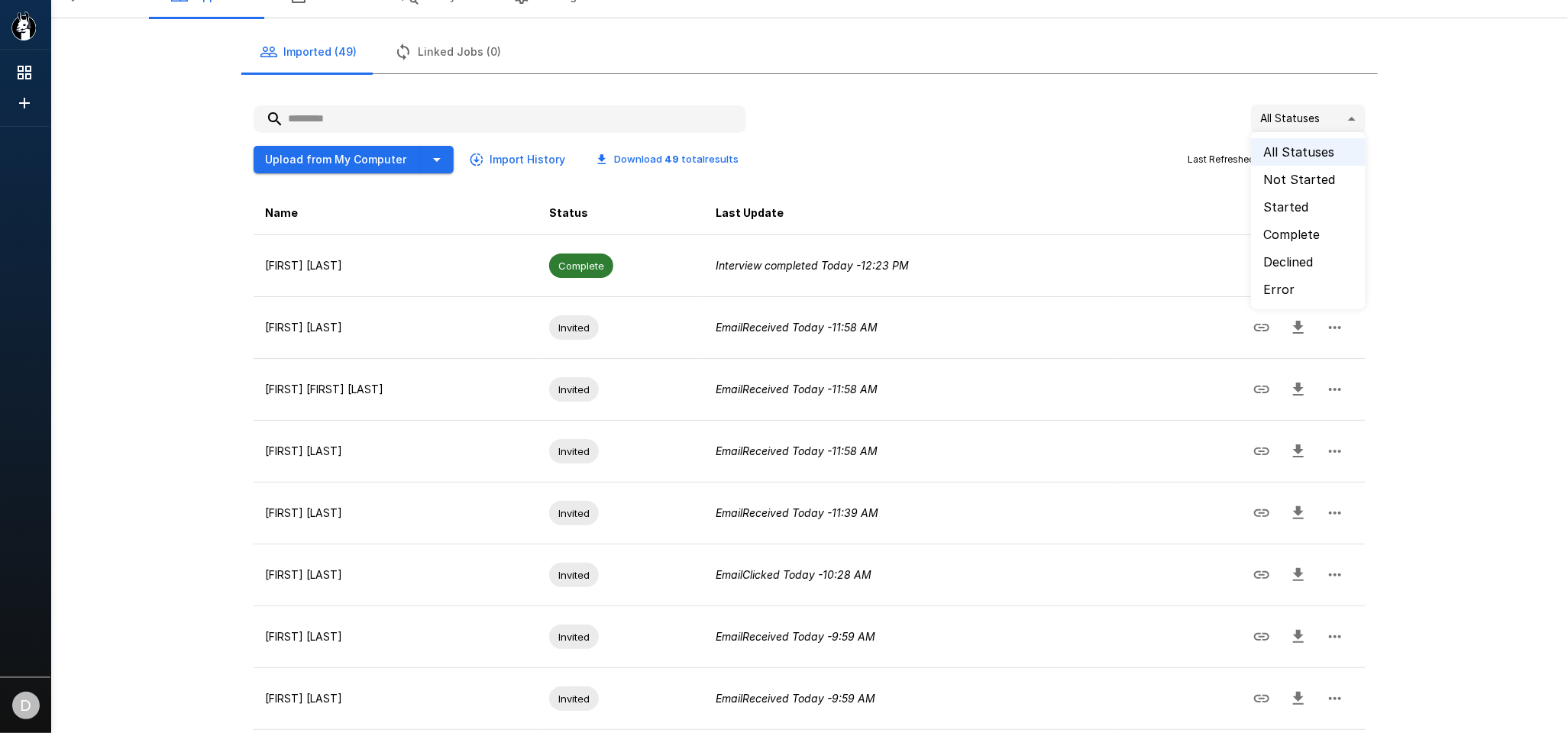 click on "D Devon Parodi Mariner Finance Account Representative Active **** Updated Today - 12:36 PM Results Applicants Interview Analytics Settings Imported (49) Linked Jobs (0) All Statuses ** Upload from My Computer Import History Download   49   total  results Last Refreshed Today - 12:36 PM Name Status Last Update Quick Actions Jesse Brown Complete Interview completed   Today   -  12:23 PM Danielle E. May Invited Email  Received   Today   -  11:58 AM Justin John Langba Invited Email  Received   Today   -  11:58 AM Emeka Amaku Invited Email  Received   Today   -  11:58 AM John Wilford Invited Email  Received   Today   -  11:39 AM Stanley Wofford Invited Email  Clicked   Today   -  10:28 AM J'lyssa Brooks Invited Email  Received   Today   -  9:59 AM Claudaia Jefferson Invited Email  Received   Today   -  9:59 AM Cydney Lee Invited Email  Received   7/11   -  3:57 PM Chico Lawson Invited Email  Received   7/11   -  3:36 PM Kendell Moore Invited Email  Received   7/11   -  10:10 AM Lauren Breitweiser Invited Email" at bounding box center [791, 271] 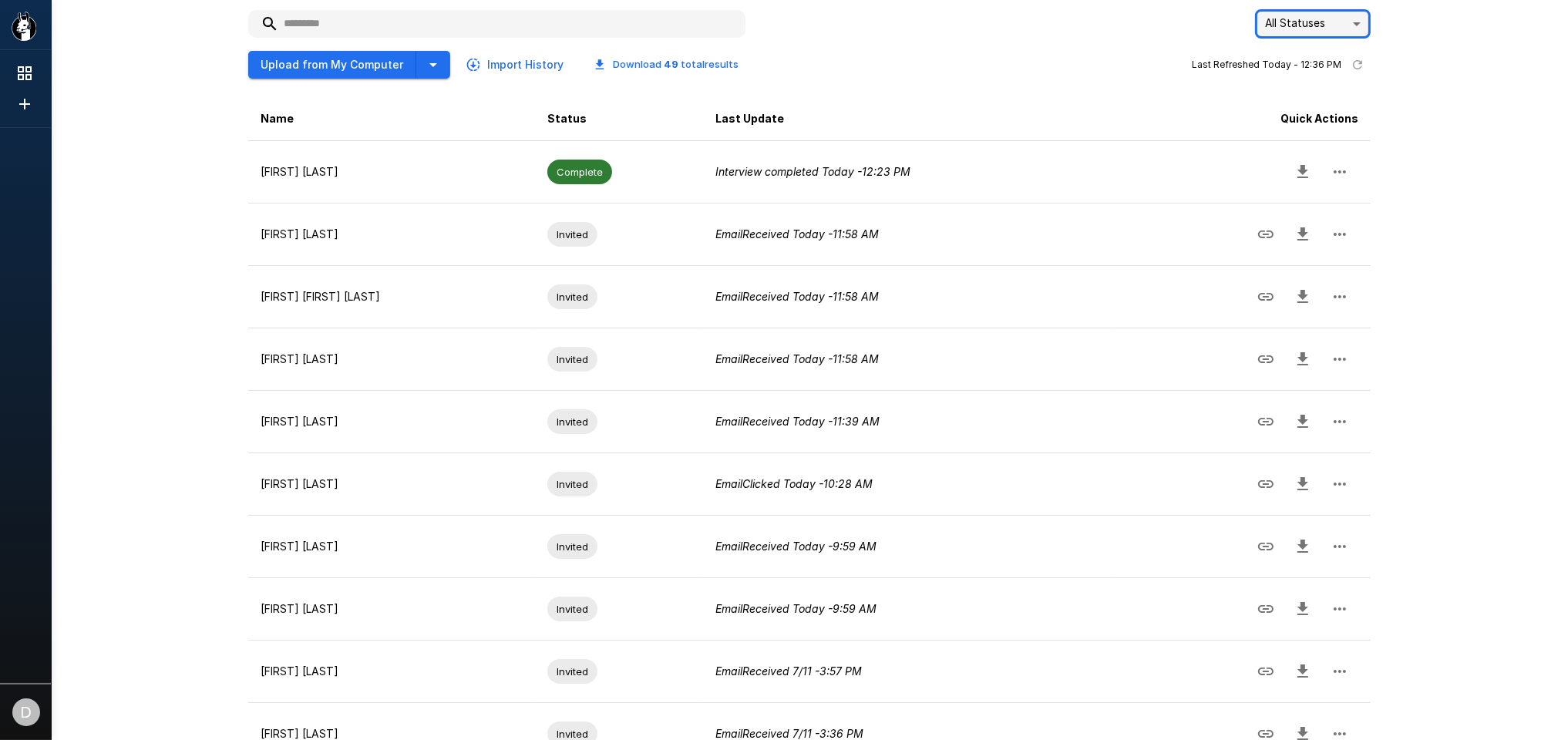 scroll, scrollTop: 289, scrollLeft: 0, axis: vertical 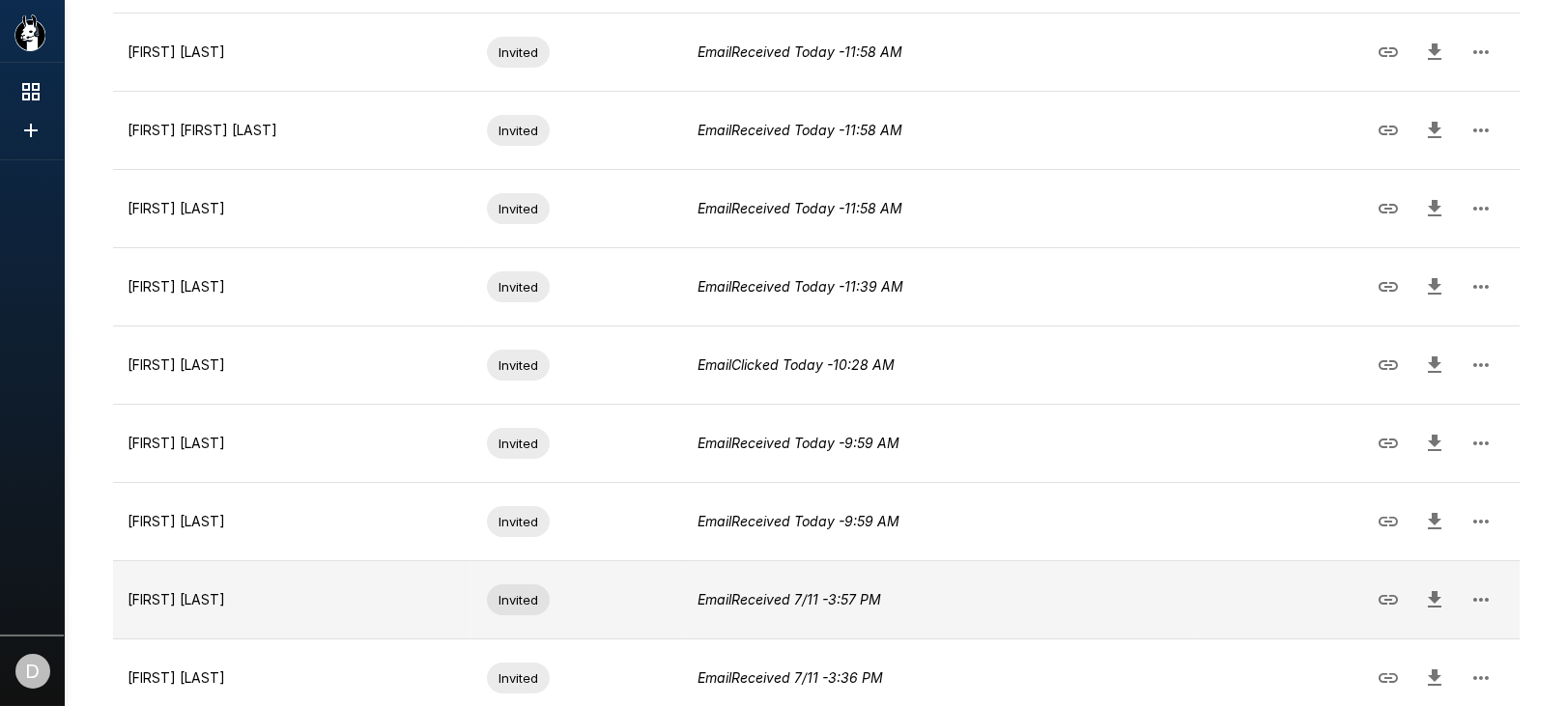 click on "[FIRST] [LAST]" at bounding box center [293, 600] 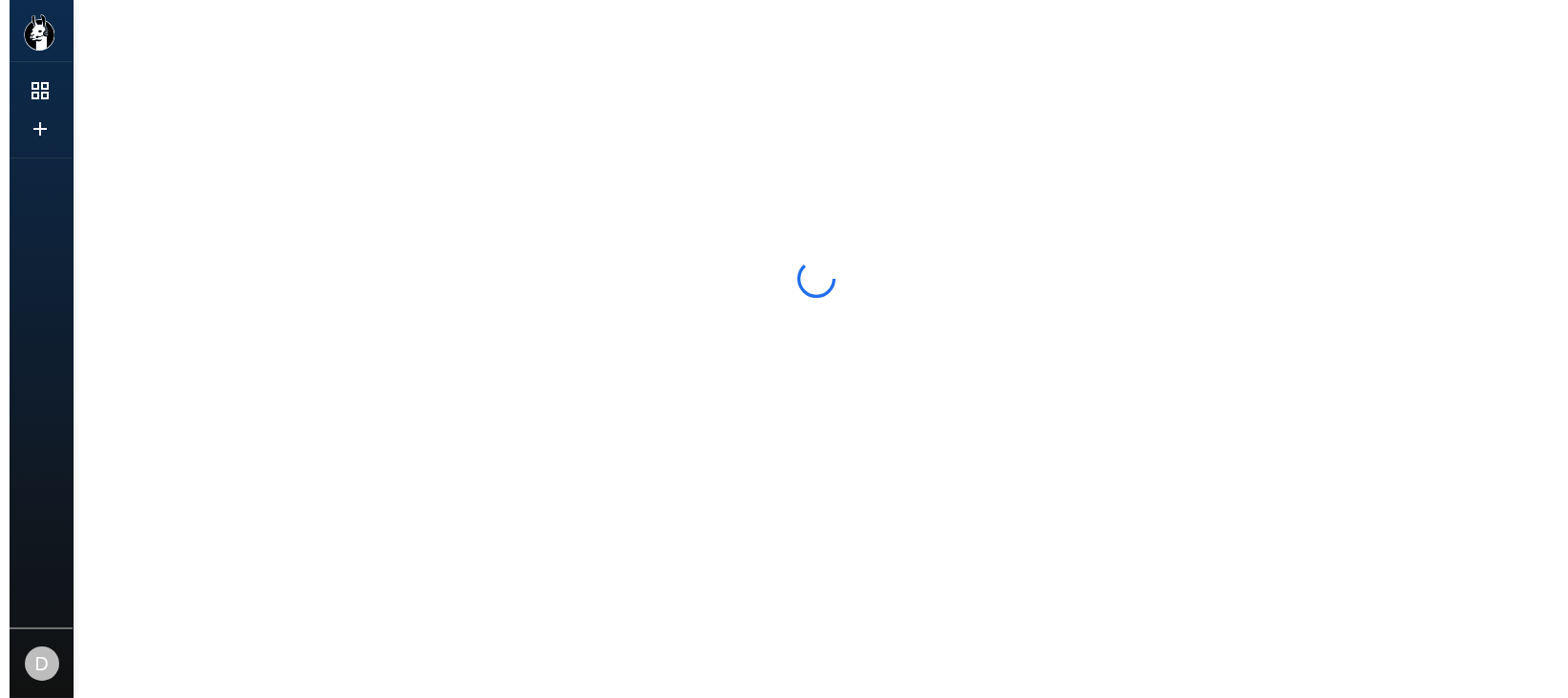 scroll, scrollTop: 0, scrollLeft: 0, axis: both 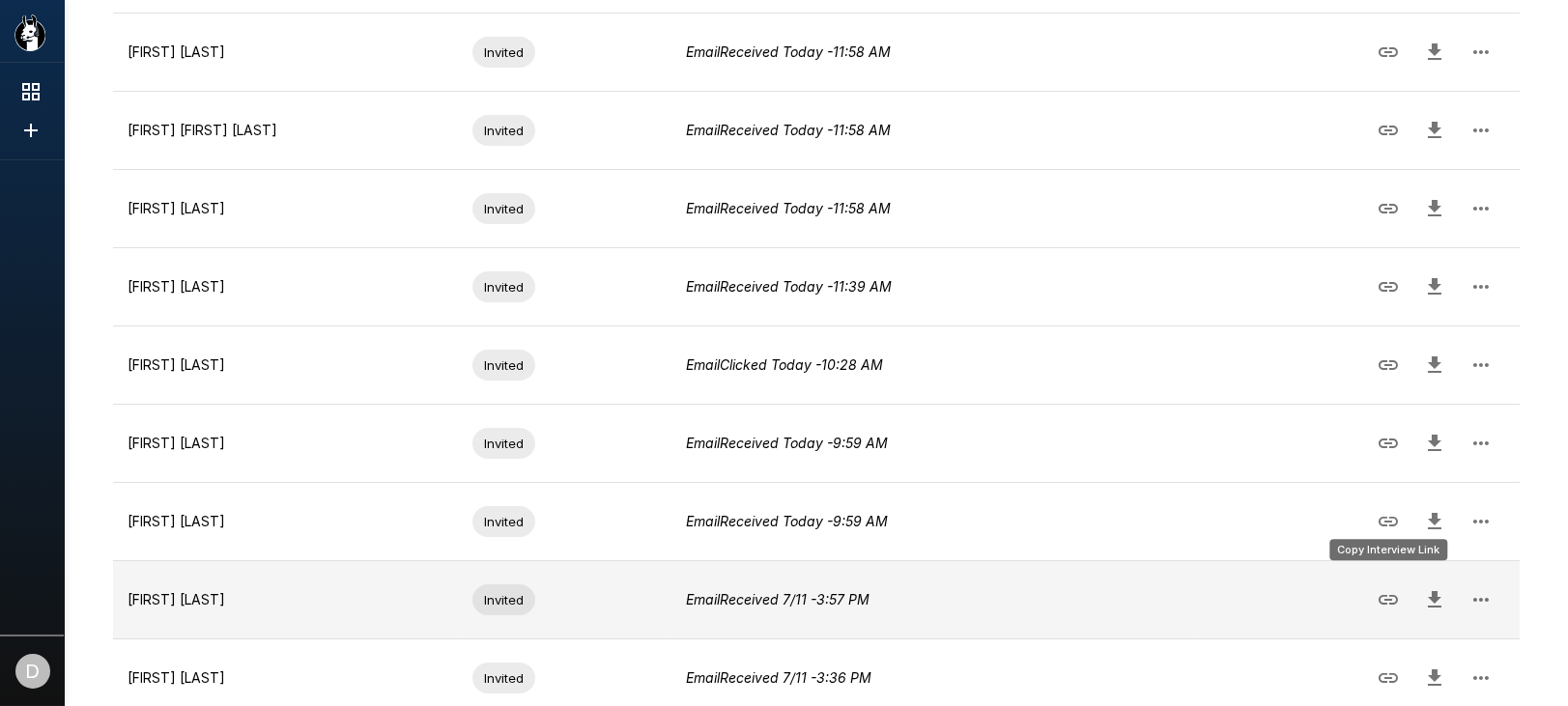 click 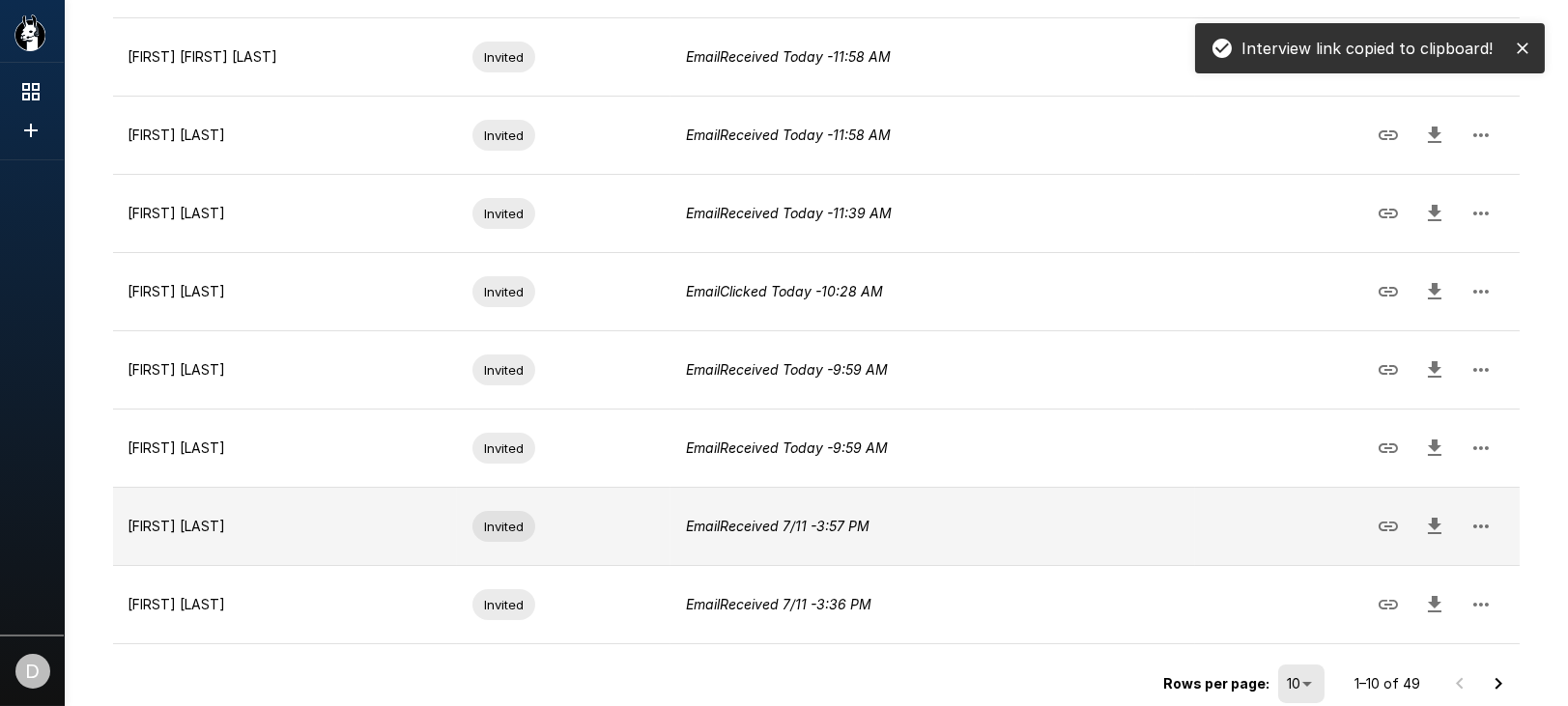 scroll, scrollTop: 587, scrollLeft: 0, axis: vertical 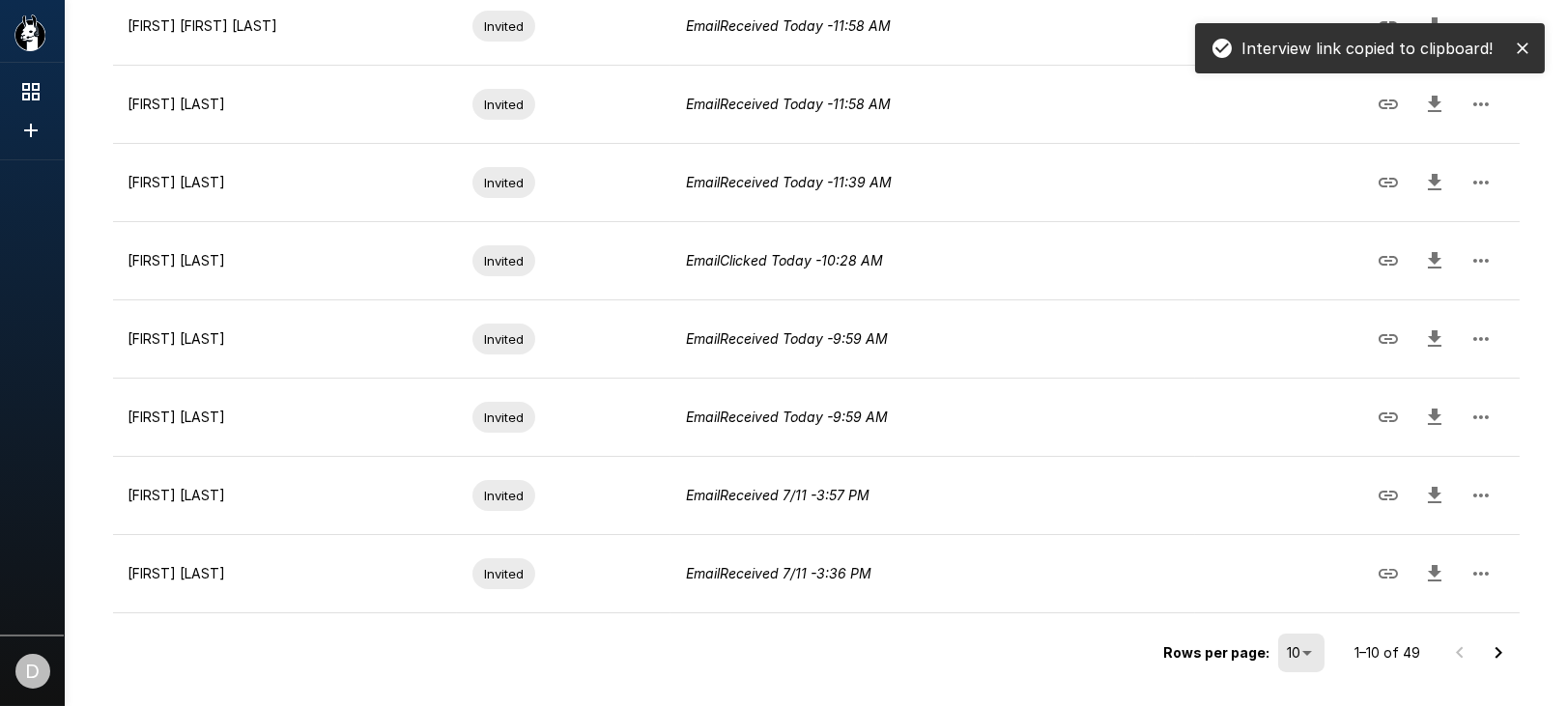 click 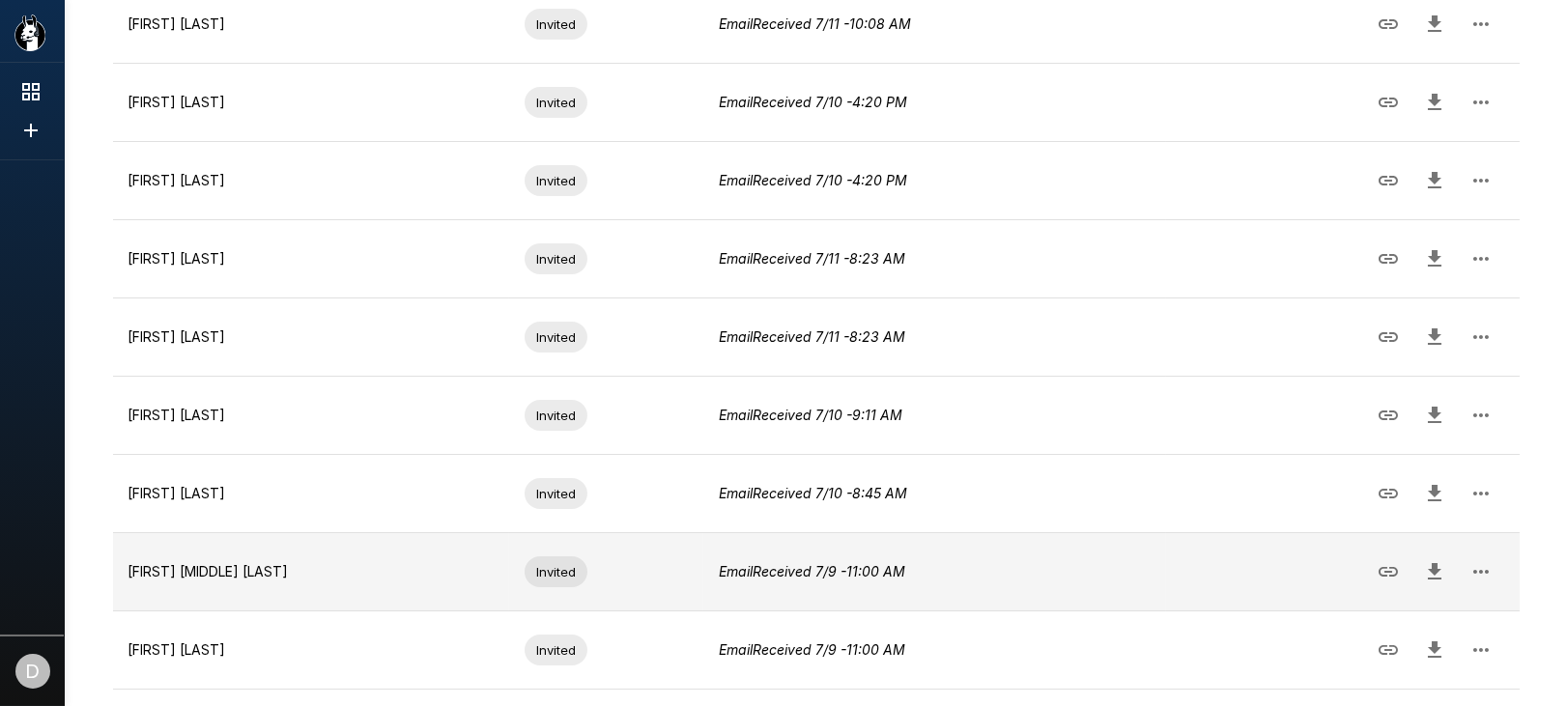 scroll, scrollTop: 587, scrollLeft: 0, axis: vertical 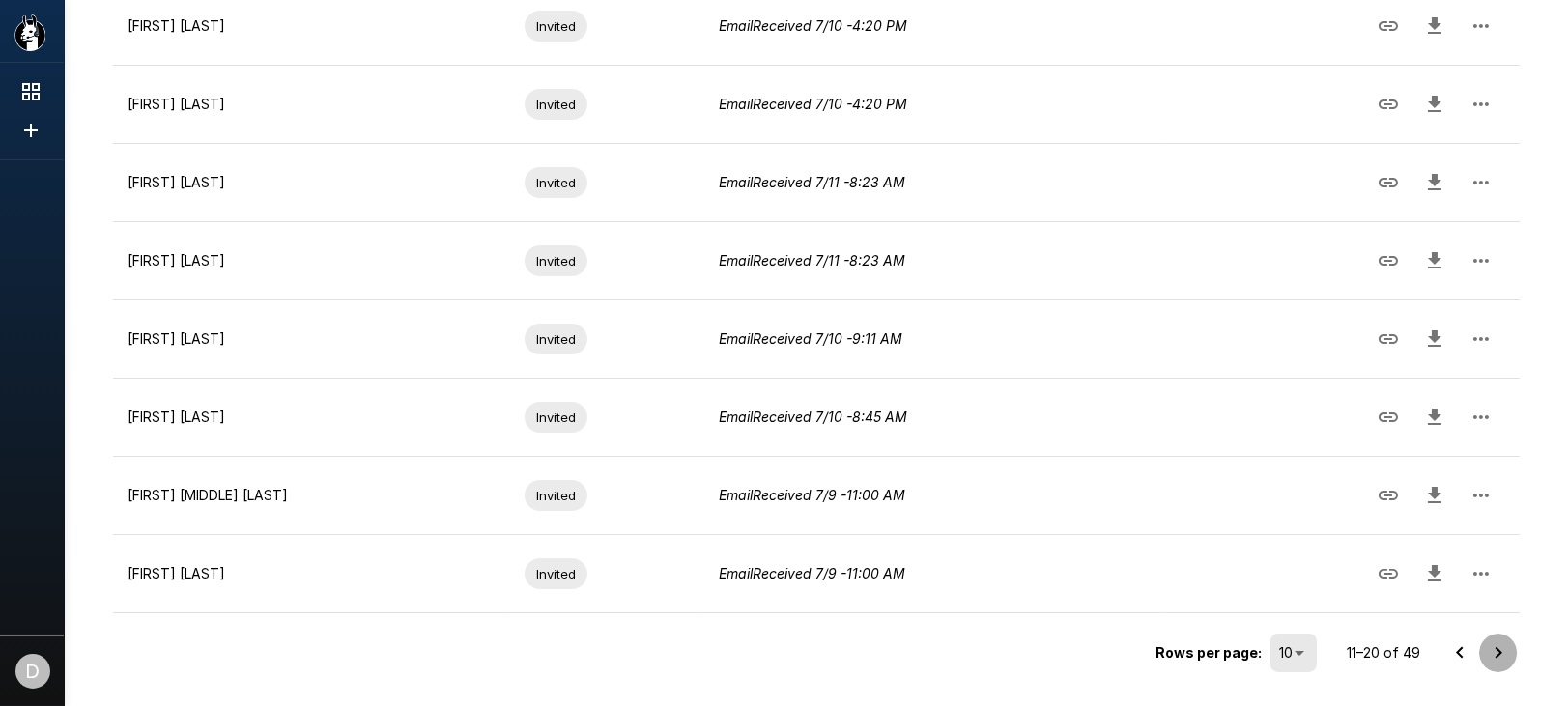 click 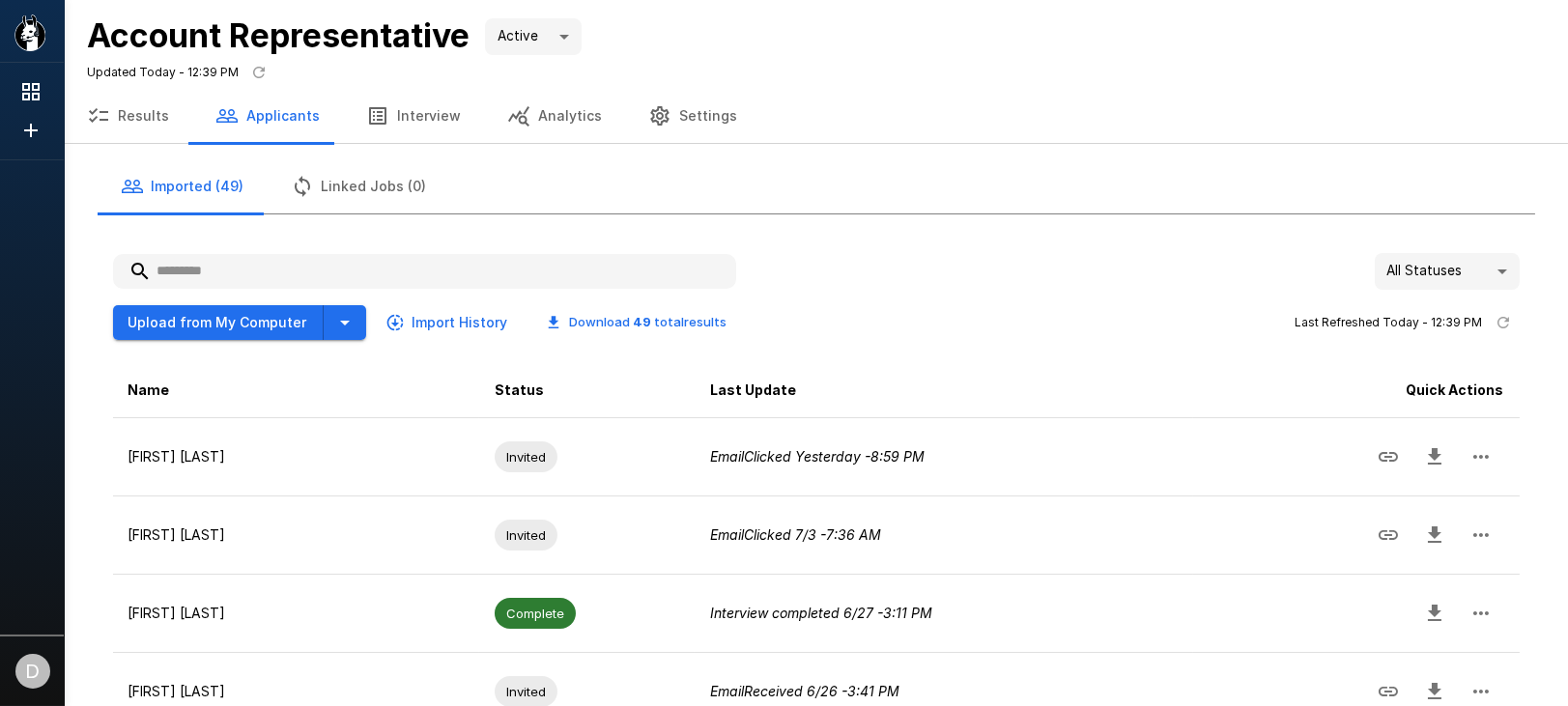 scroll, scrollTop: 587, scrollLeft: 0, axis: vertical 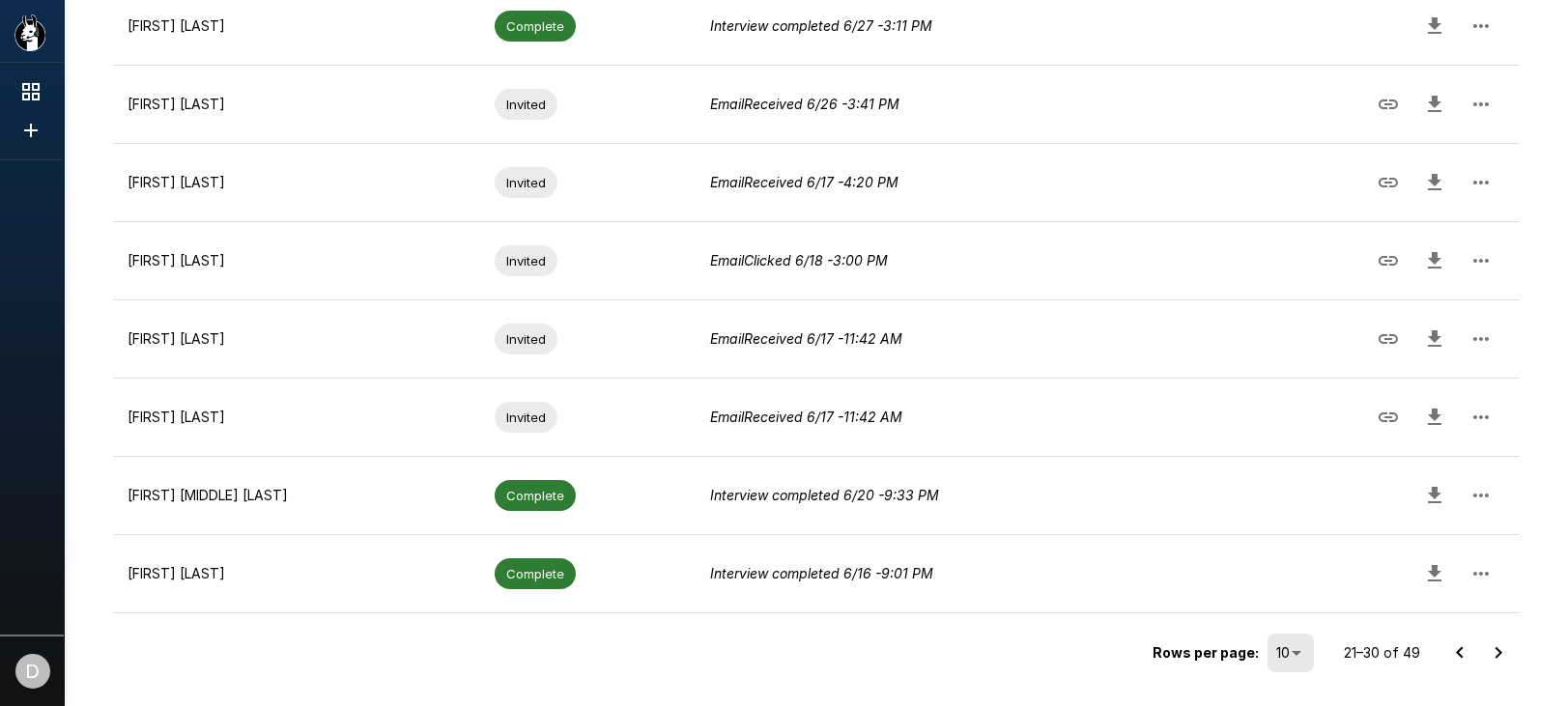 click 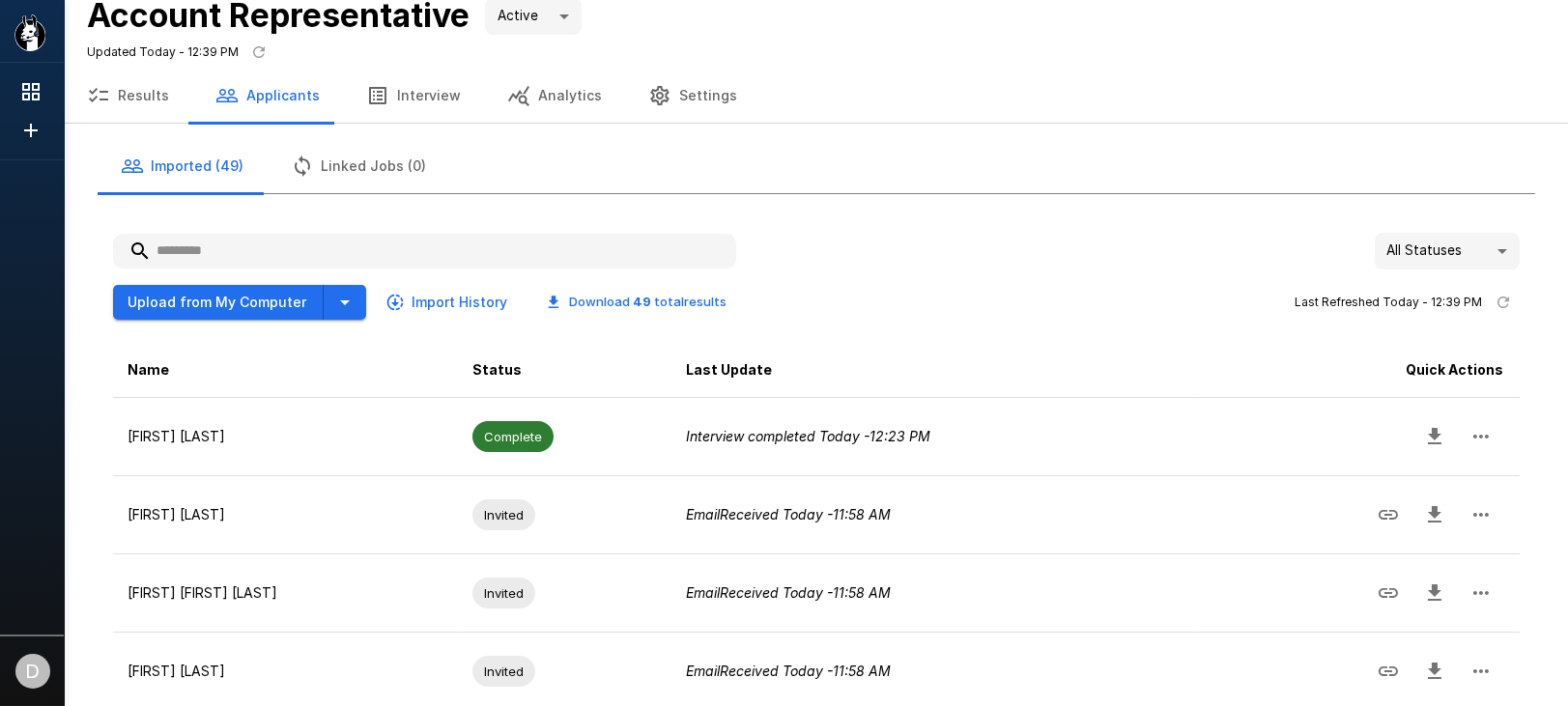scroll, scrollTop: 0, scrollLeft: 0, axis: both 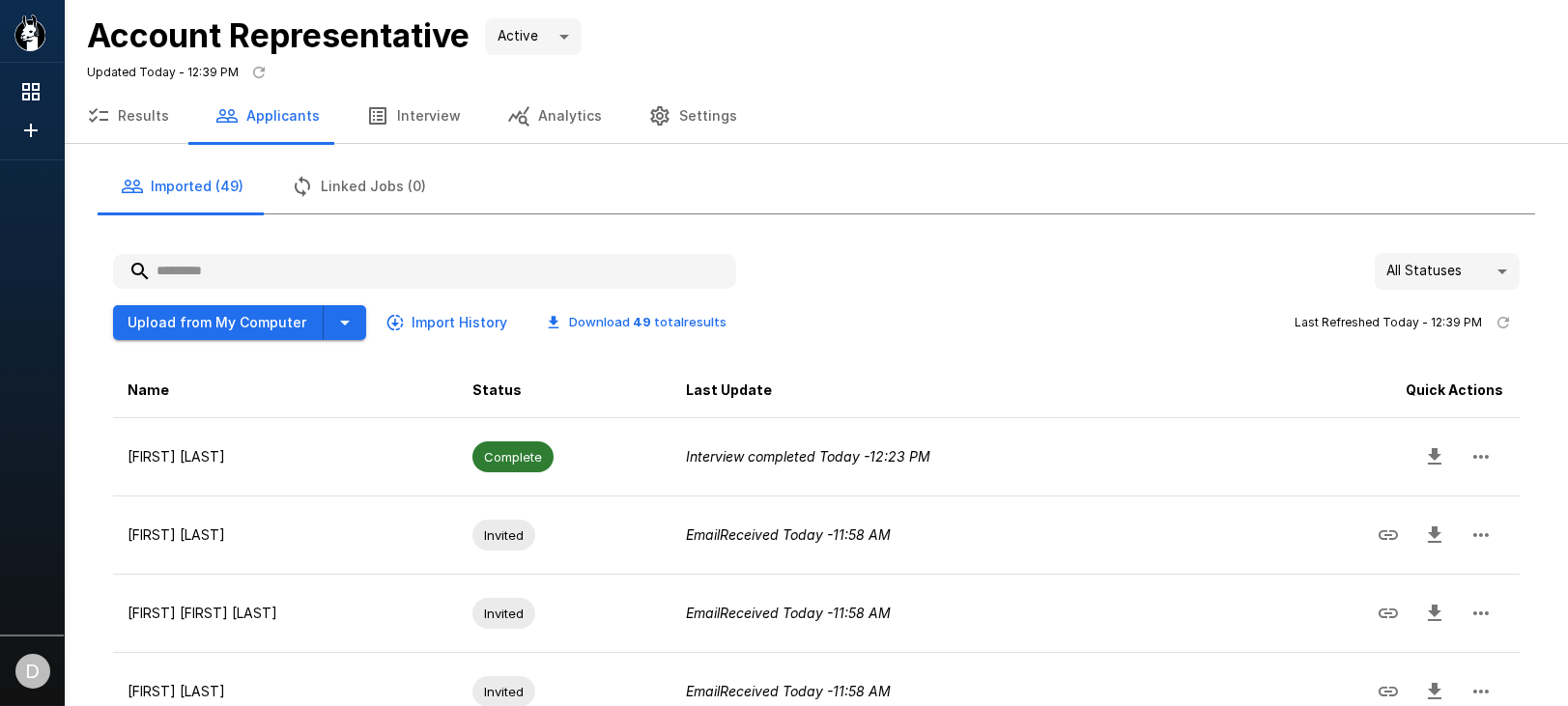 click on "D Devon Parodi Mariner Finance Account Representative Active **** Updated Today - 12:39 PM Results Applicants Interview Analytics Settings Imported (49) Linked Jobs (0) All Statuses ** Upload from My Computer Import History Download   49   total  results Last Refreshed Today - 12:39 PM Name Status Last Update Quick Actions Jesse Brown Complete Interview completed   Today   -  12:23 PM Danielle E. May Invited Email  Received   Today   -  11:58 AM Justin John Langba Invited Email  Received   Today   -  11:58 AM Emeka Amaku Invited Email  Received   Today   -  11:58 AM John Wilford Invited Email  Received   Today   -  11:39 AM Stanley Wofford Invited Email  Clicked   Today   -  10:28 AM J'lyssa Brooks Invited Email  Received   Today   -  9:59 AM Claudaia Jefferson Invited Email  Received   Today   -  9:59 AM Cydney Lee Invited Email  Received   7/11   -  3:57 PM Chico Lawson Invited Email  Received   7/11   -  3:36 PM Rows per page: 10 ** 1–10 of 49" at bounding box center (784, 353) 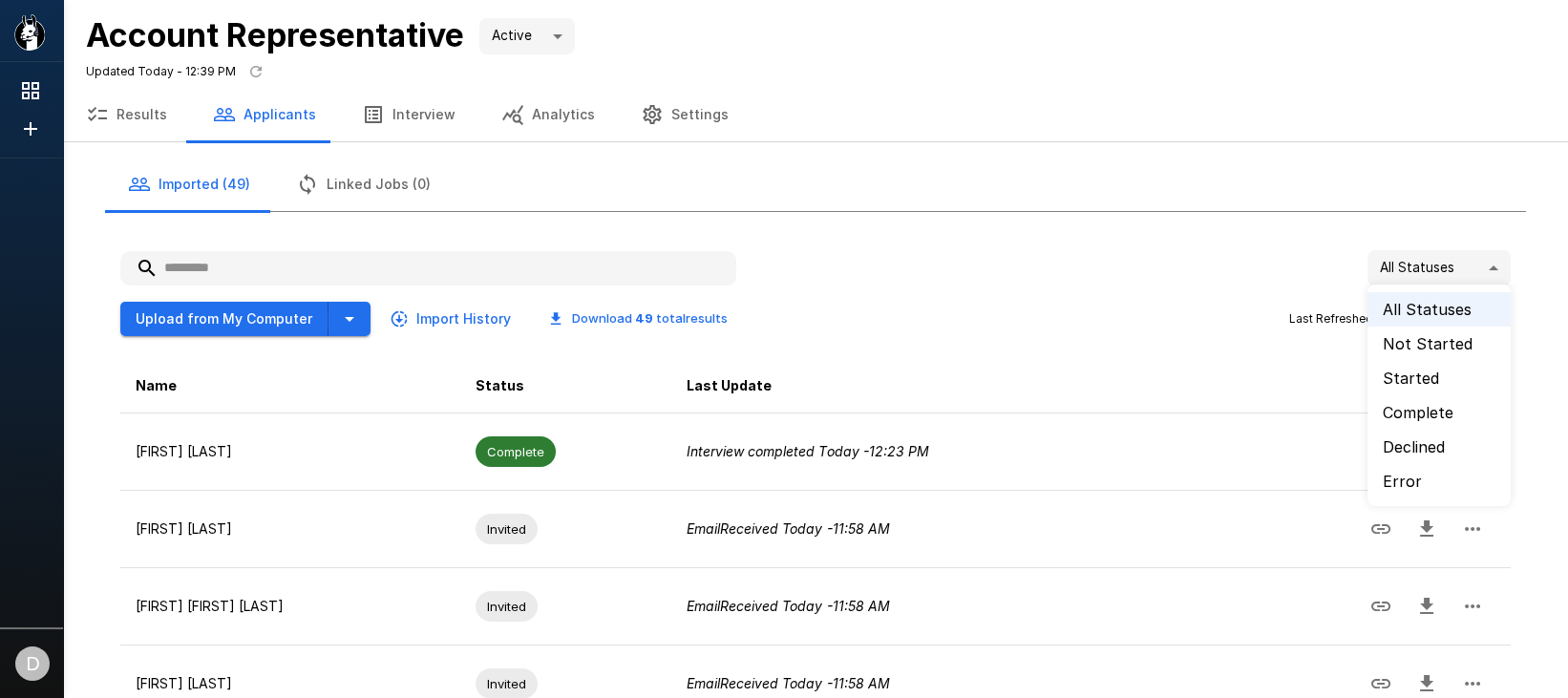 click on "Not Started" at bounding box center (1439, 344) 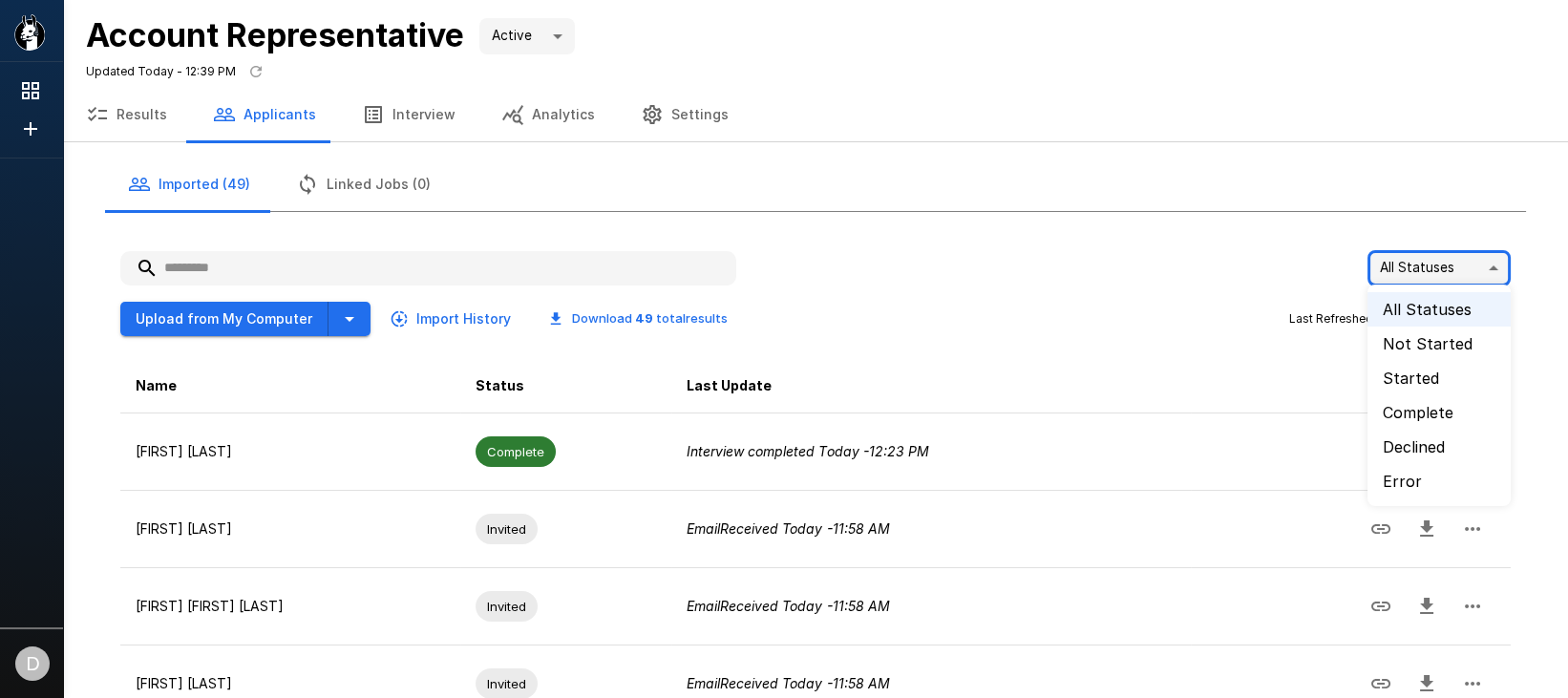 type on "**********" 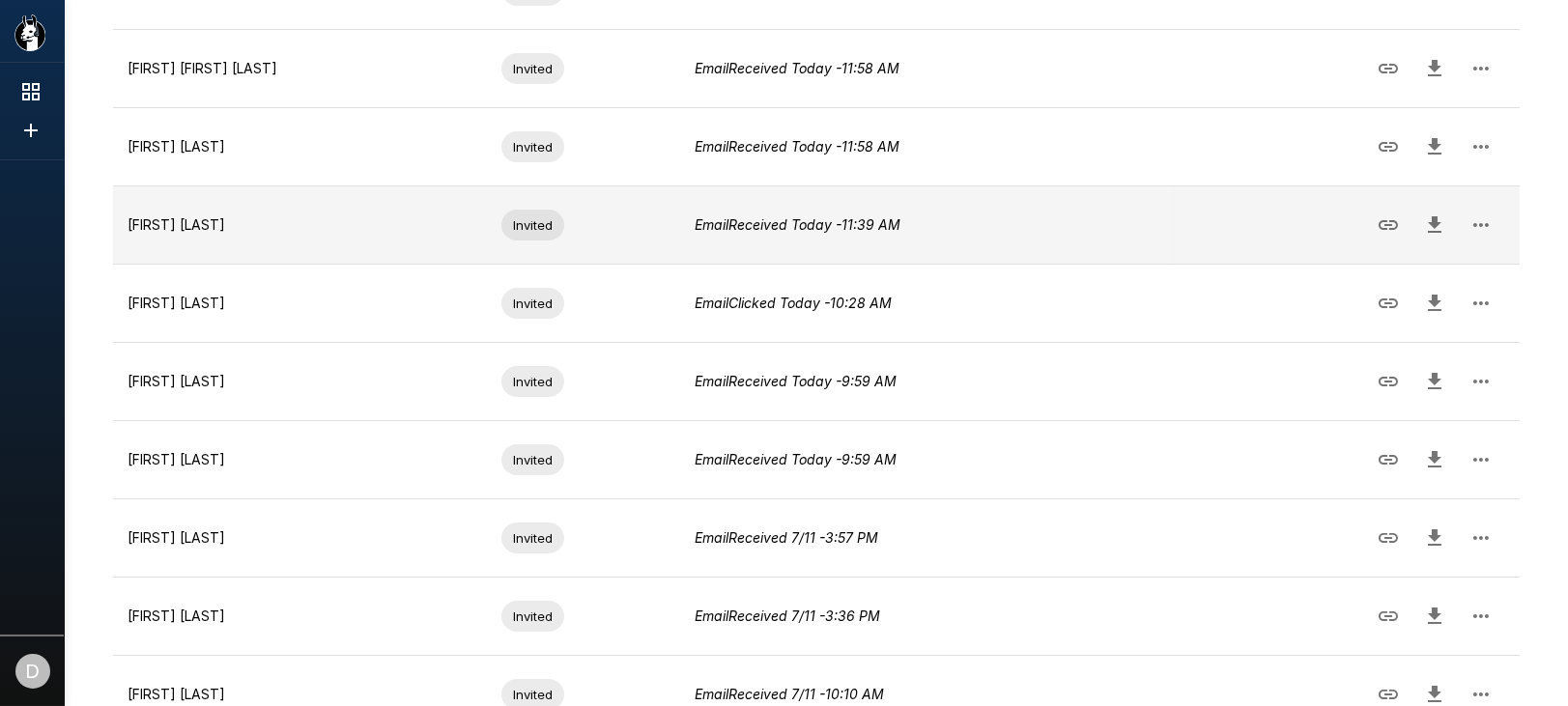 scroll, scrollTop: 587, scrollLeft: 0, axis: vertical 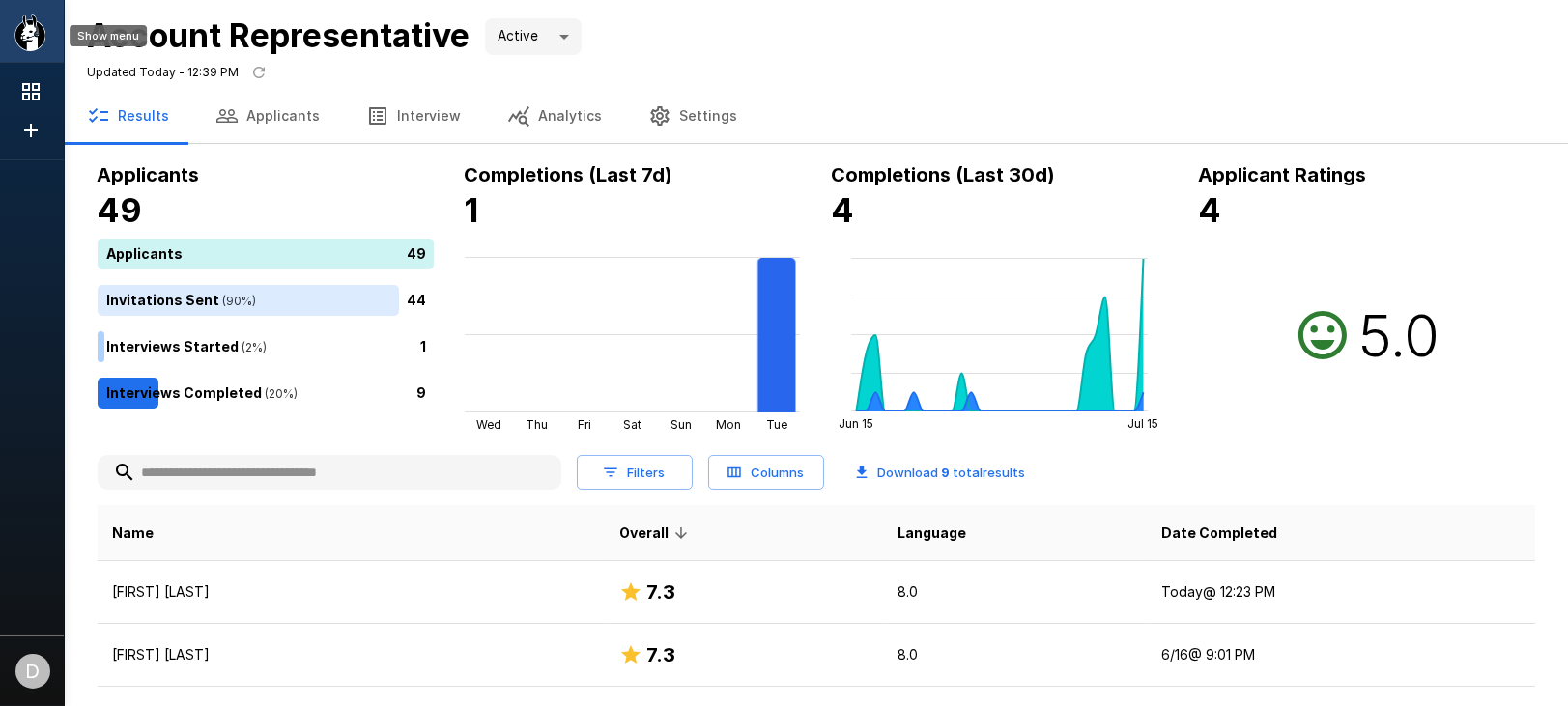 click at bounding box center [95, 33] 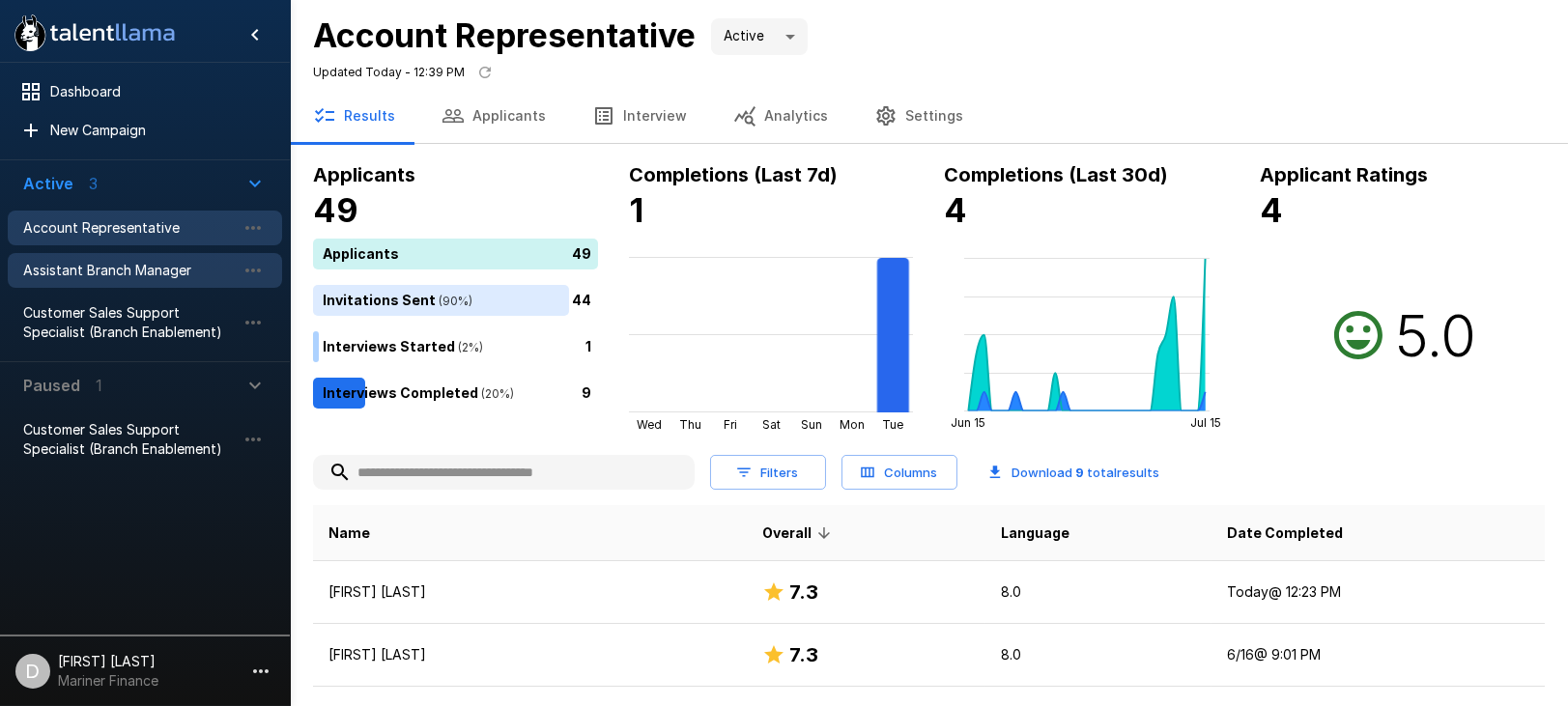 click on "Assistant Branch Manager" at bounding box center (145, 270) 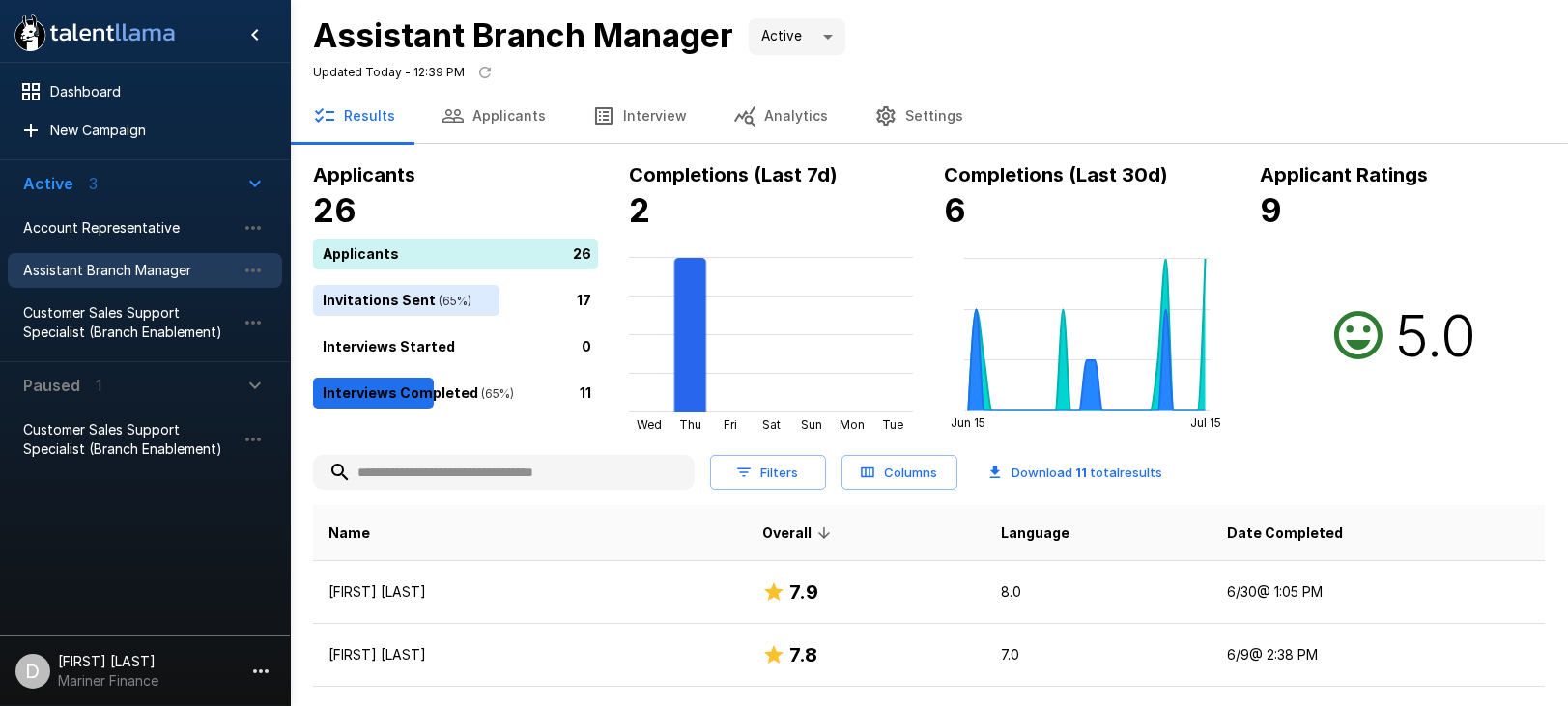 click on "Applicants" at bounding box center (494, 116) 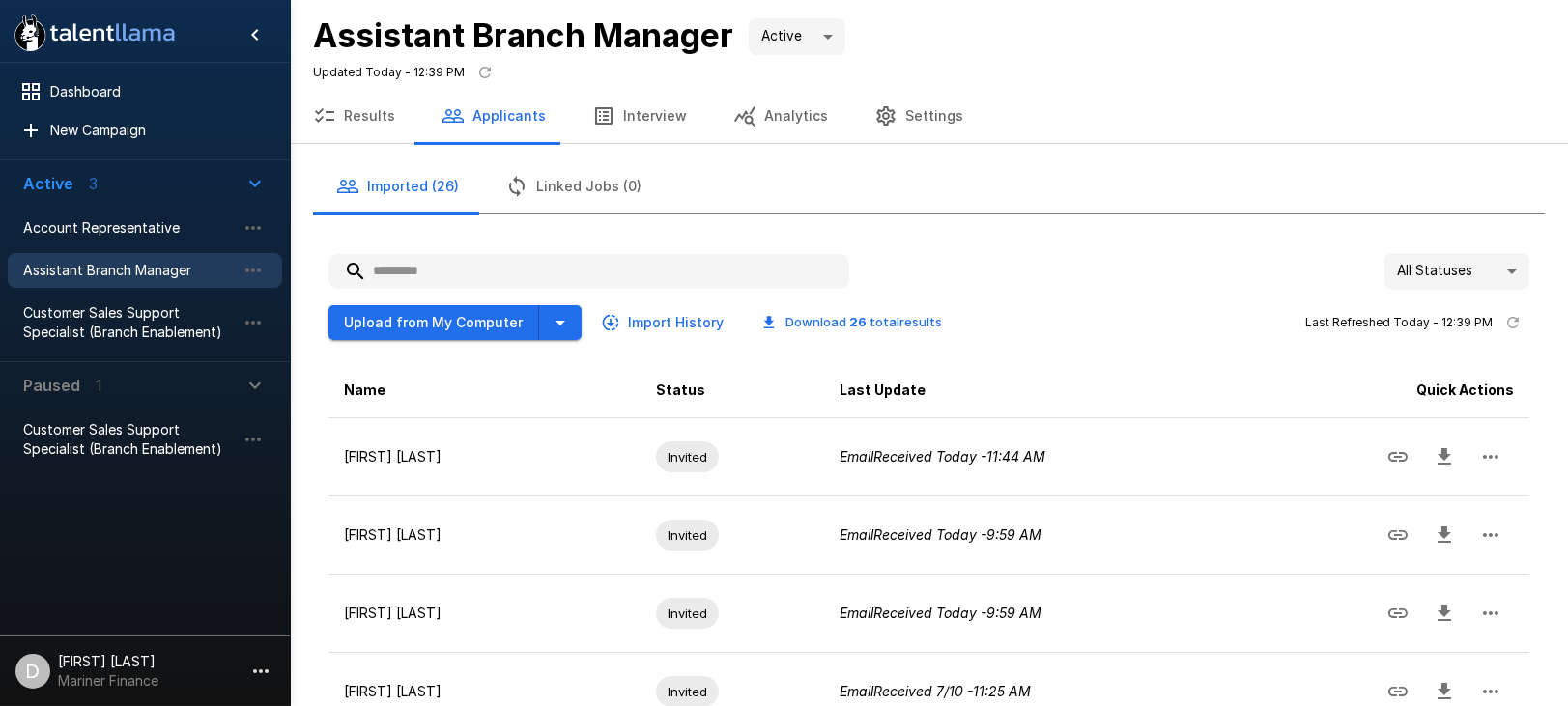 click on "Dashboard New Campaign Active 3 Account Representative Assistant Branch Manager Customer Sales Support Specialist (Branch Enablement) Paused 1 Customer Sales Support Specialist (Branch Enablement) D Devon Parodi Mariner Finance Assistant Branch Manager Active **** Updated Today - 12:39 PM Results Applicants Interview Analytics Settings Imported (26) Linked Jobs (0) All Statuses ** Upload from My Computer Import History Download   26   total  results Last Refreshed Today - 12:39 PM Name Status Last Update Quick Actions Mandie Reusch Invited Email  Received   Today   -  11:44 AM John Haag Invited Email  Received   Today   -  9:59 AM Michael Wilson Invited Email  Received   Today   -  9:59 AM Thomas Goodman Invited Email  Received   7/10   -  11:25 AM Brandi Collins Complete Interview completed   7/10   -  1:49 PM Sean Rager Complete Interview completed   7/10   -  11:58 AM Naydina Phillips Invited Email  Received   7/10   -  9:12 AM Stephen L. Brody Invited Email  Received   7/9   -  11:04 AM Kevin Brown   6/30" at bounding box center (784, 353) 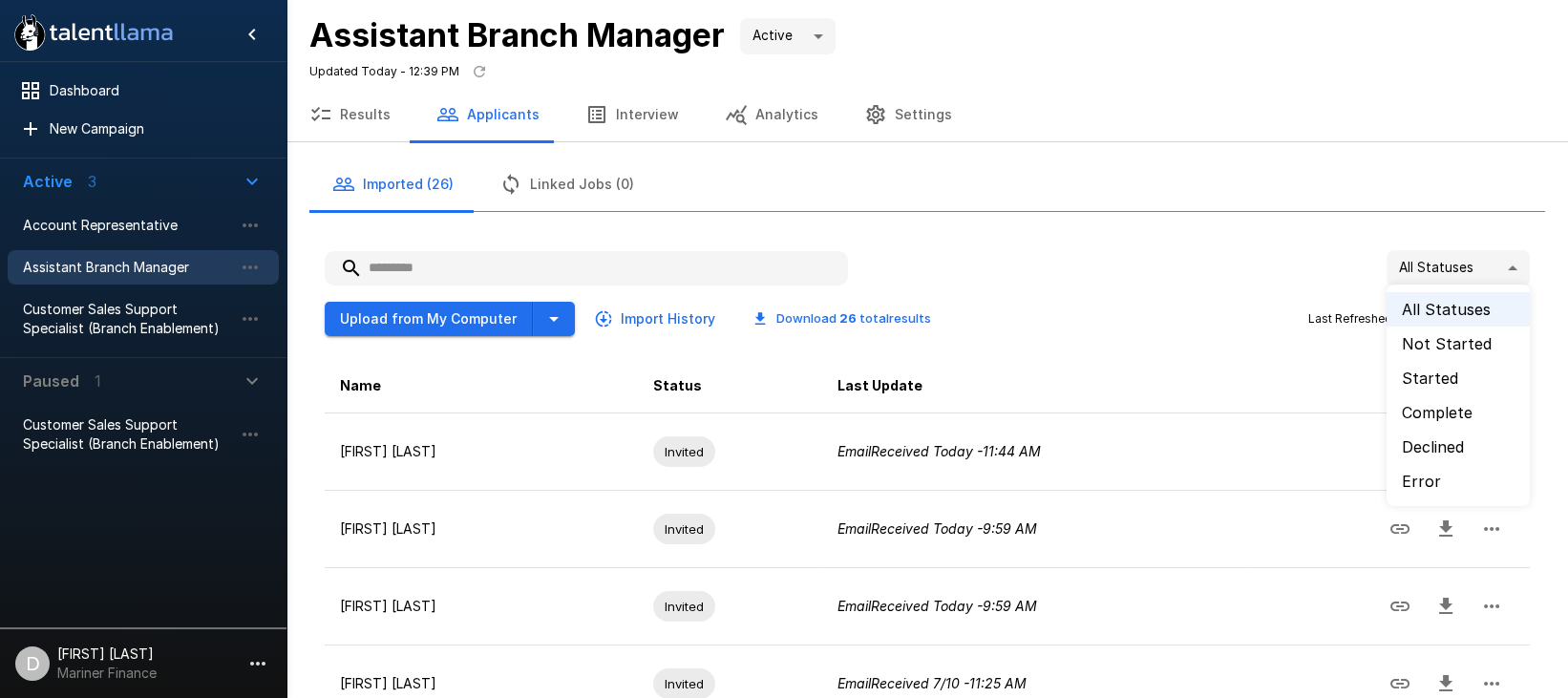 click on "Not Started" at bounding box center [1458, 344] 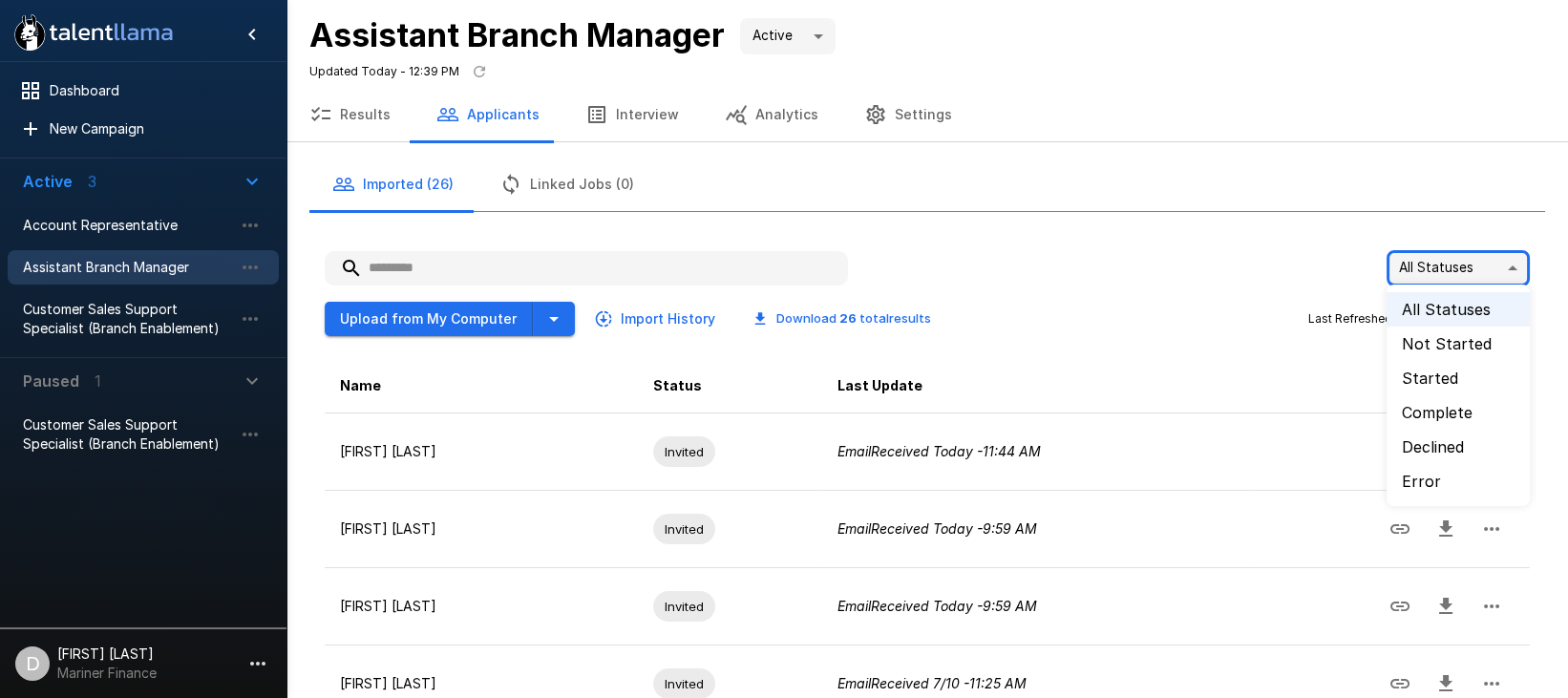 type on "**********" 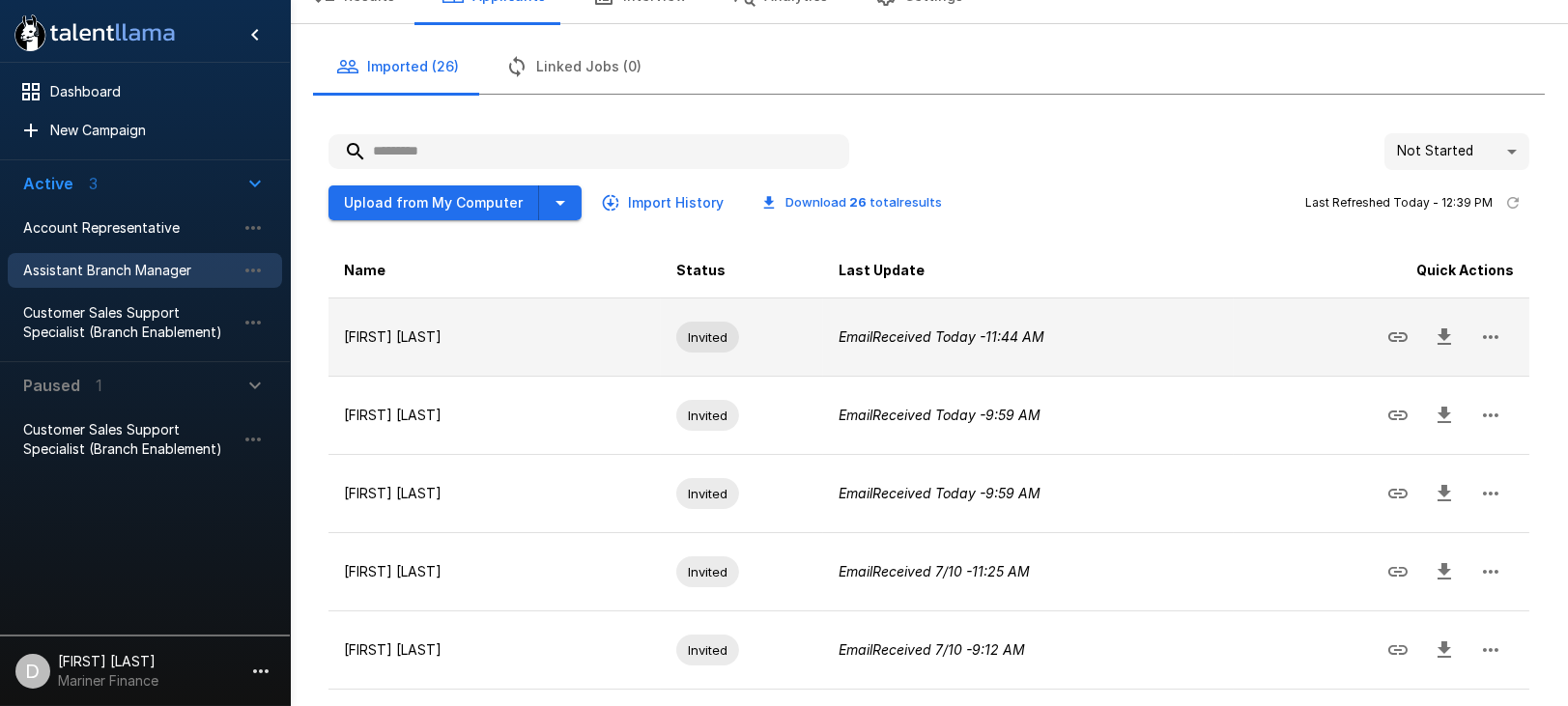 scroll, scrollTop: 241, scrollLeft: 0, axis: vertical 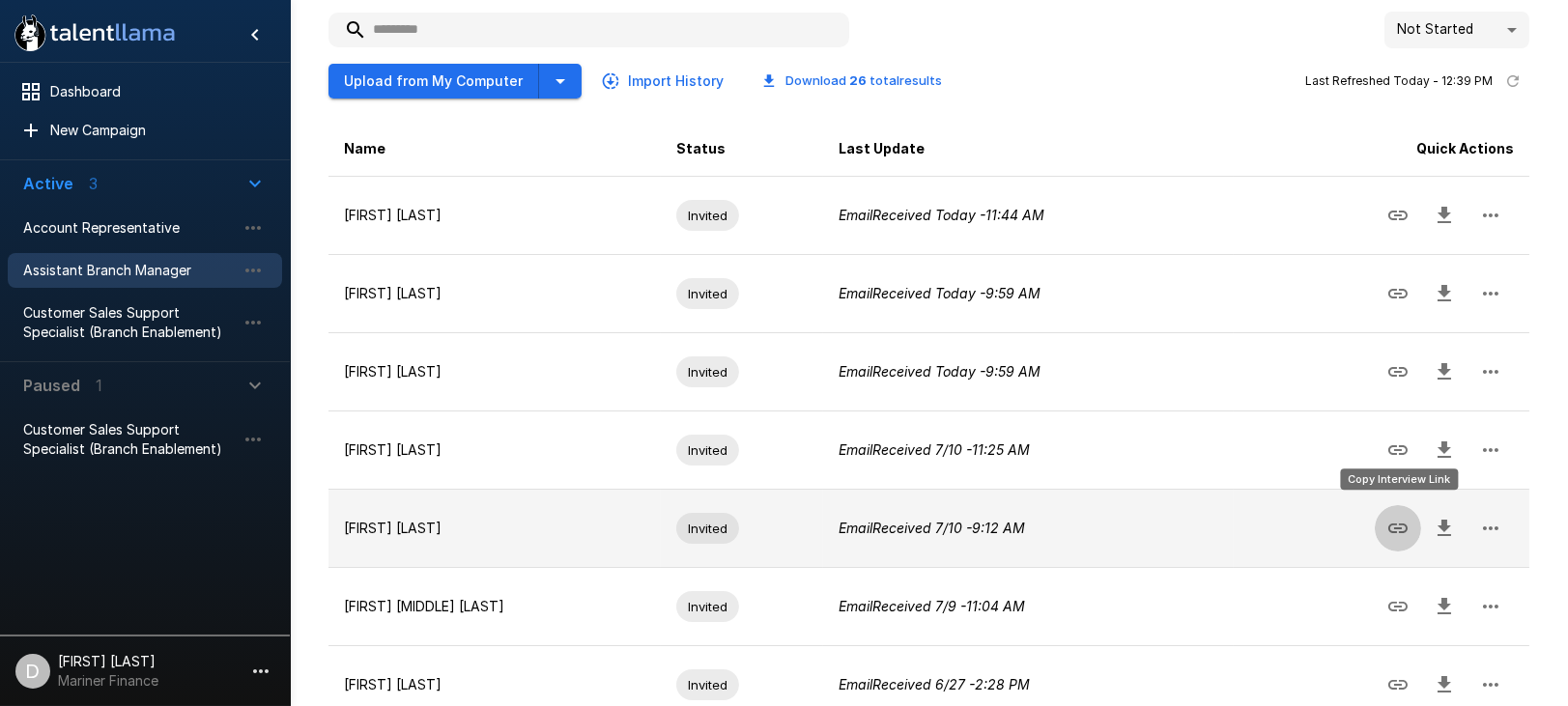 click at bounding box center (1398, 528) 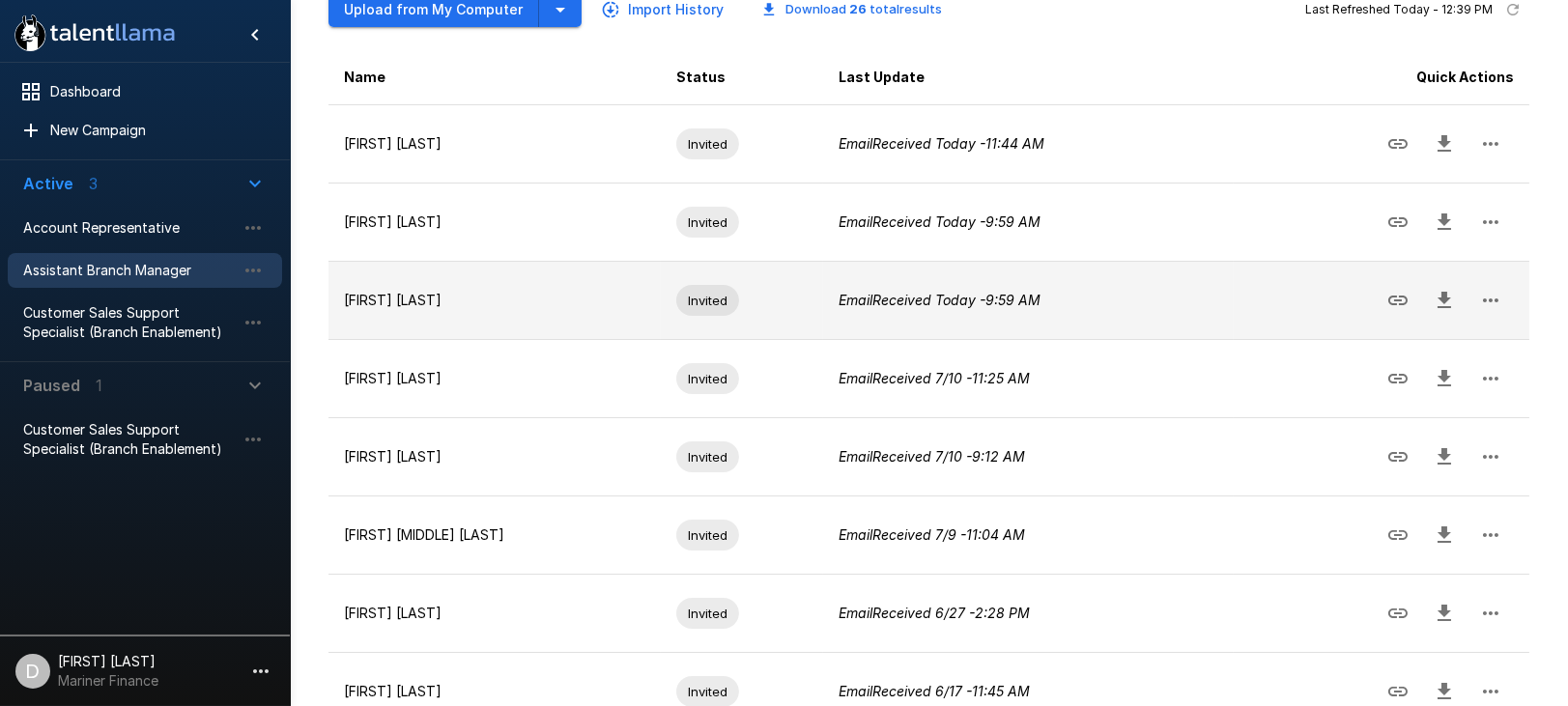 scroll, scrollTop: 346, scrollLeft: 0, axis: vertical 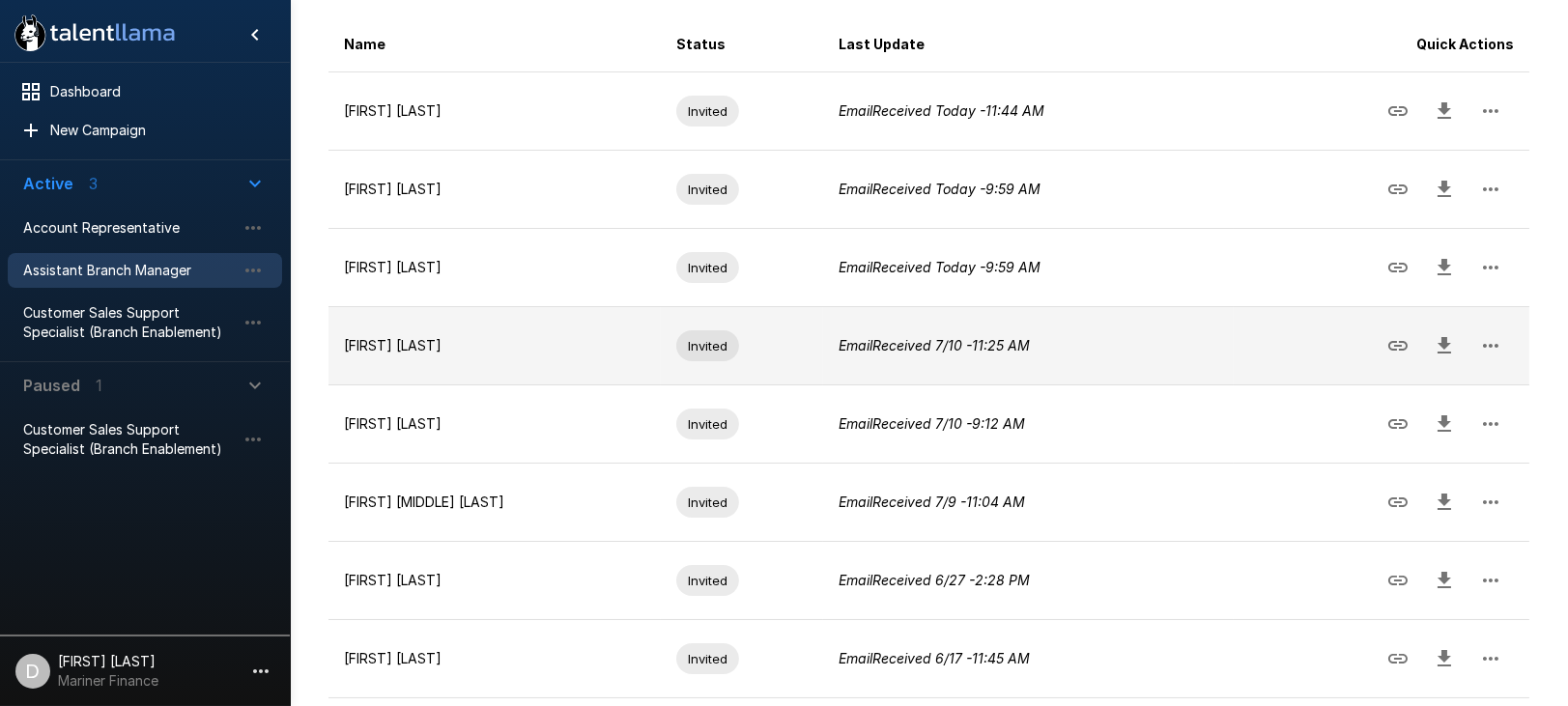 click on "[FIRST] [LAST]" at bounding box center (495, 346) 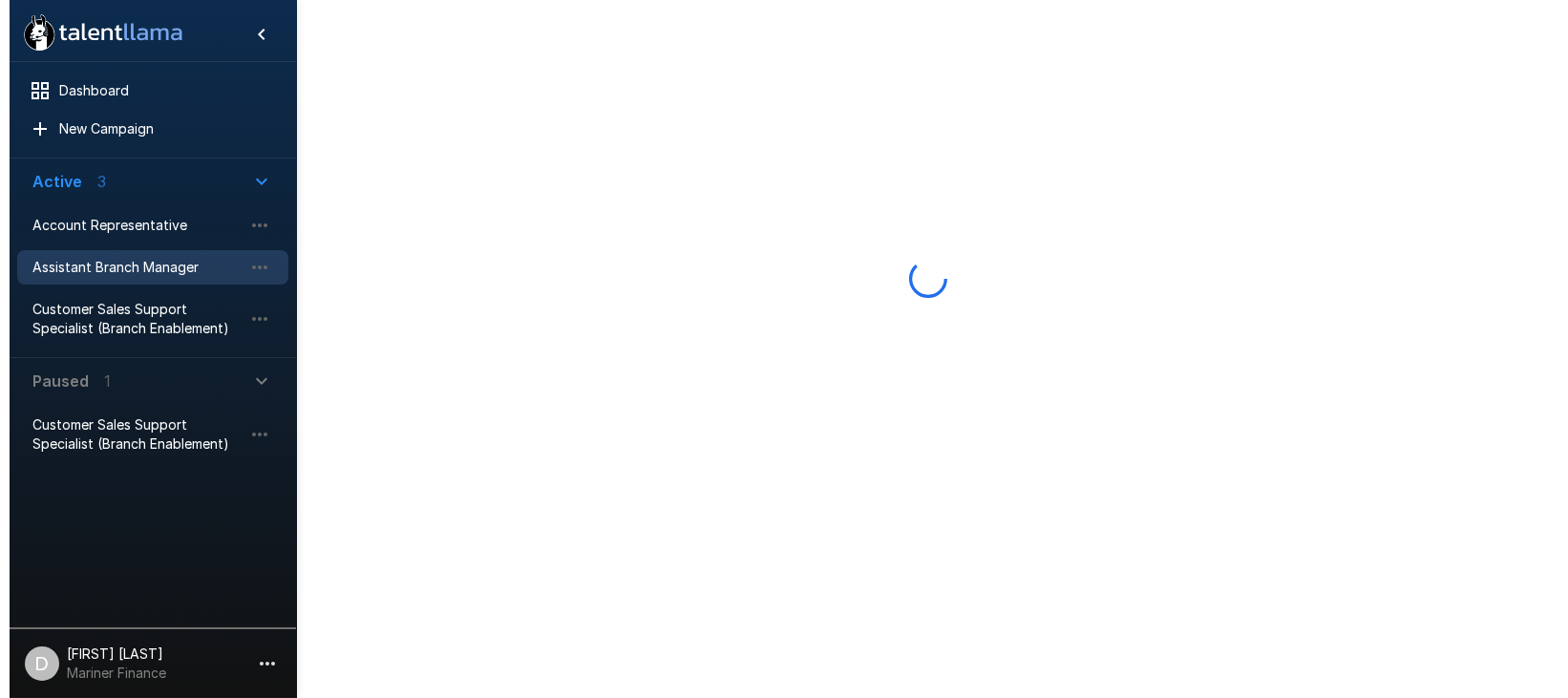 scroll, scrollTop: 0, scrollLeft: 0, axis: both 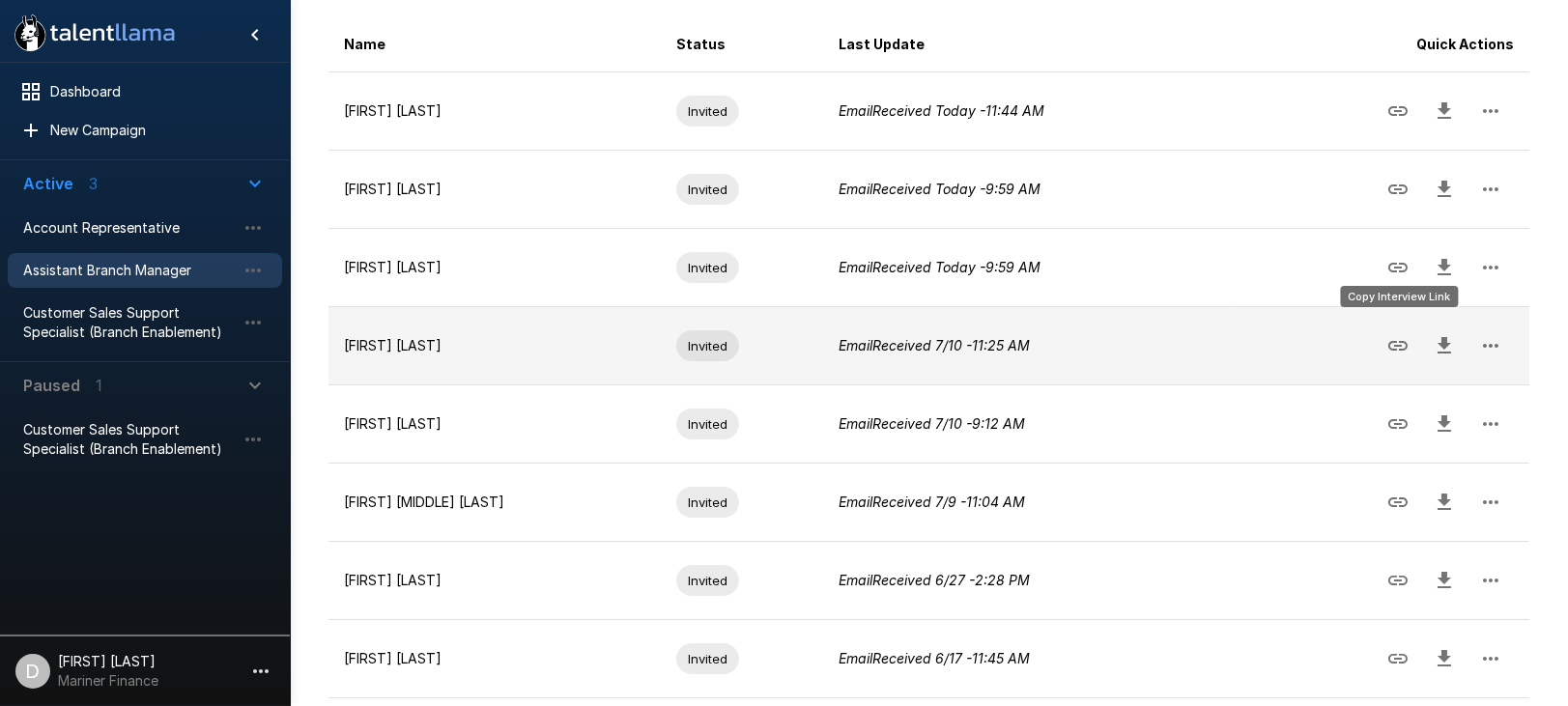 click 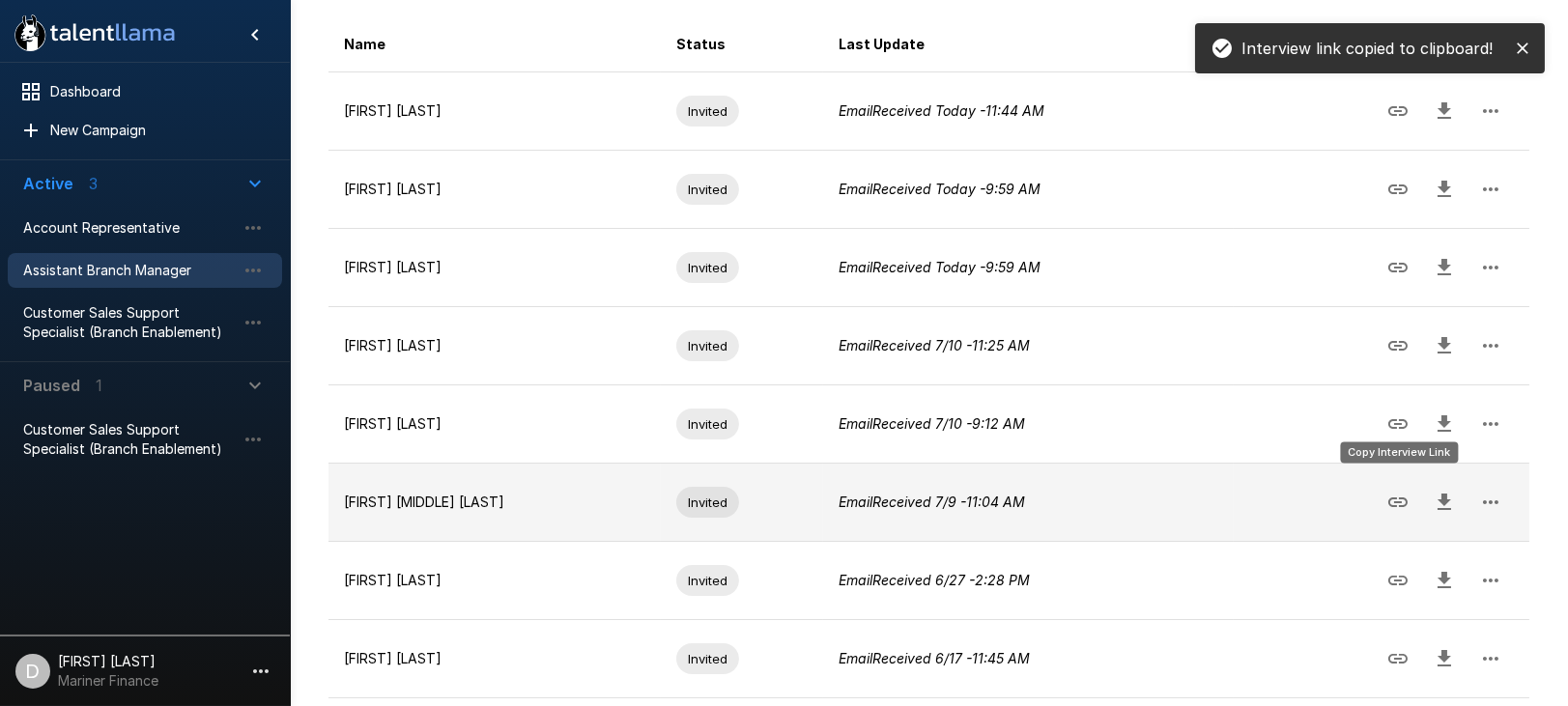 click 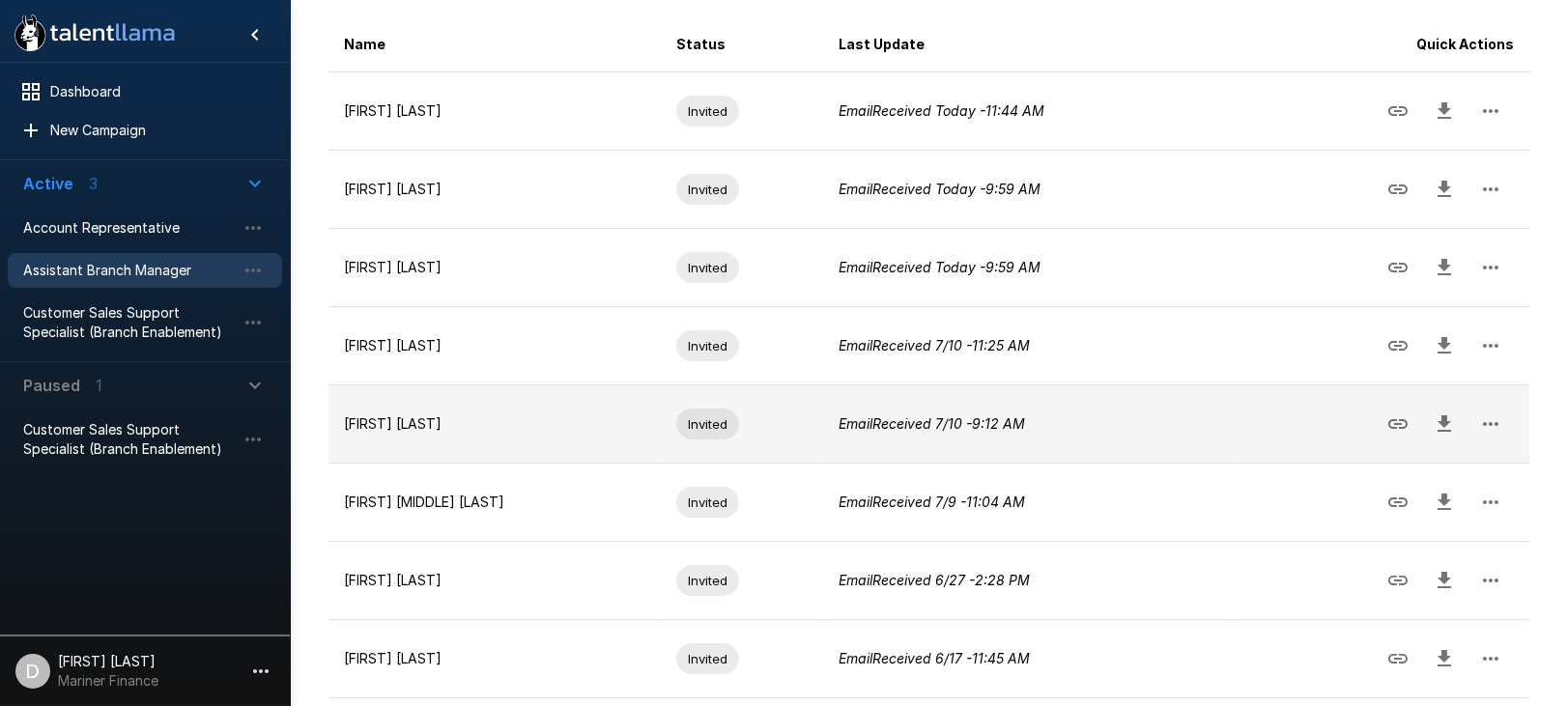 click 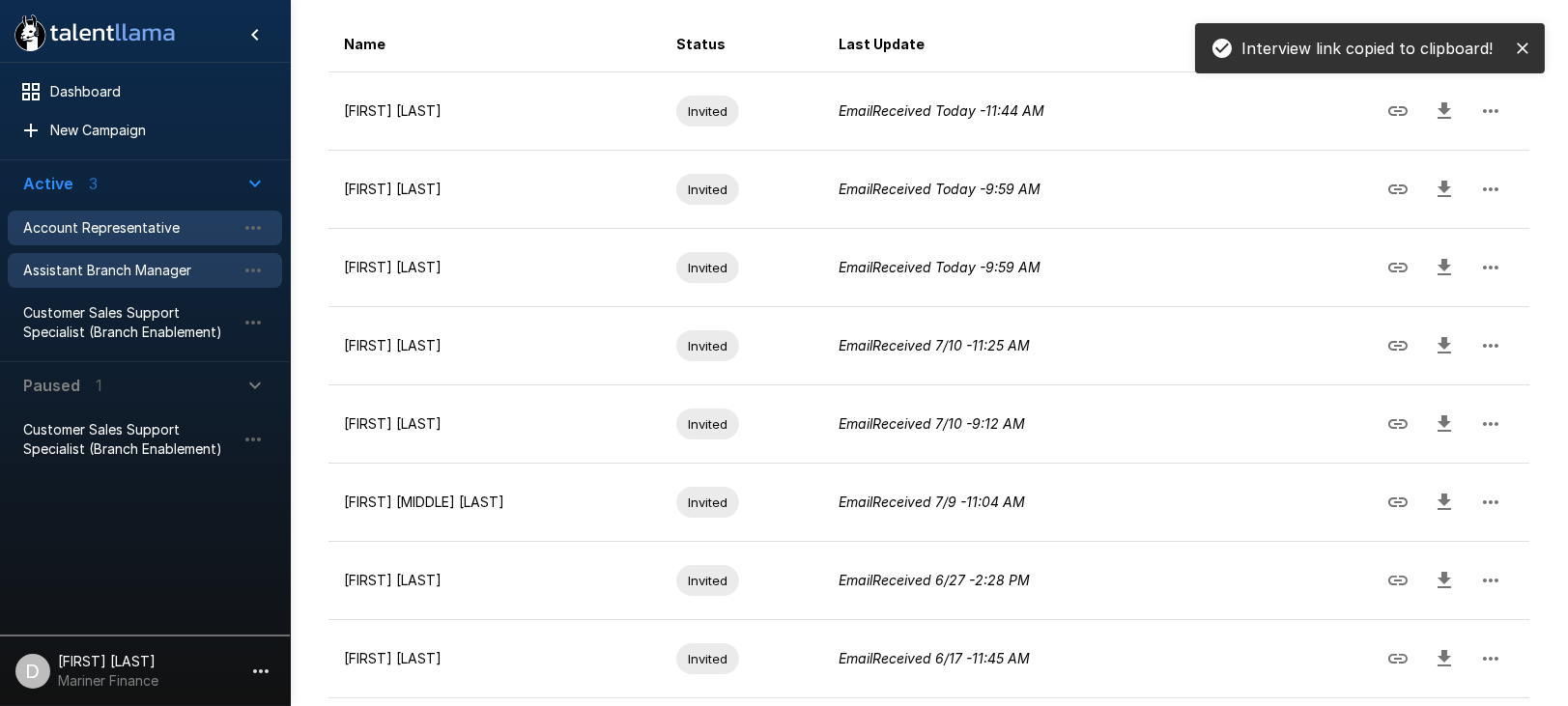 click on "Account Representative" at bounding box center [129, 228] 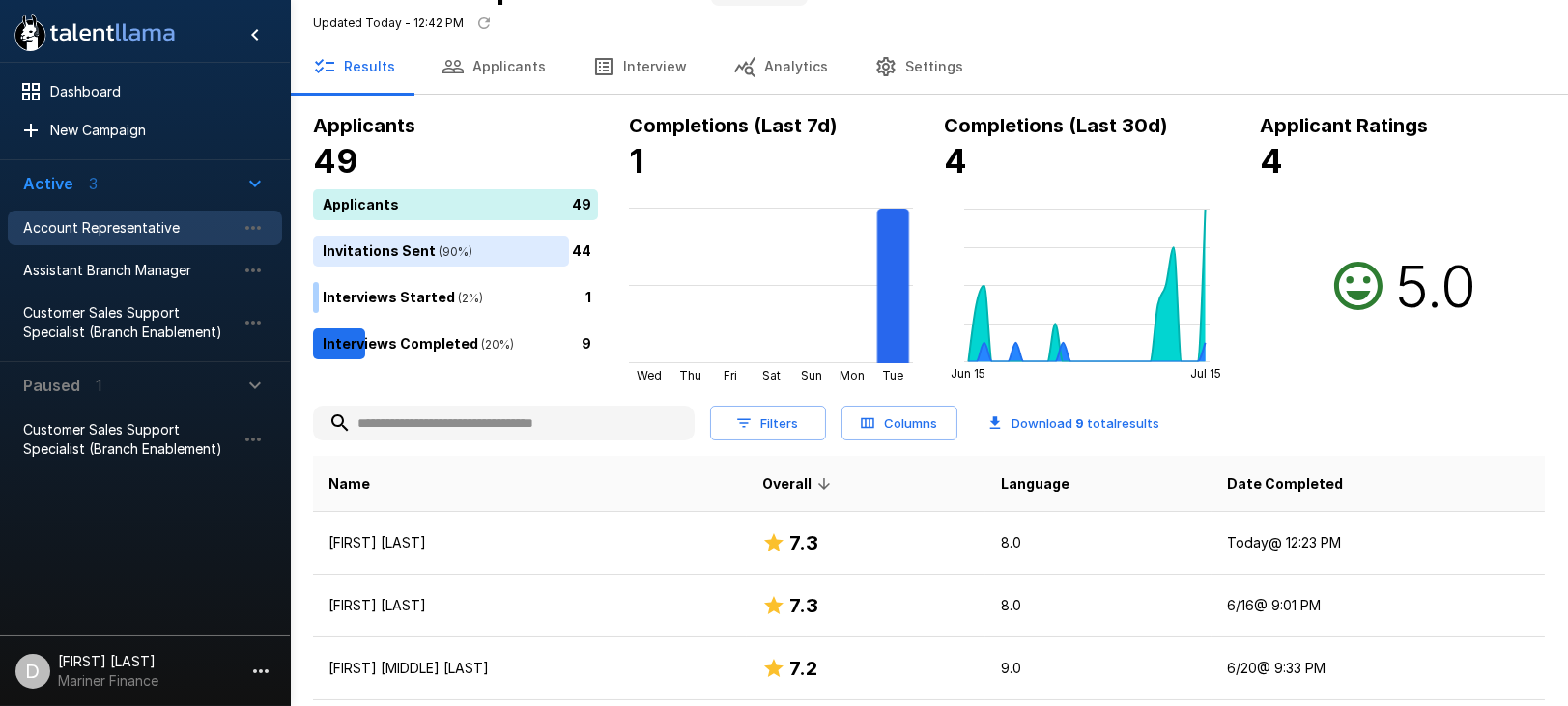 scroll, scrollTop: 0, scrollLeft: 0, axis: both 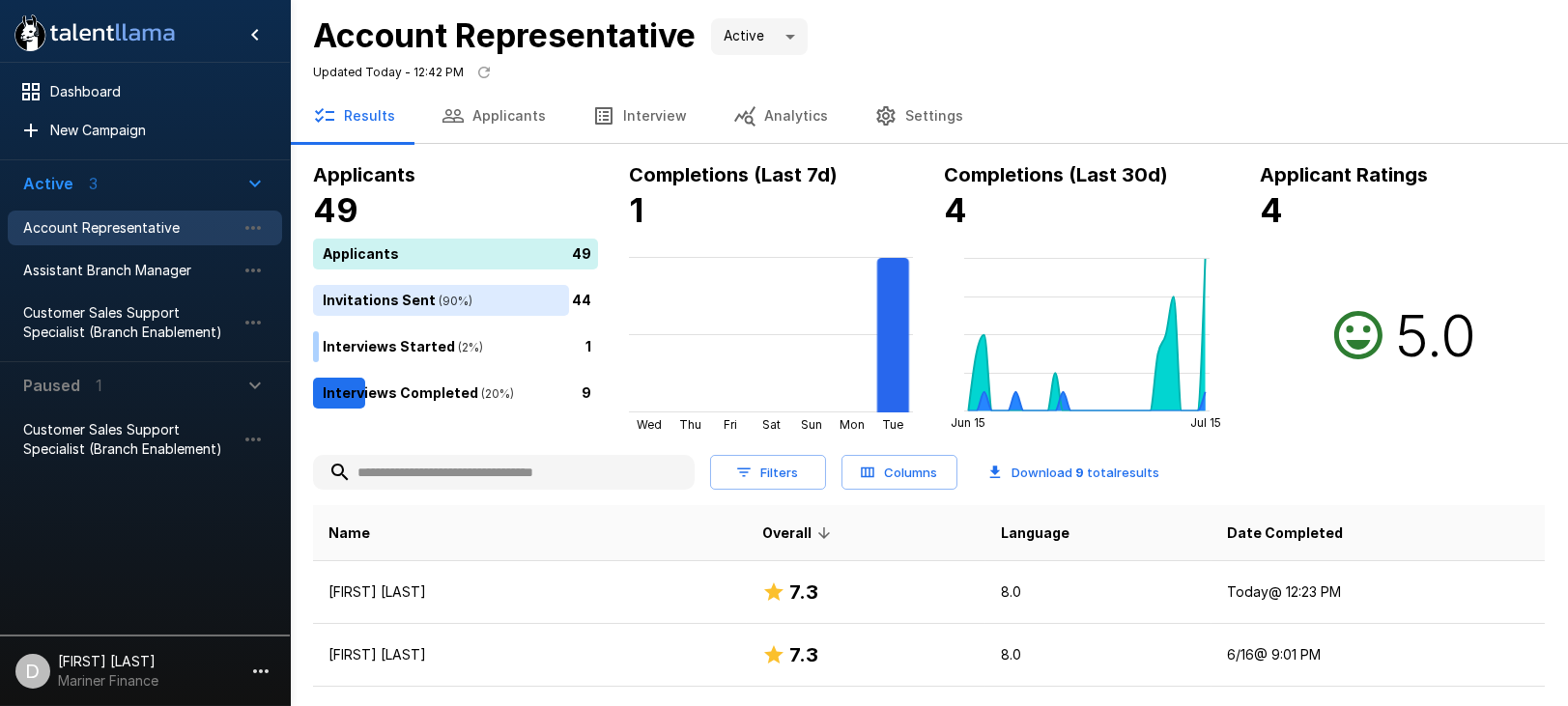 click on "Applicants" at bounding box center [494, 116] 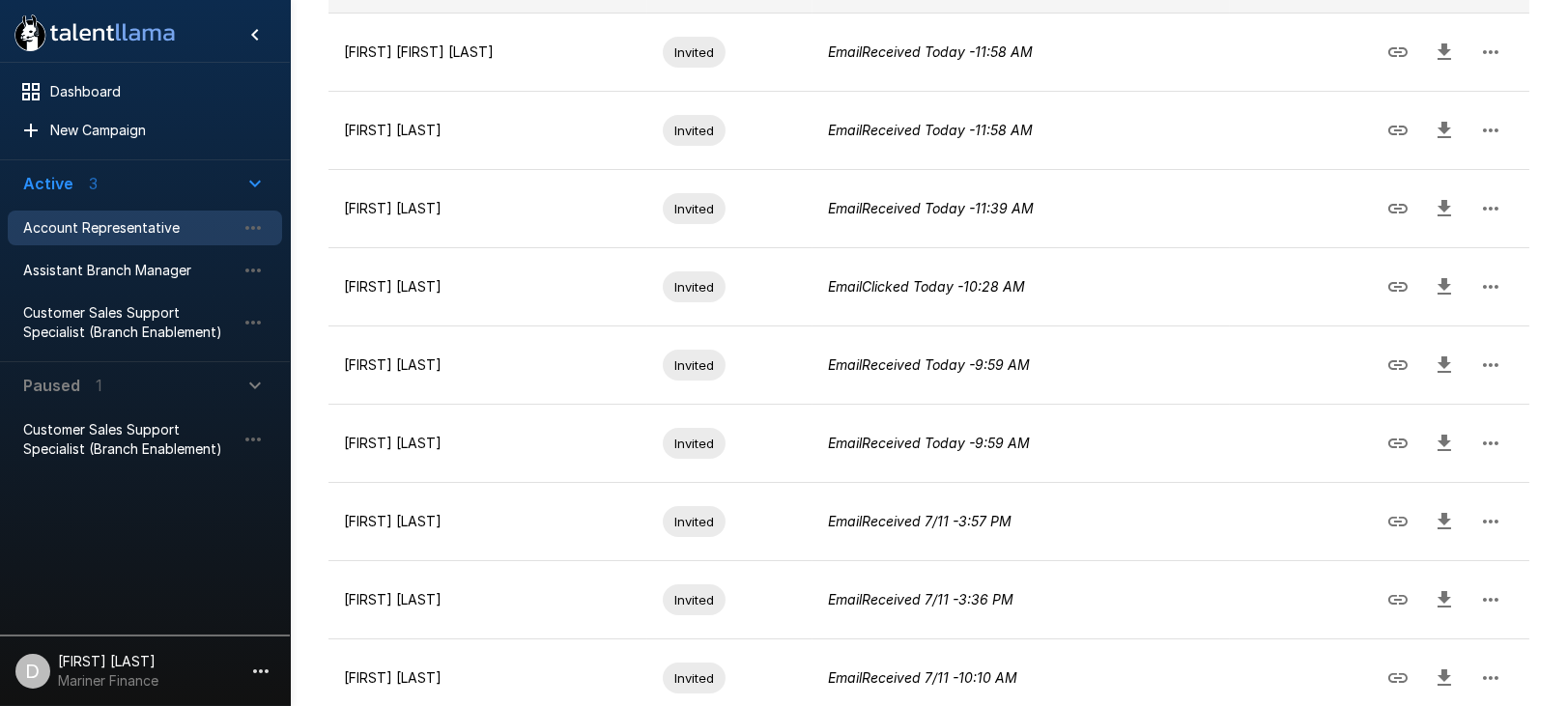 scroll, scrollTop: 587, scrollLeft: 0, axis: vertical 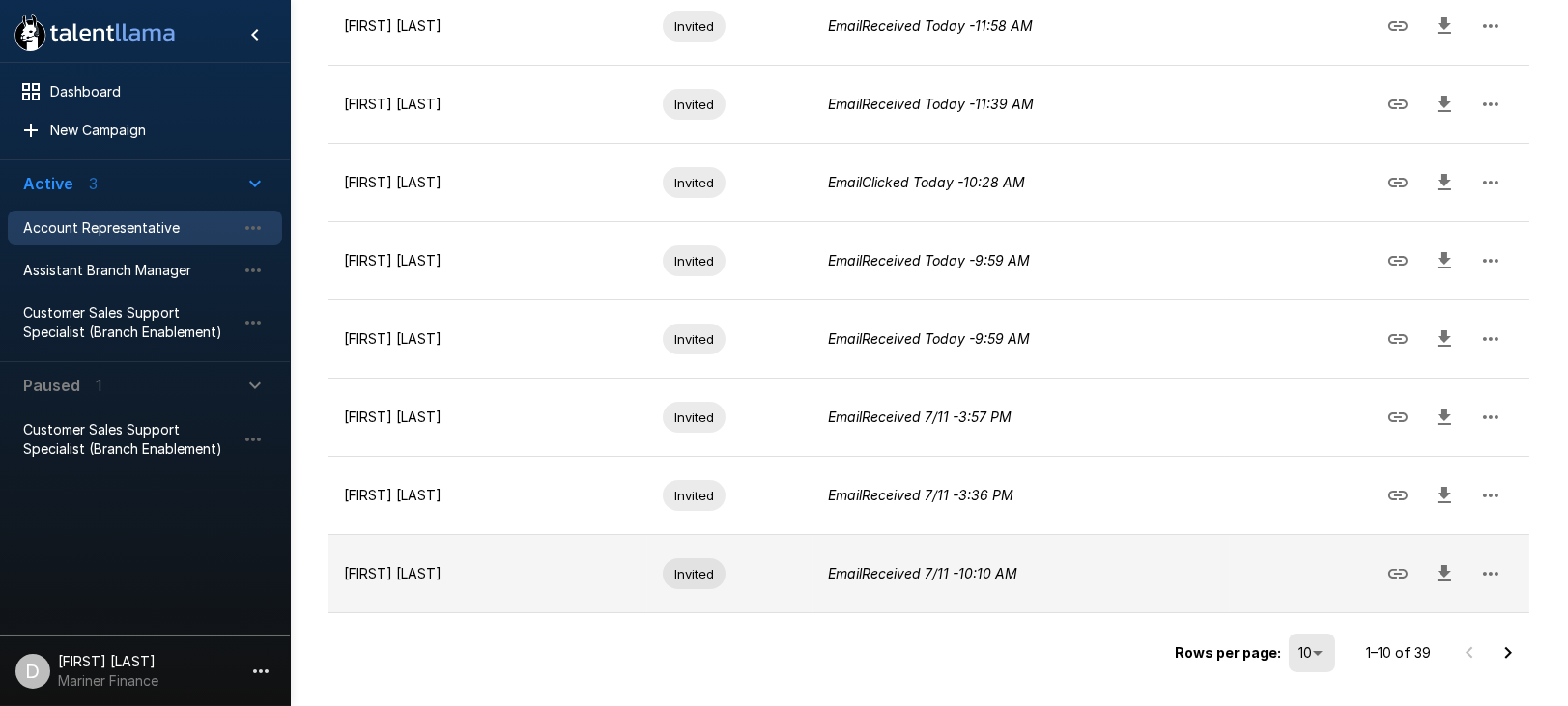 drag, startPoint x: 1392, startPoint y: 571, endPoint x: 1403, endPoint y: 570, distance: 11.045361 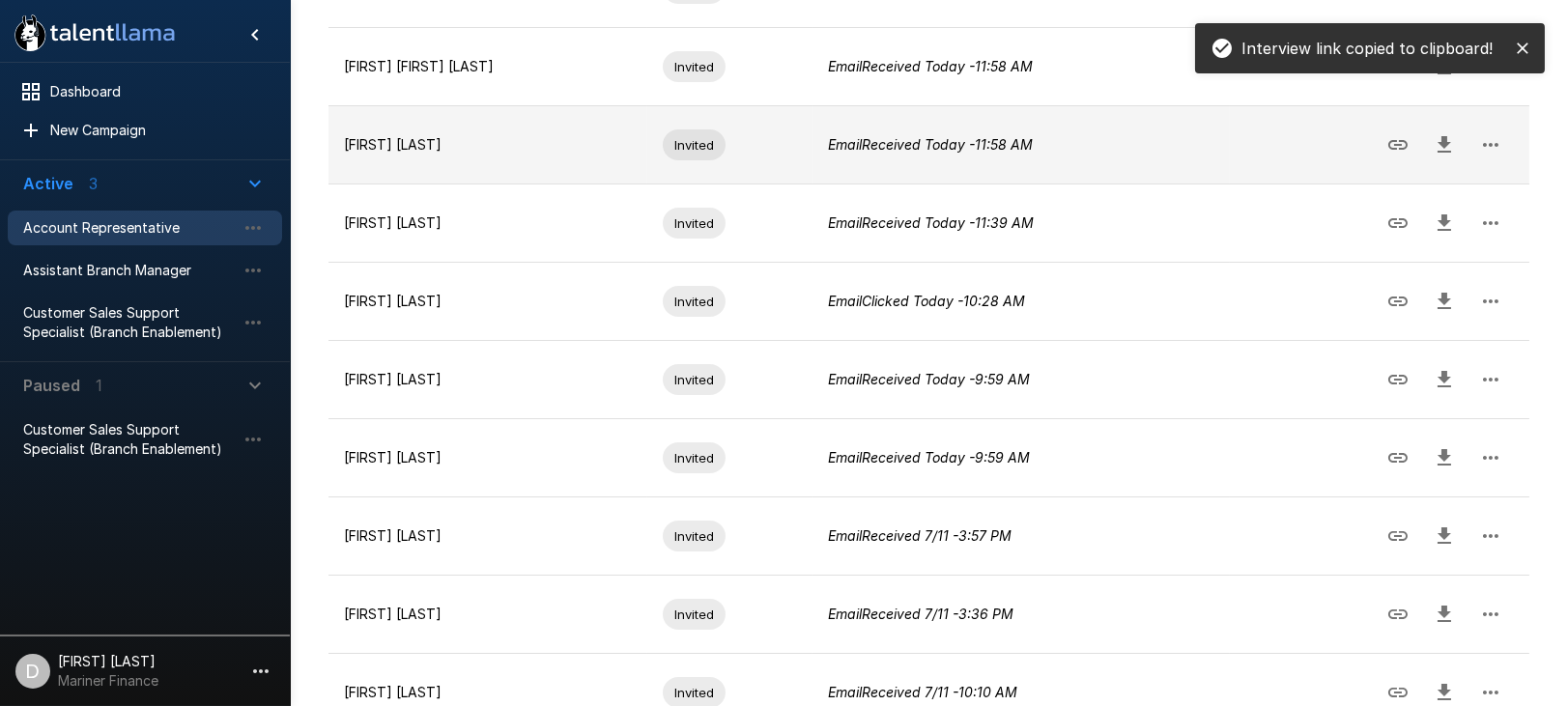 scroll, scrollTop: 587, scrollLeft: 0, axis: vertical 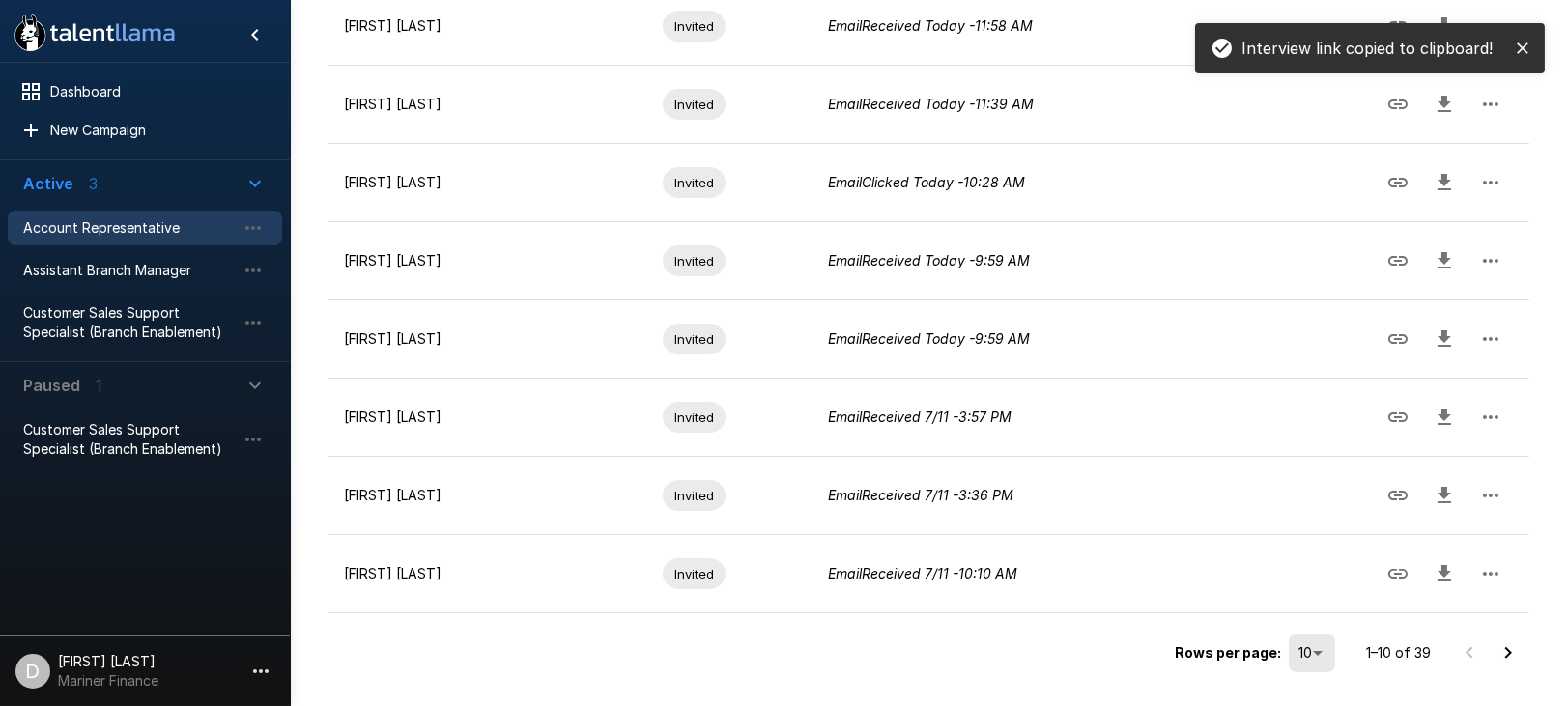 click 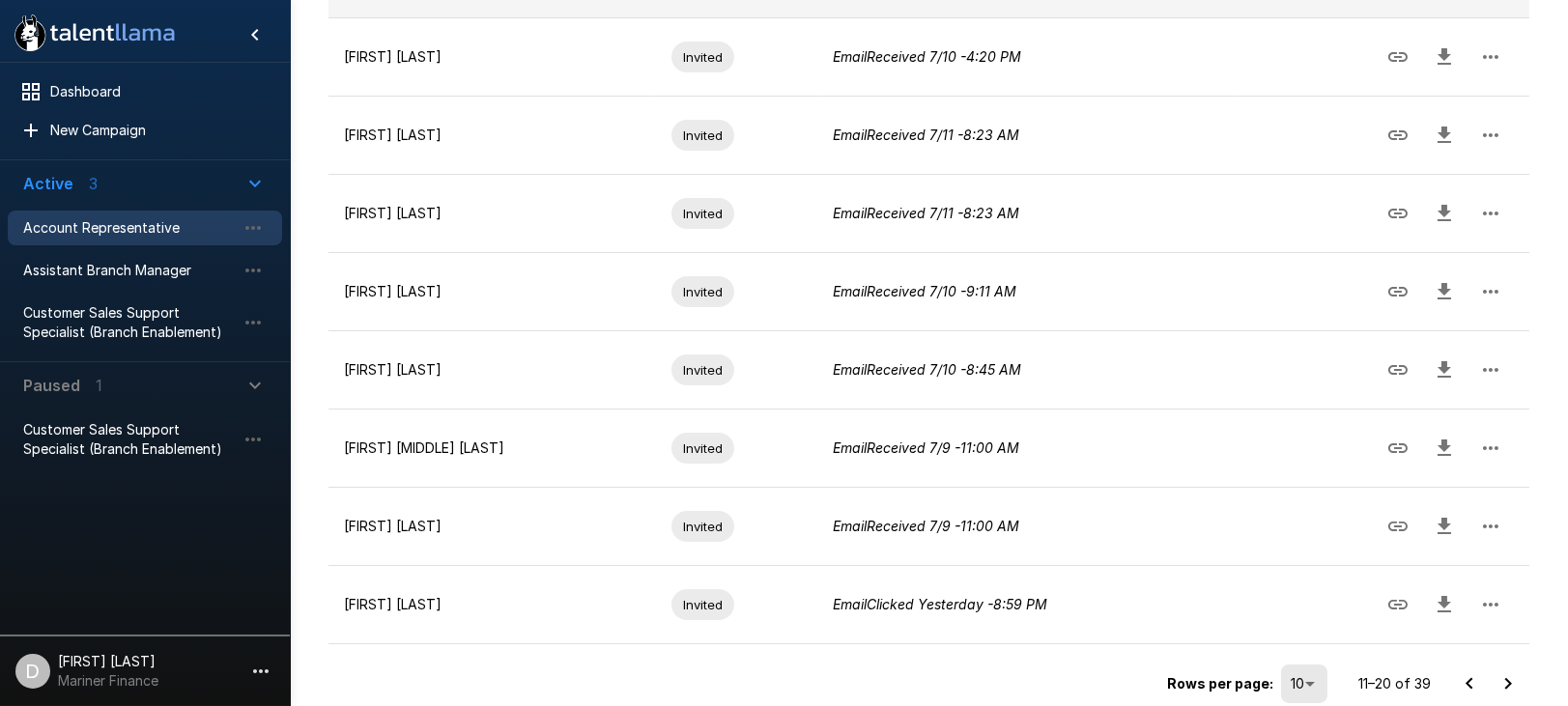 scroll, scrollTop: 587, scrollLeft: 0, axis: vertical 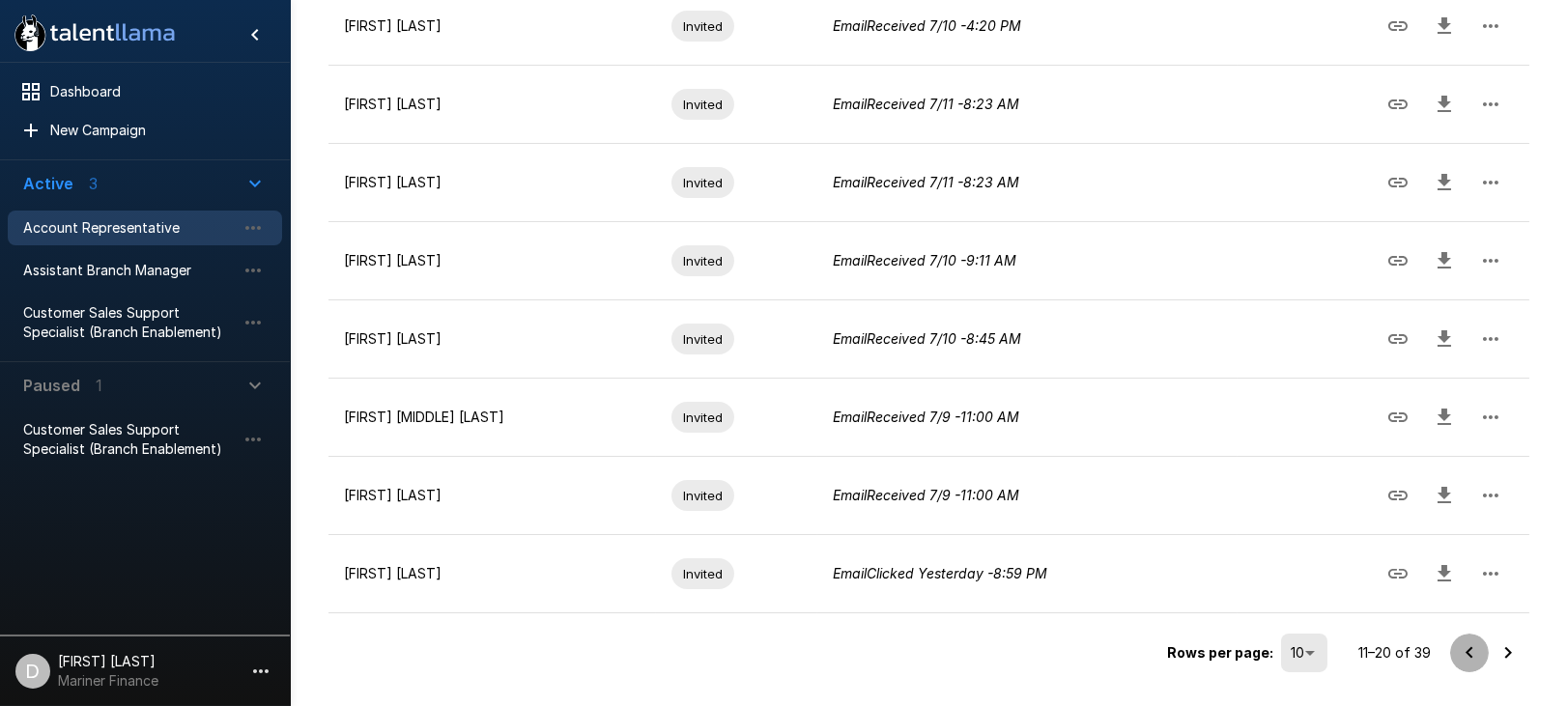 click 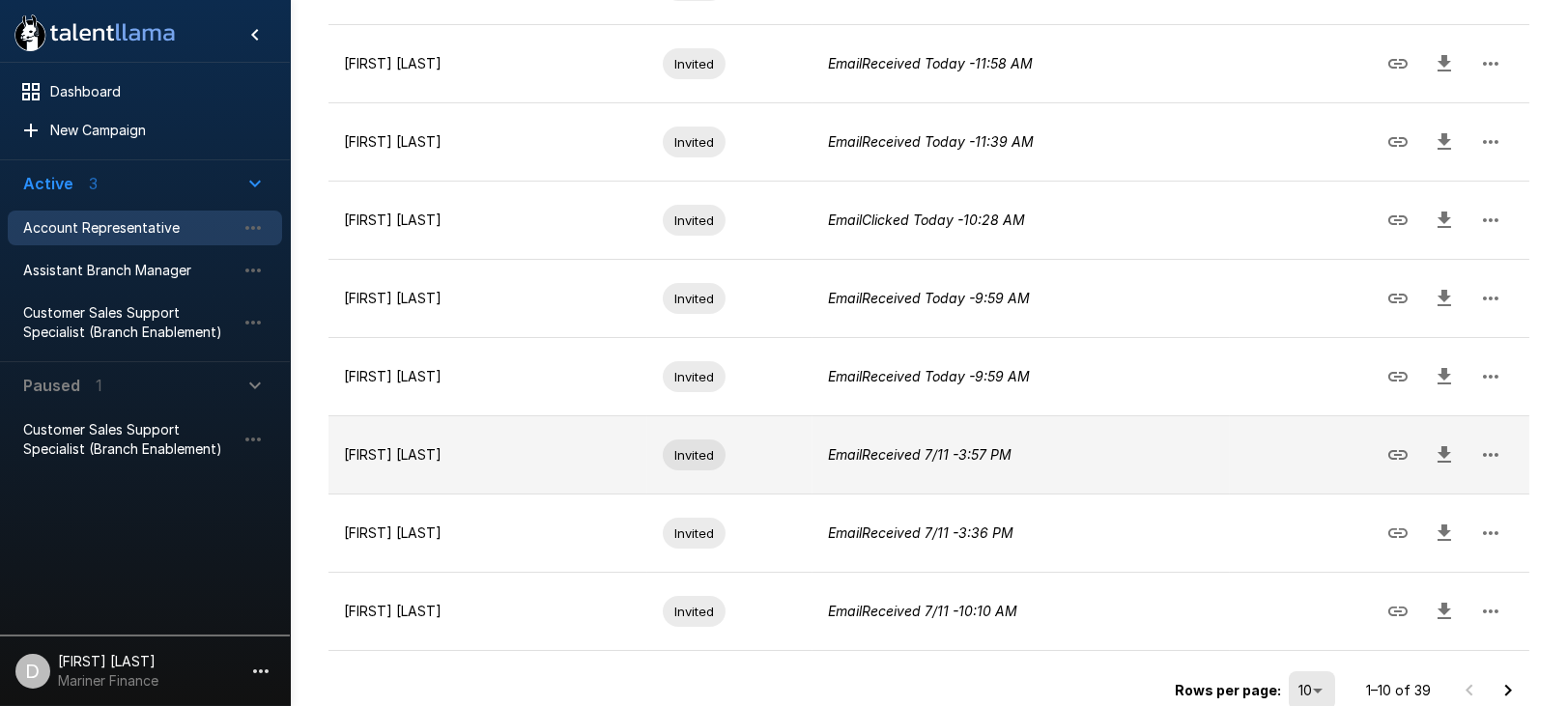 scroll, scrollTop: 587, scrollLeft: 0, axis: vertical 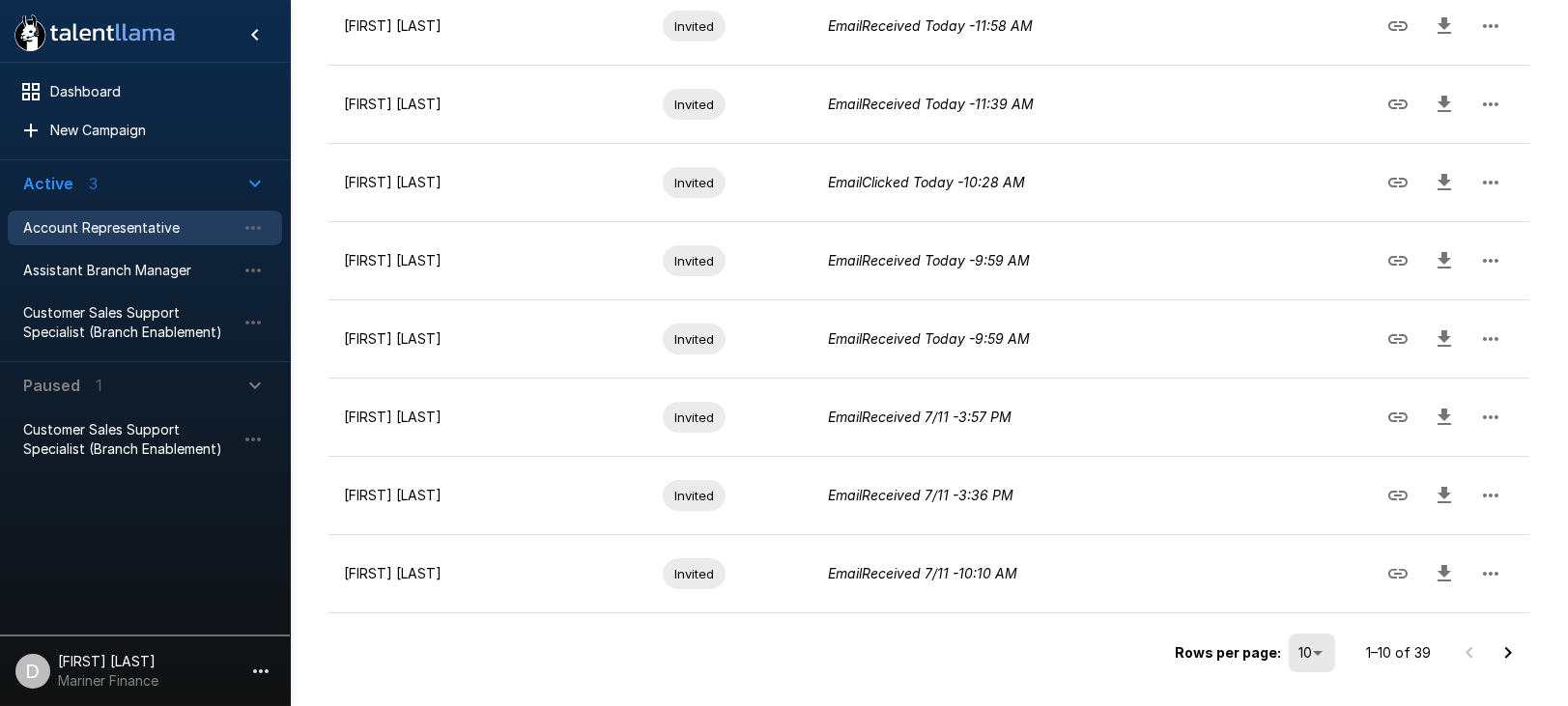 click 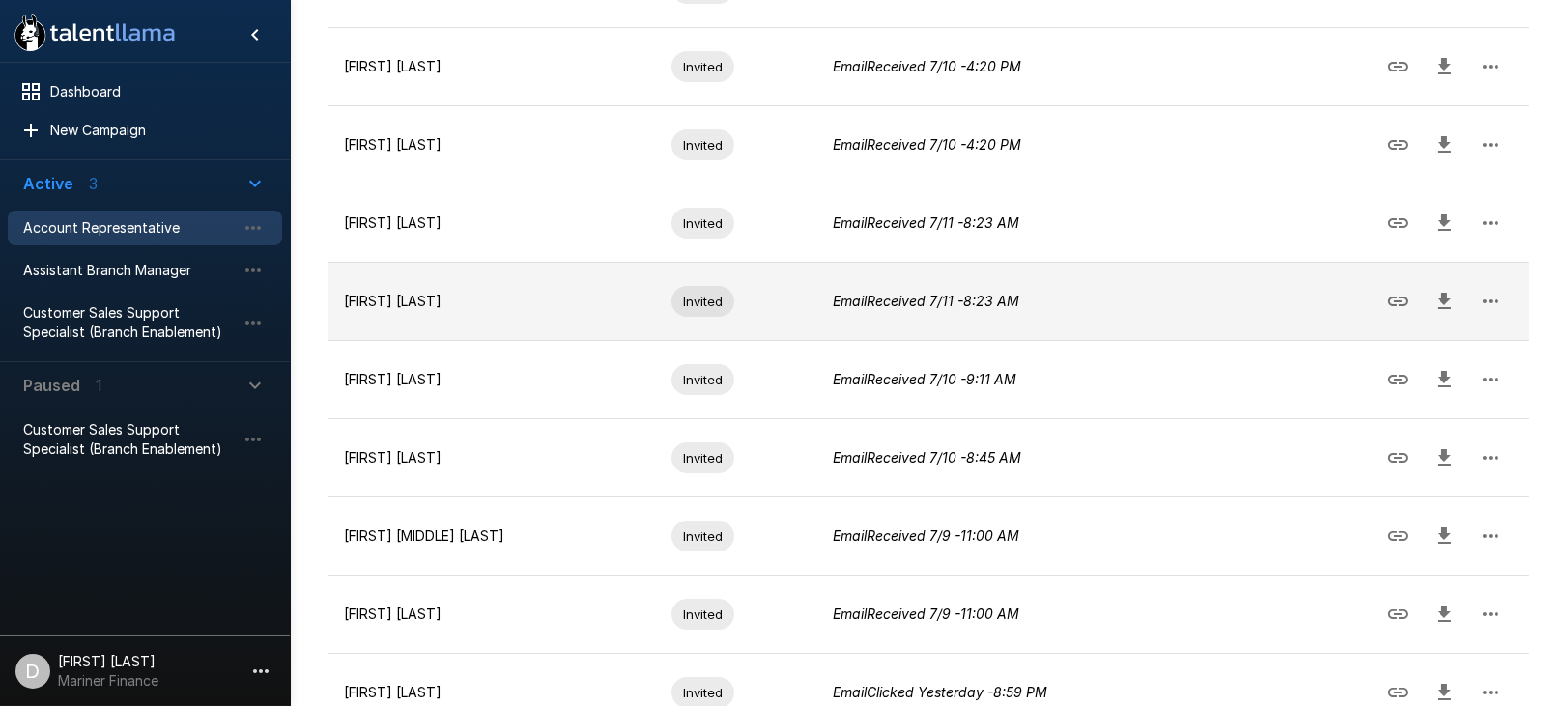 scroll, scrollTop: 587, scrollLeft: 0, axis: vertical 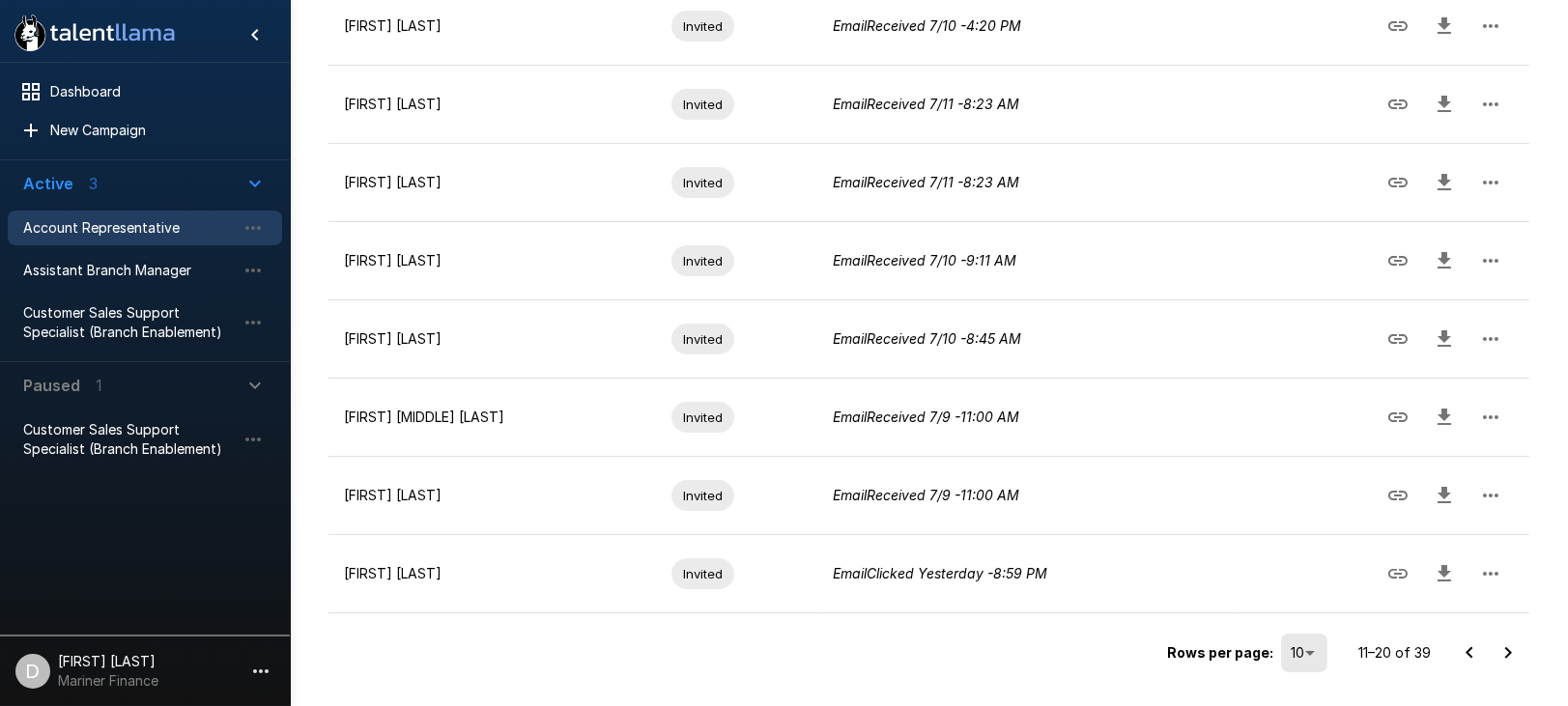 click 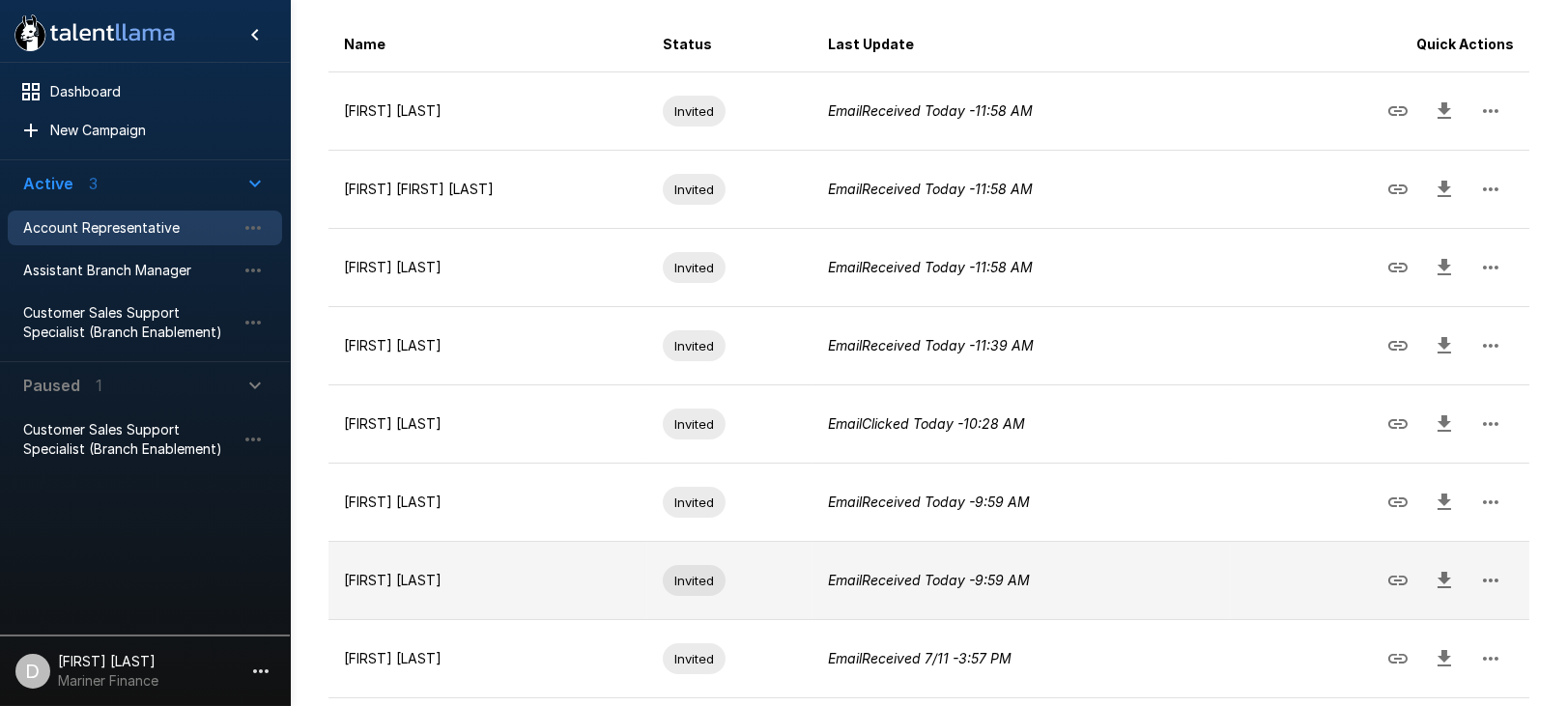 scroll, scrollTop: 587, scrollLeft: 0, axis: vertical 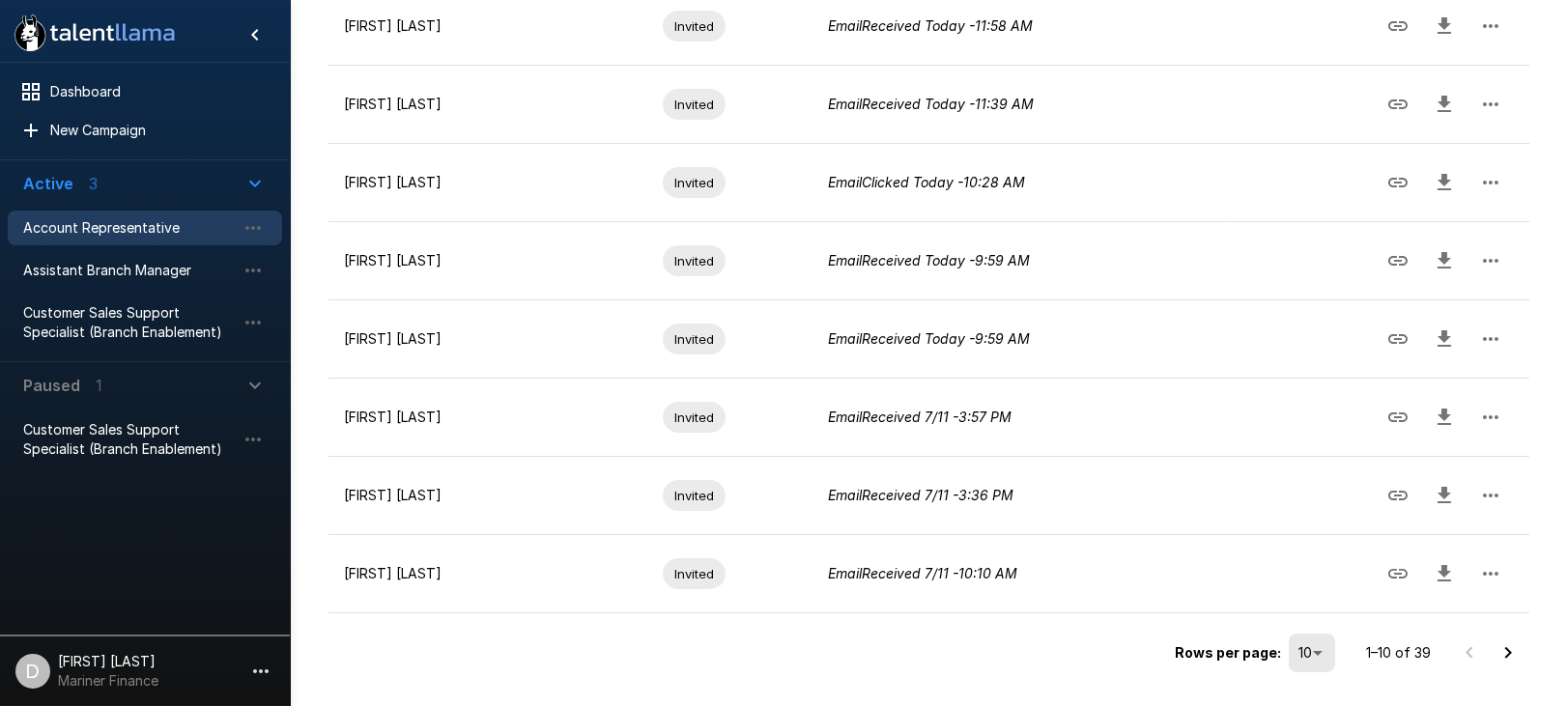 click 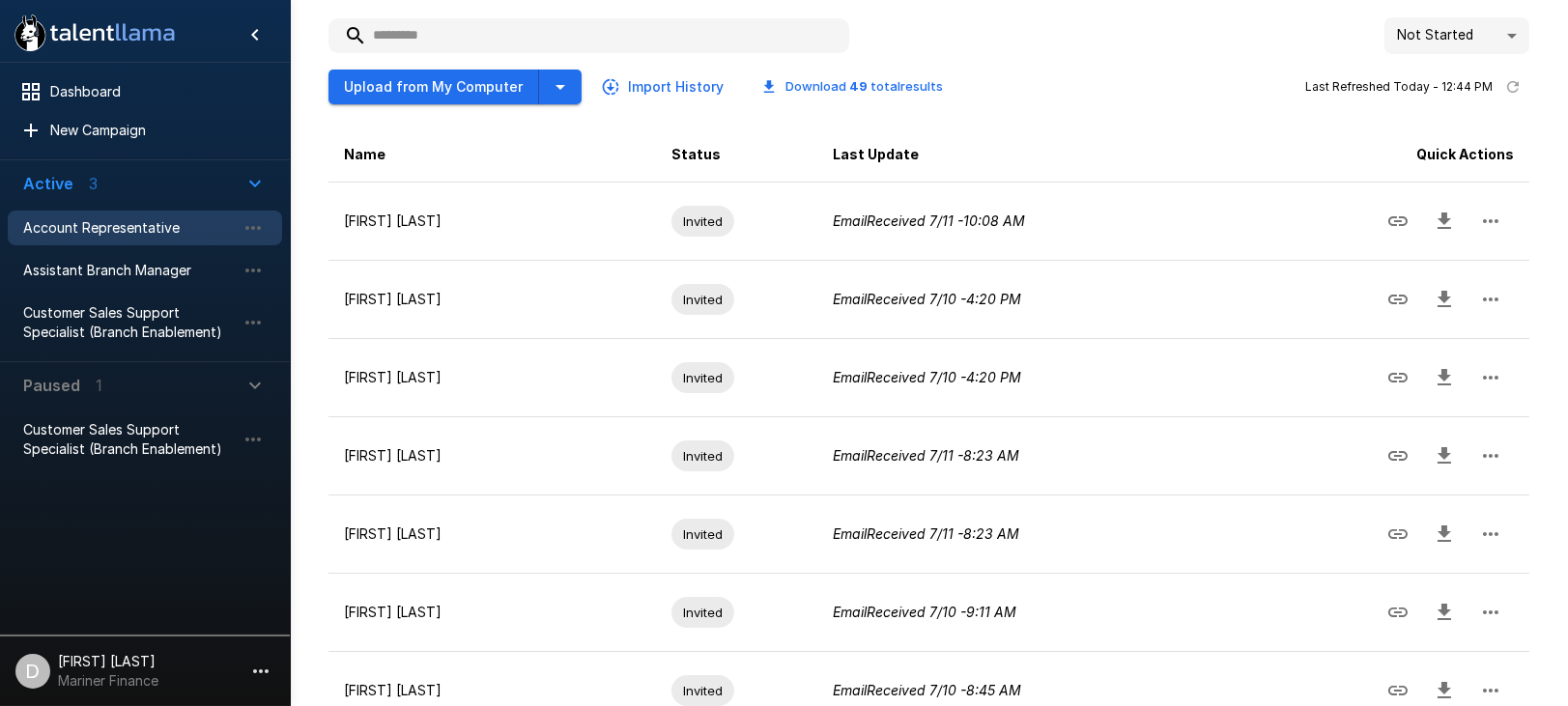 scroll, scrollTop: 225, scrollLeft: 0, axis: vertical 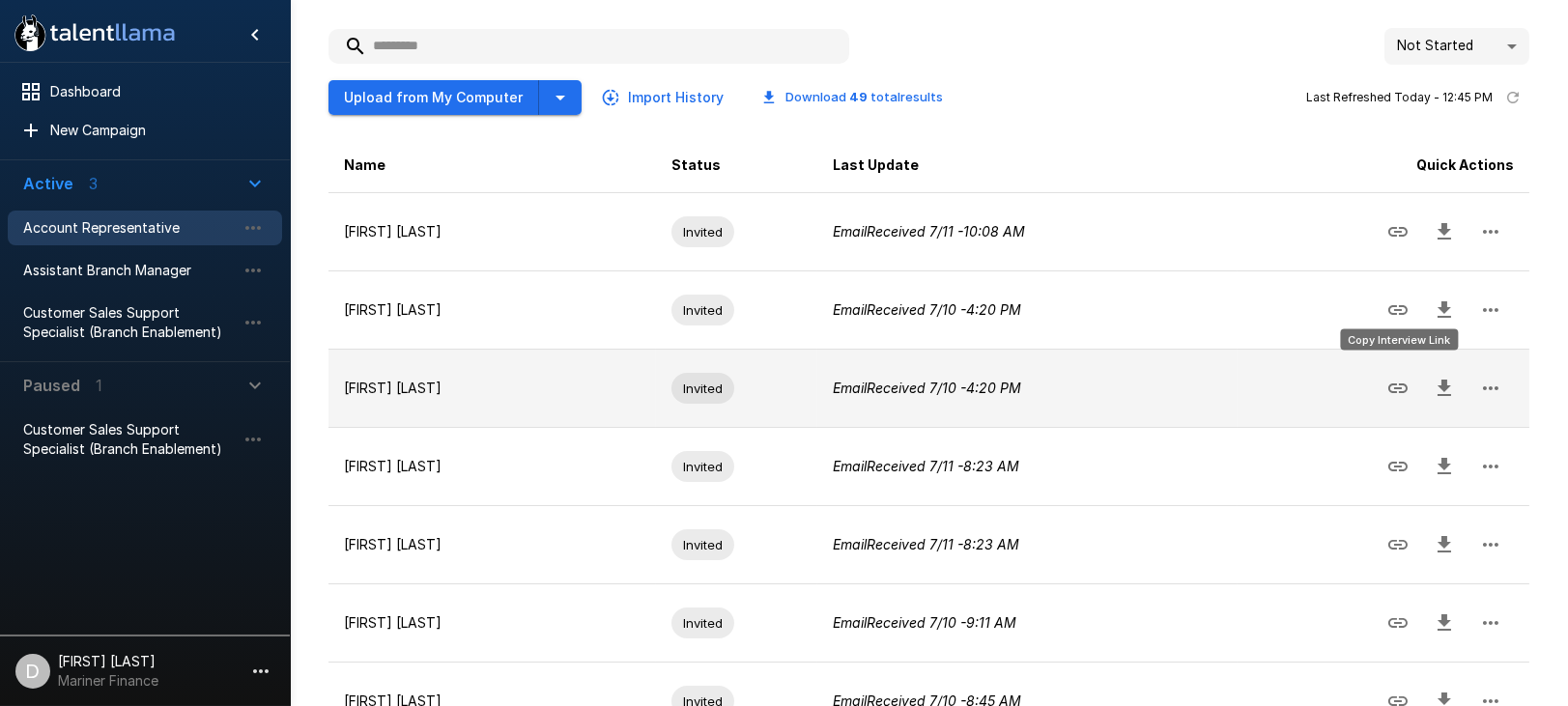 click at bounding box center (1398, 388) 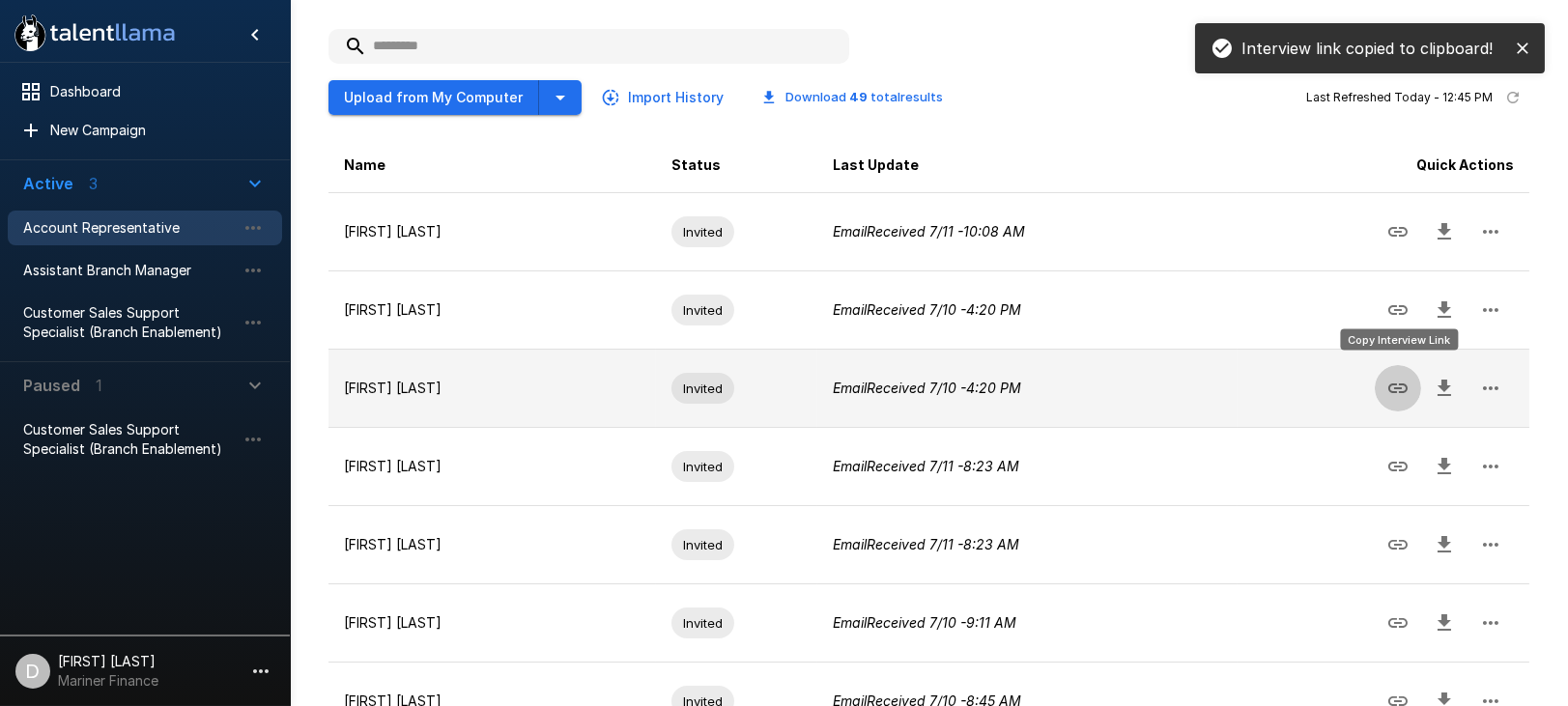 click 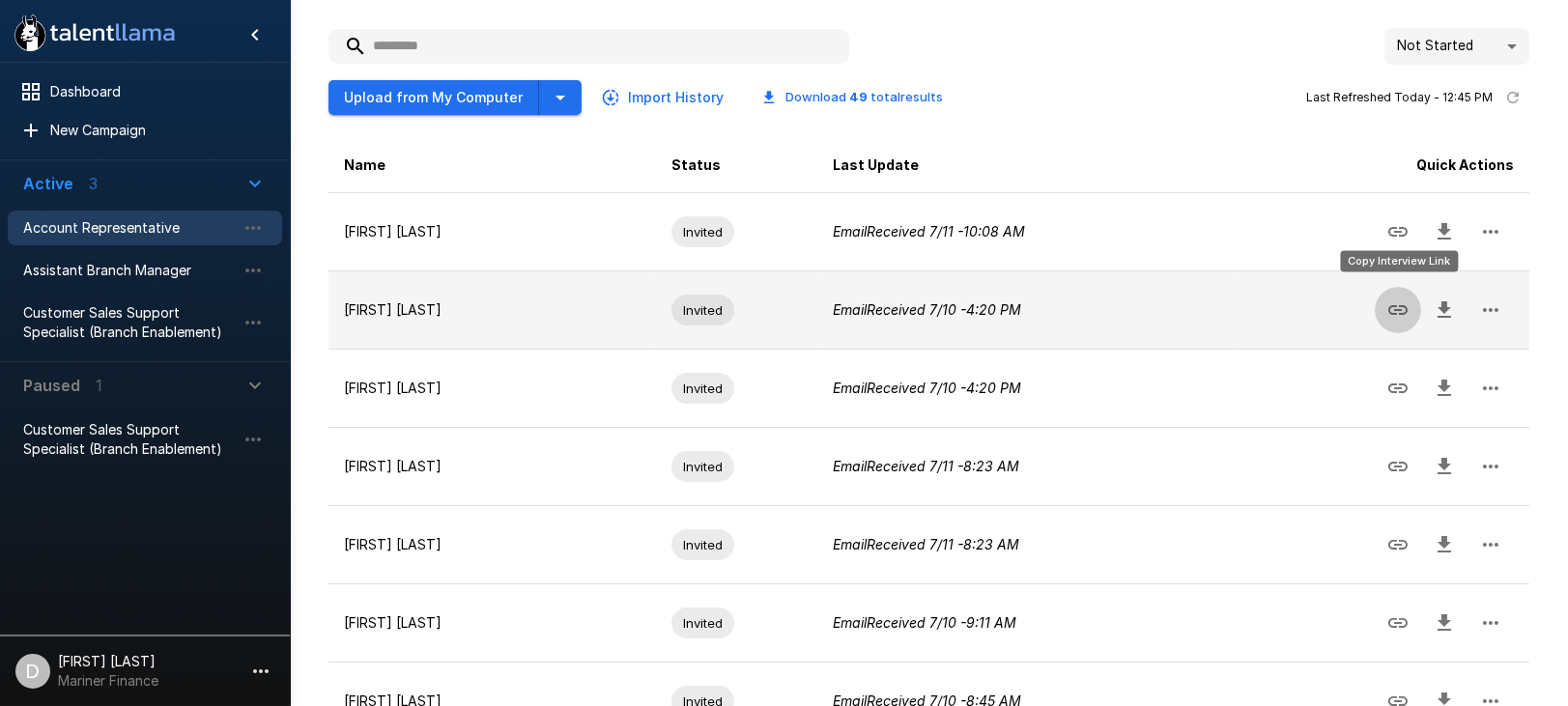 click 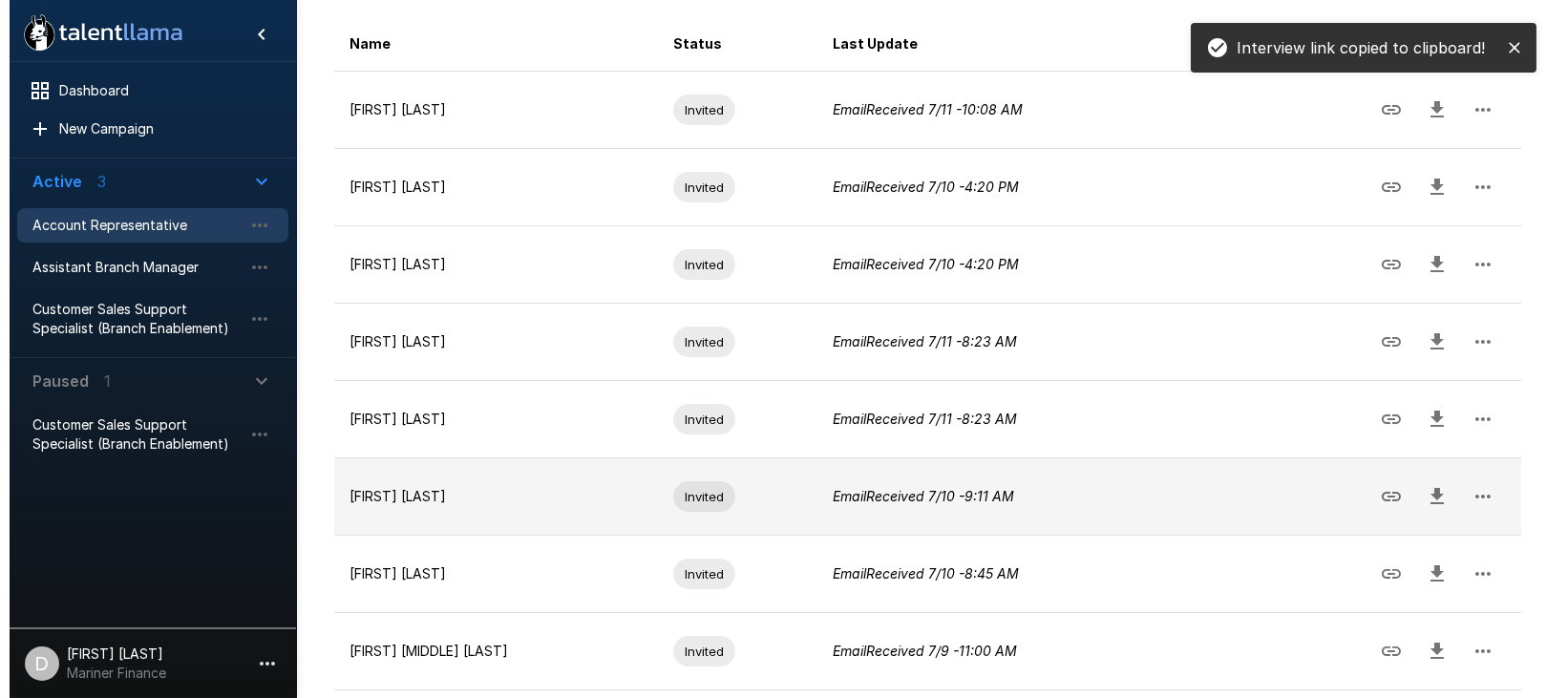scroll, scrollTop: 581, scrollLeft: 0, axis: vertical 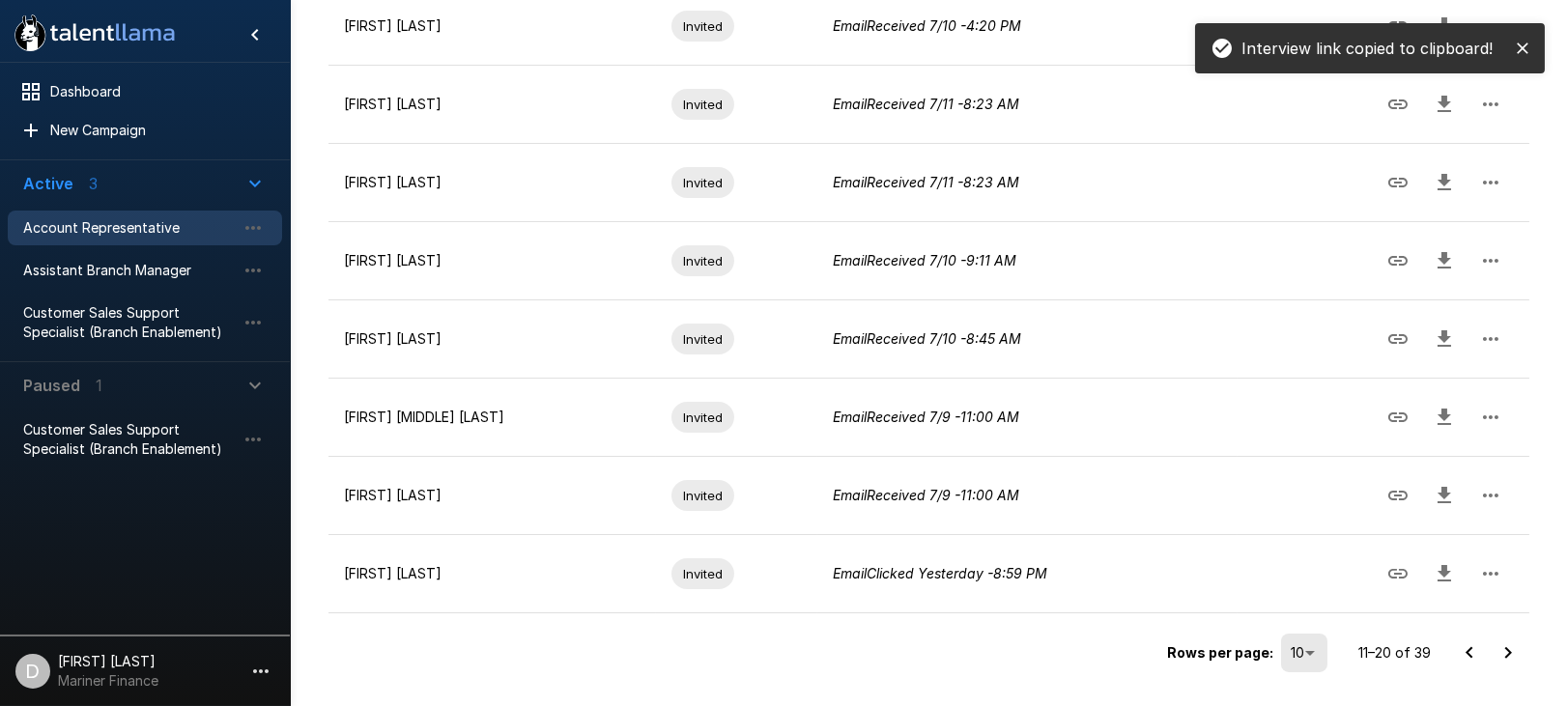 click 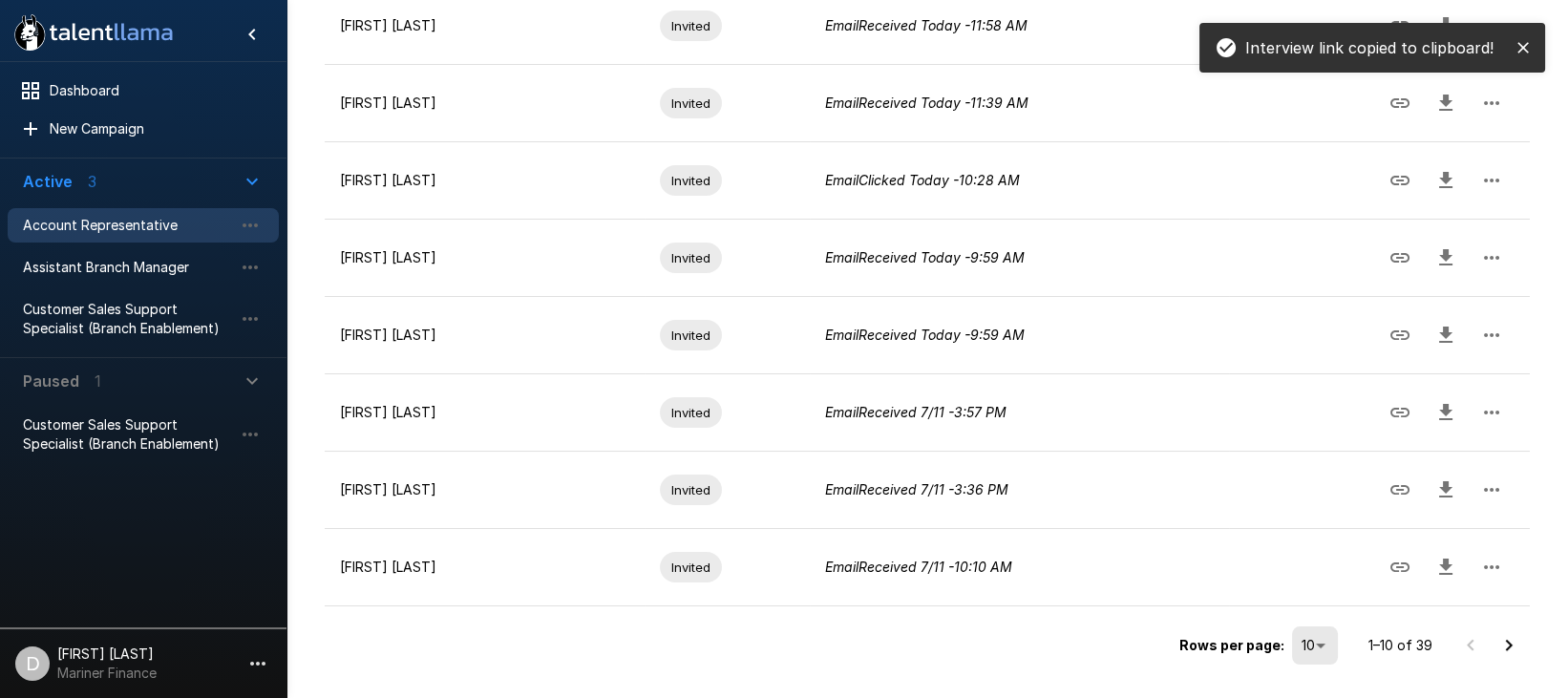 click on "**********" at bounding box center [784, -232] 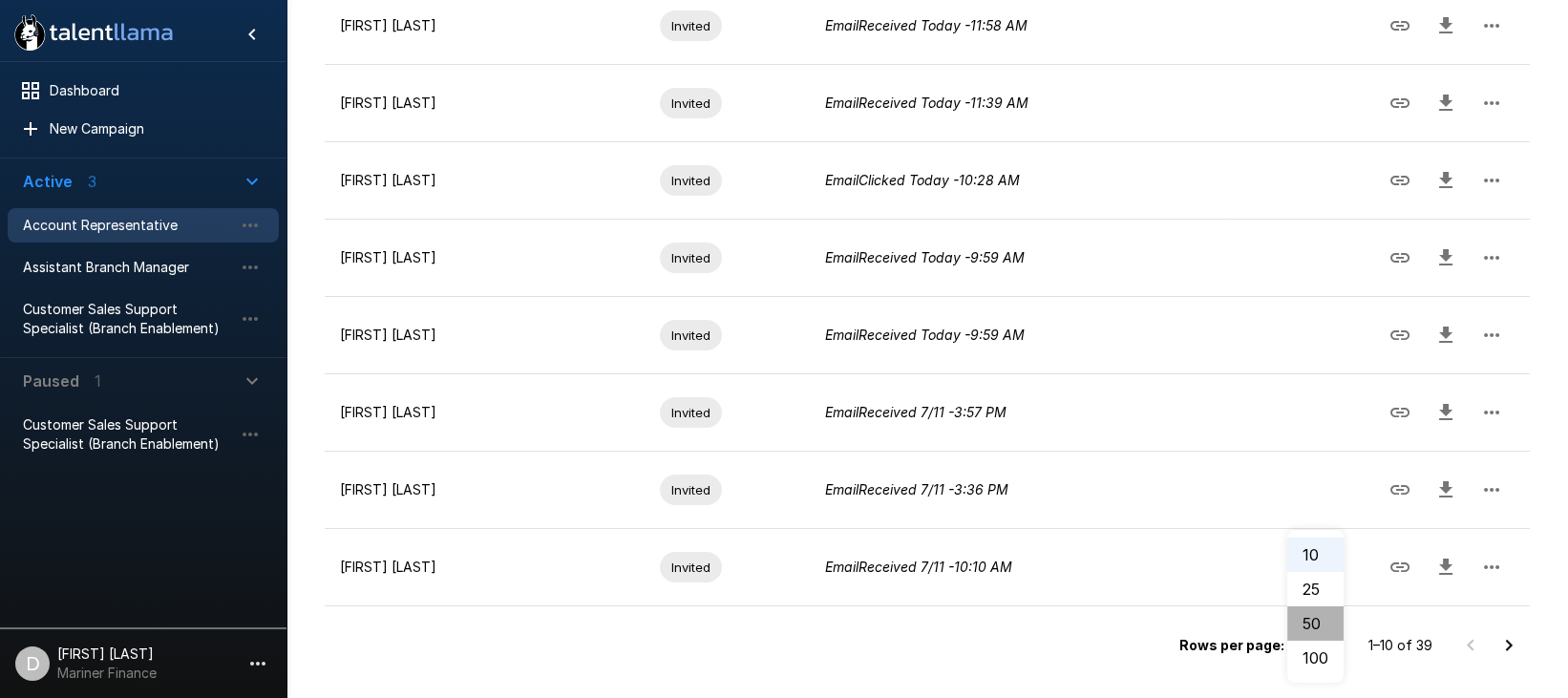 click on "50" at bounding box center [1315, 624] 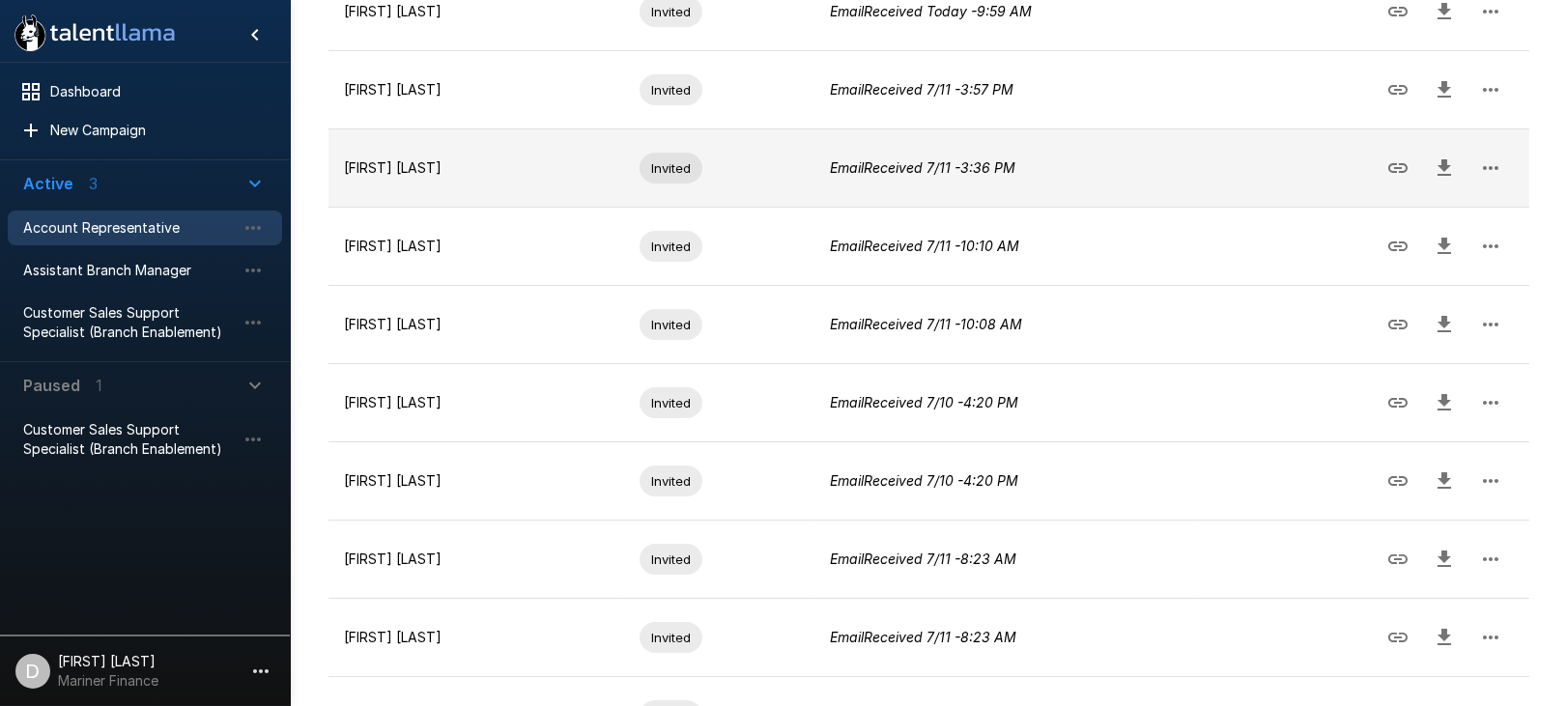 scroll, scrollTop: 966, scrollLeft: 0, axis: vertical 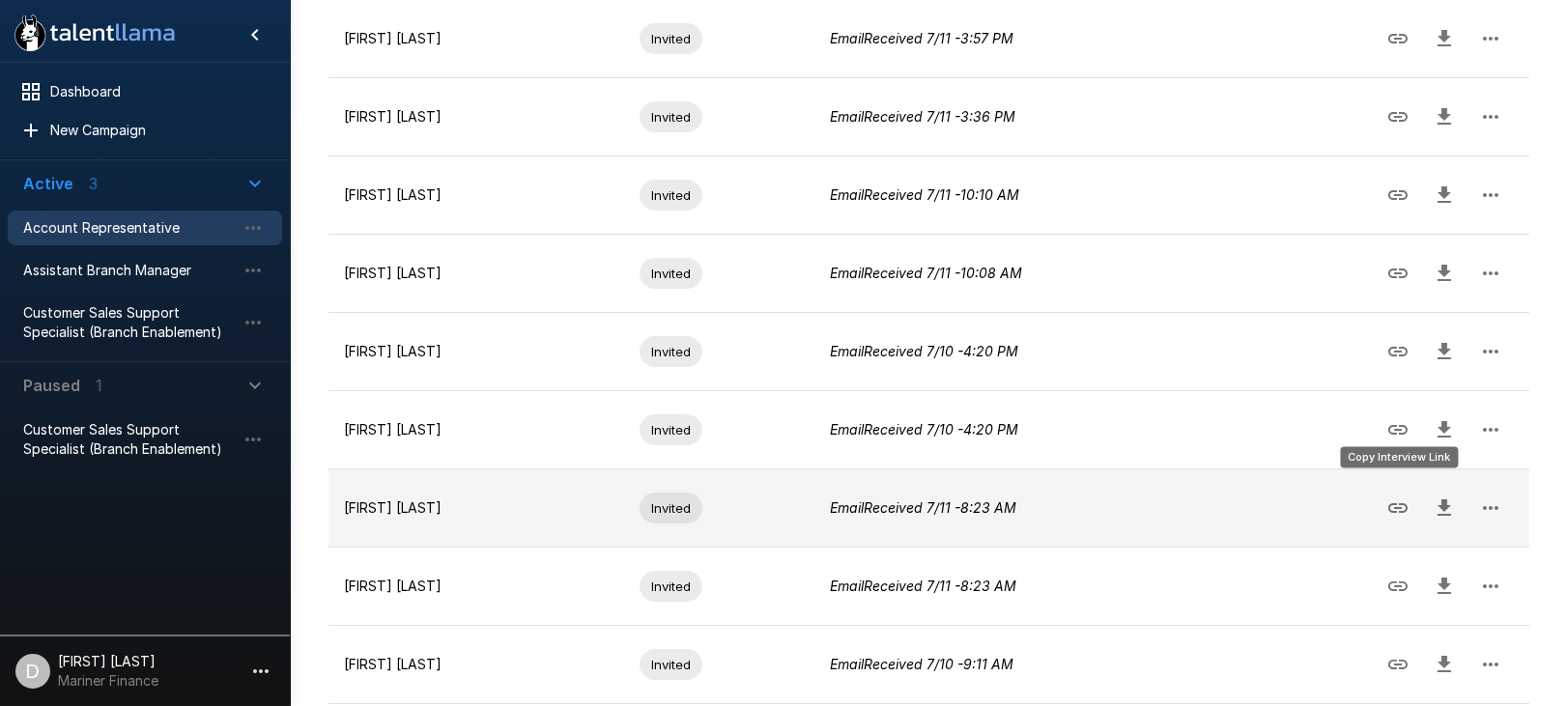 click at bounding box center [1398, 508] 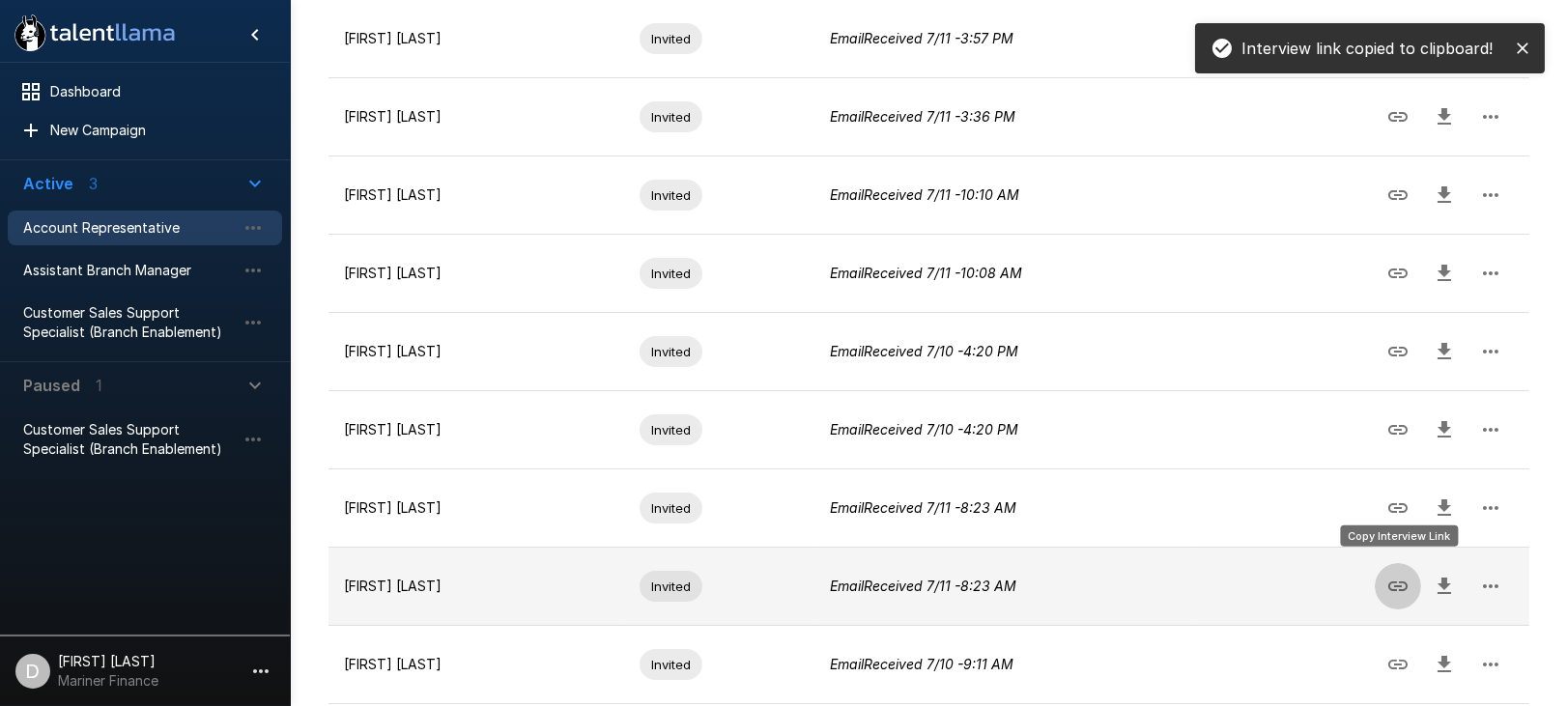 click 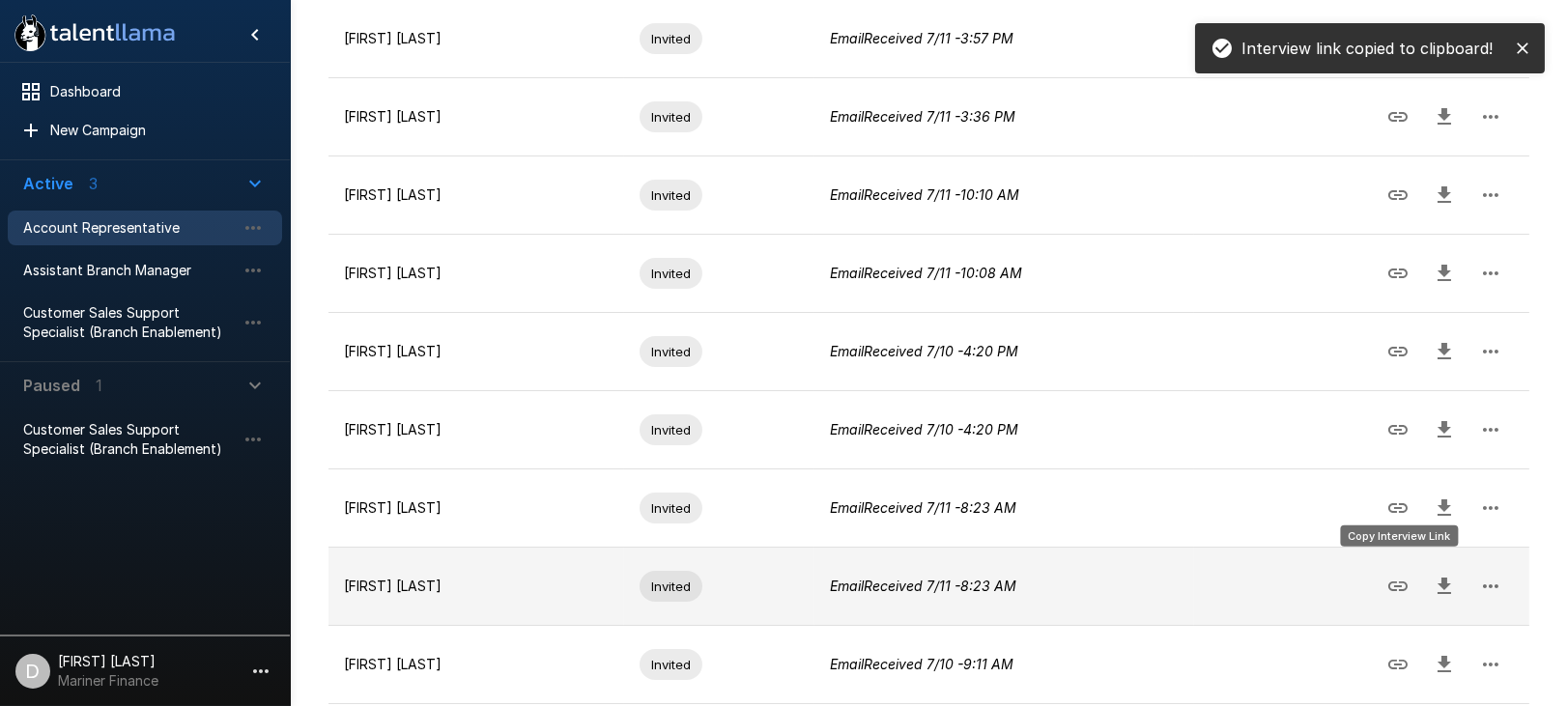 click 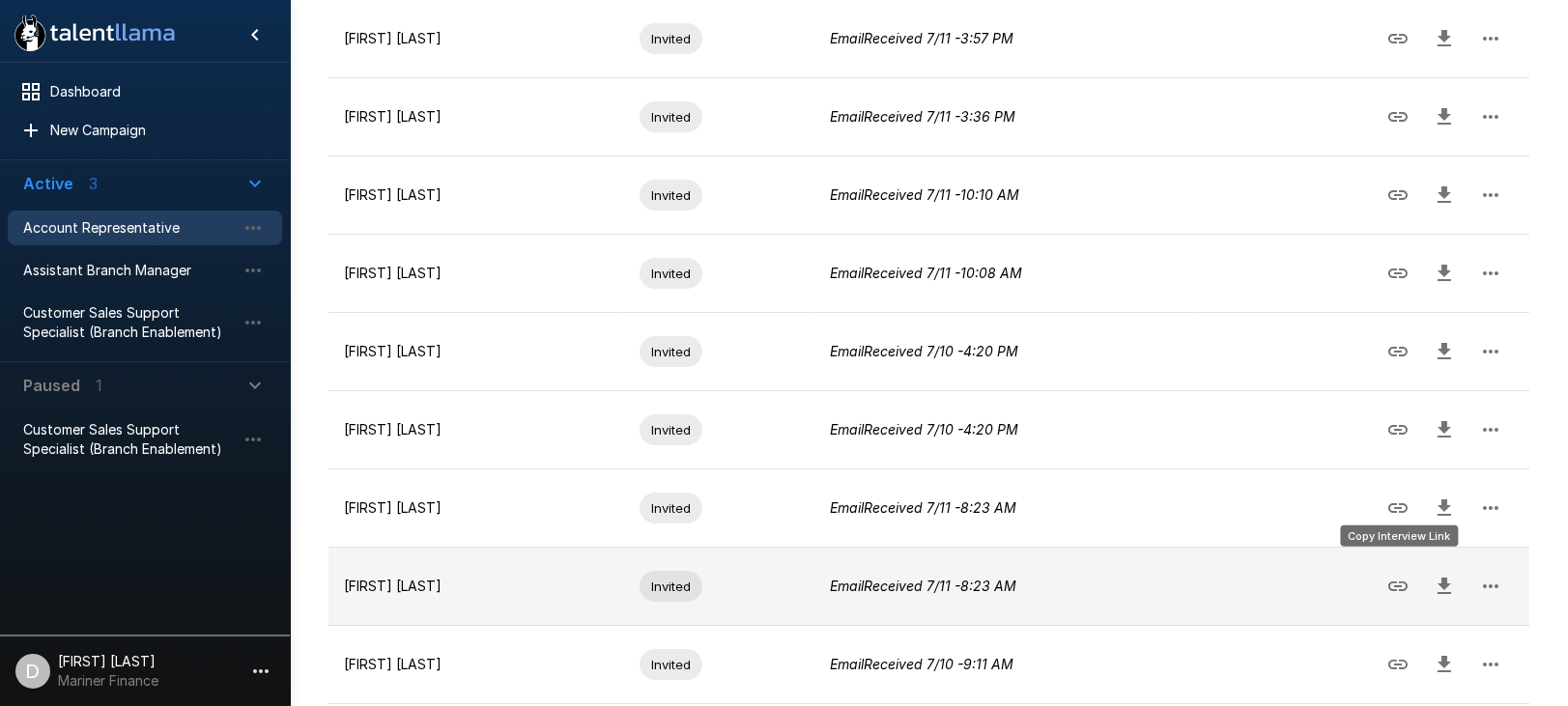 click 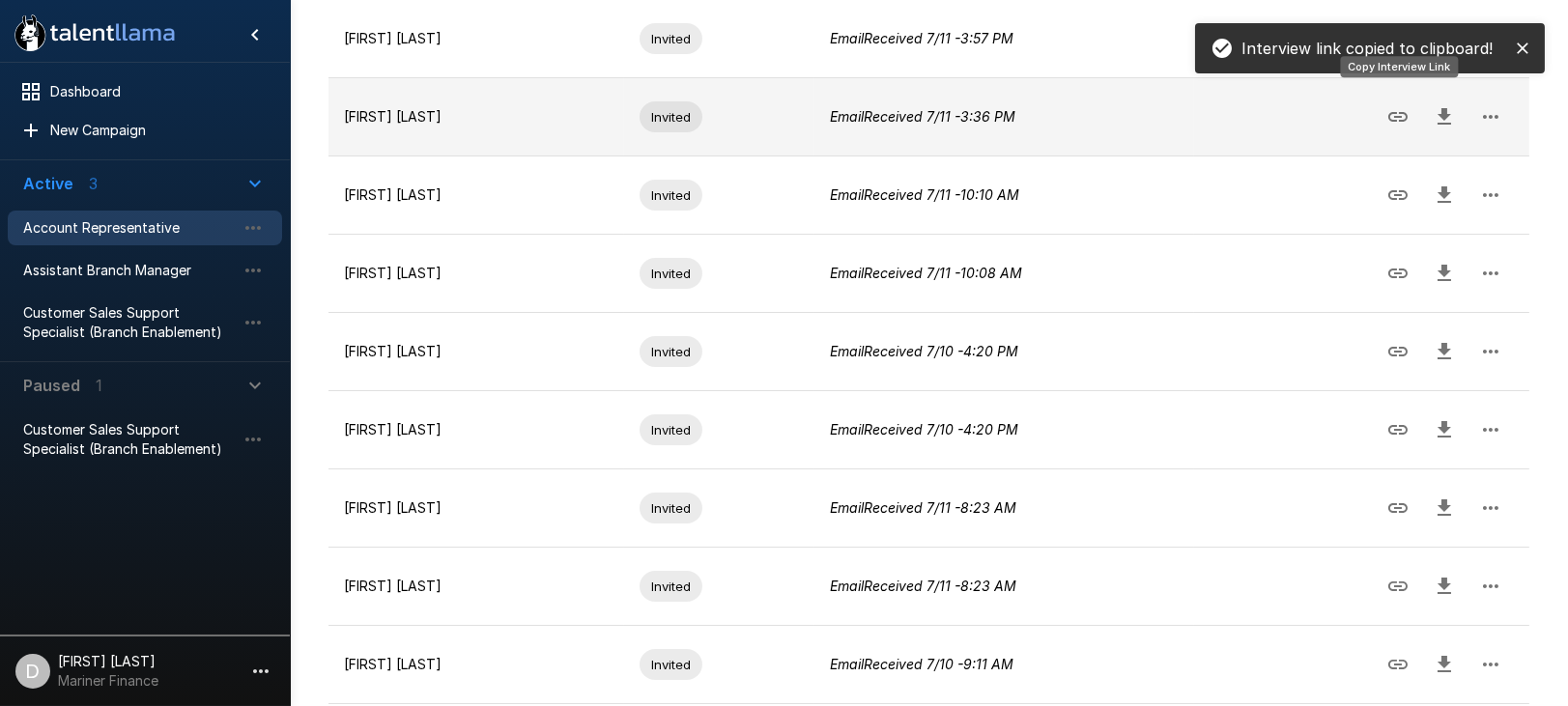 click 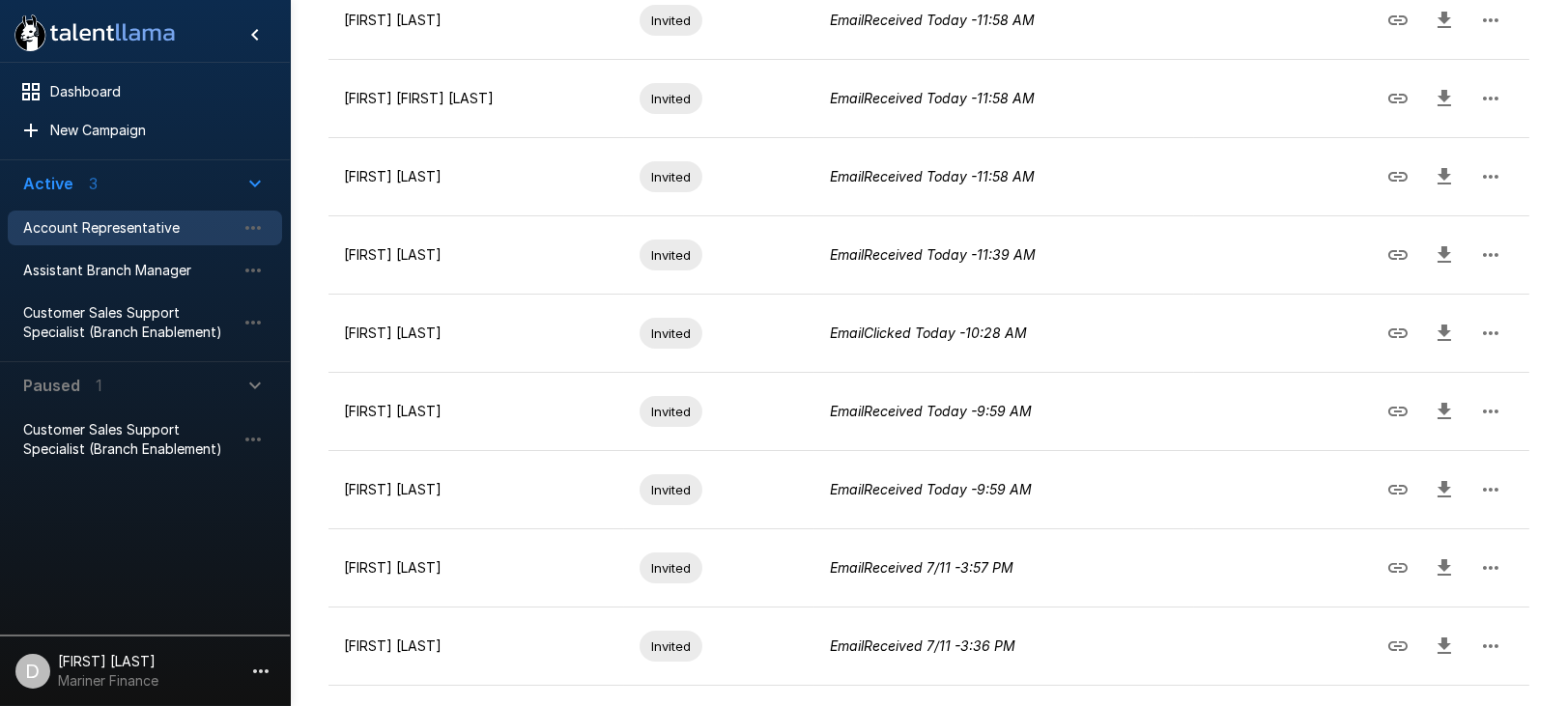 scroll, scrollTop: 195, scrollLeft: 0, axis: vertical 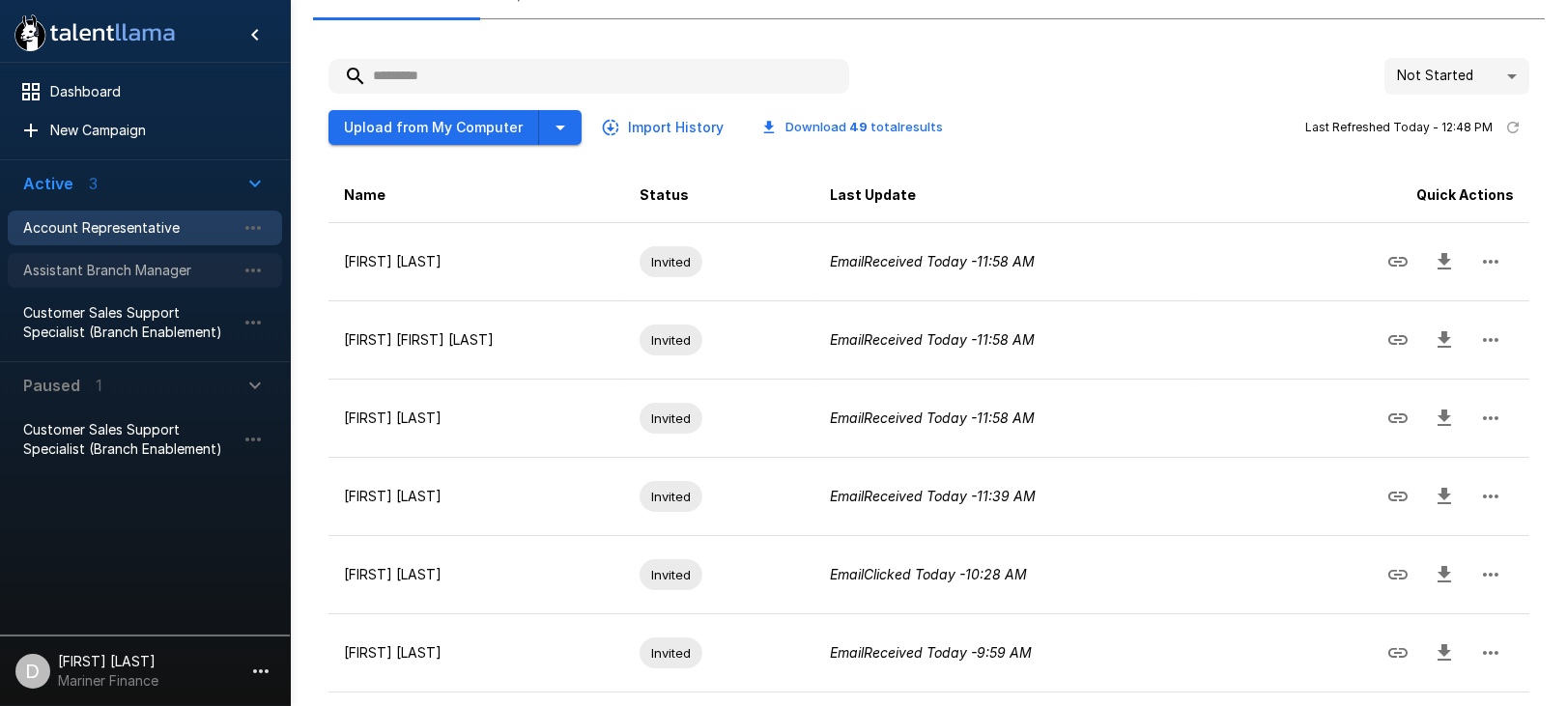 click on "Assistant Branch Manager" at bounding box center [129, 270] 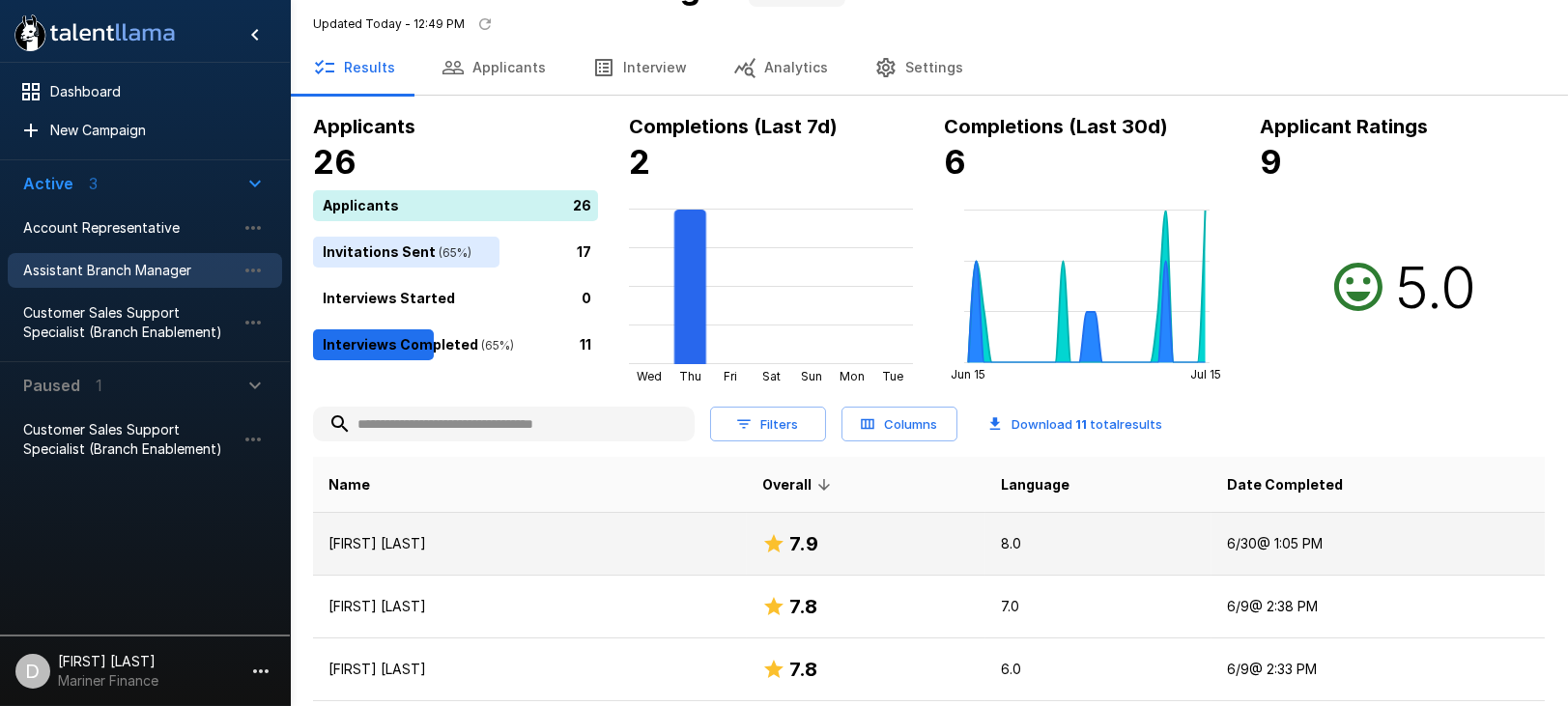 scroll, scrollTop: 36, scrollLeft: 0, axis: vertical 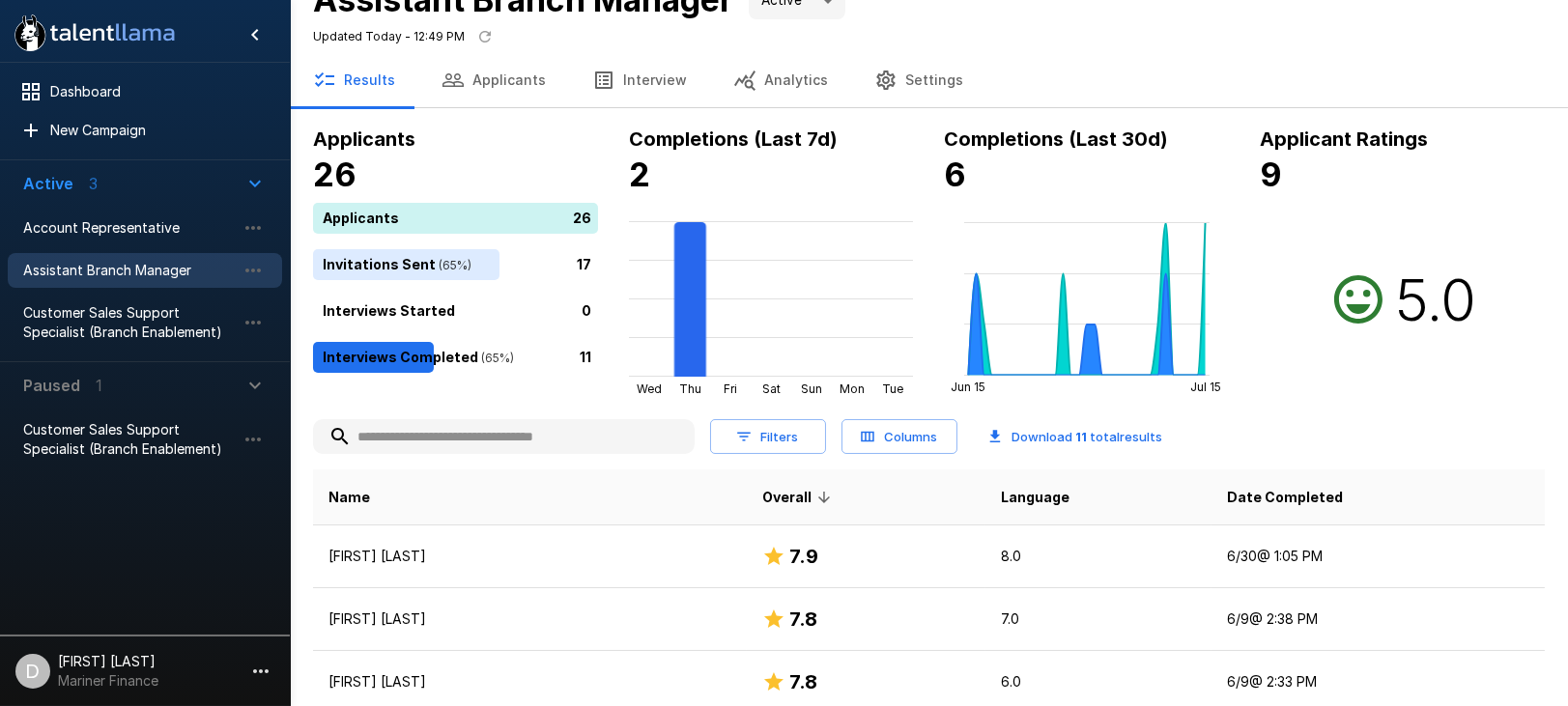 click on "Applicants" at bounding box center (494, 80) 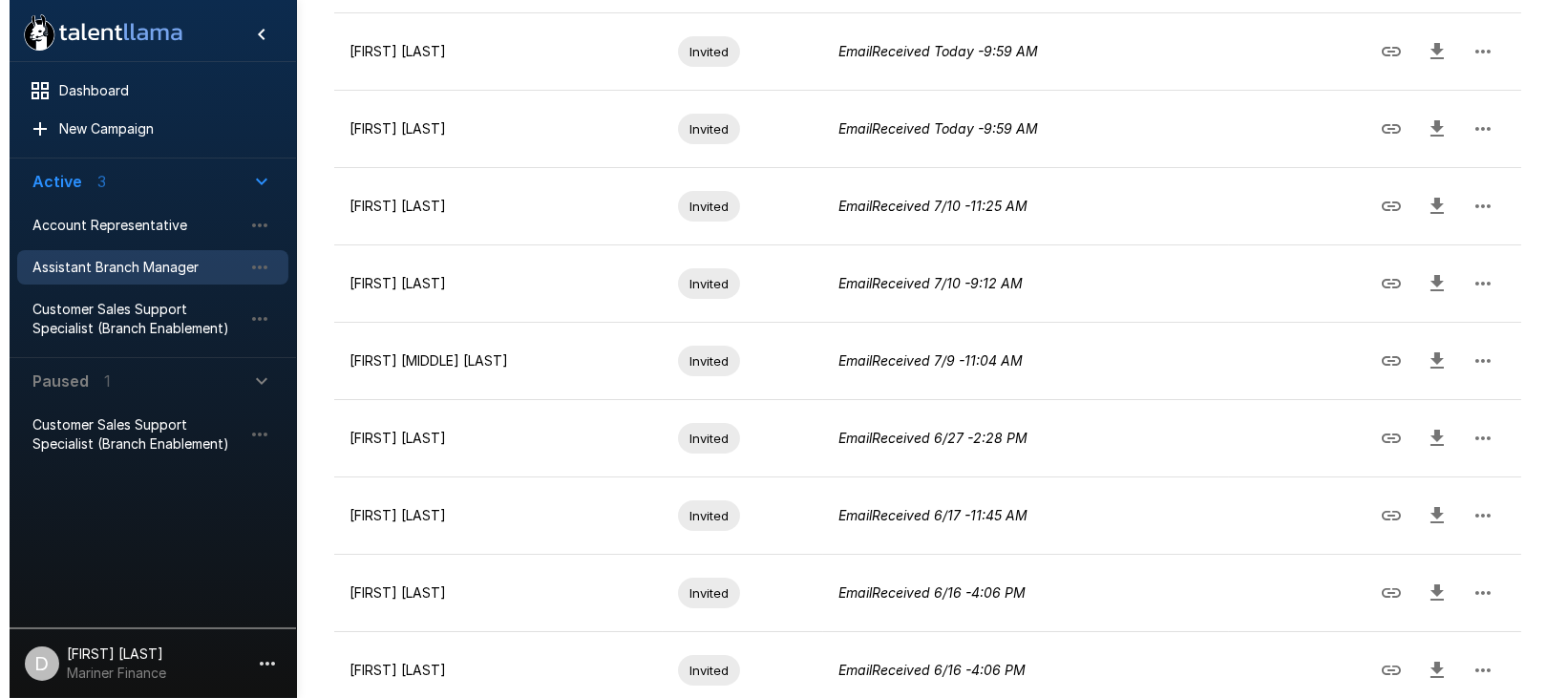 scroll, scrollTop: 581, scrollLeft: 0, axis: vertical 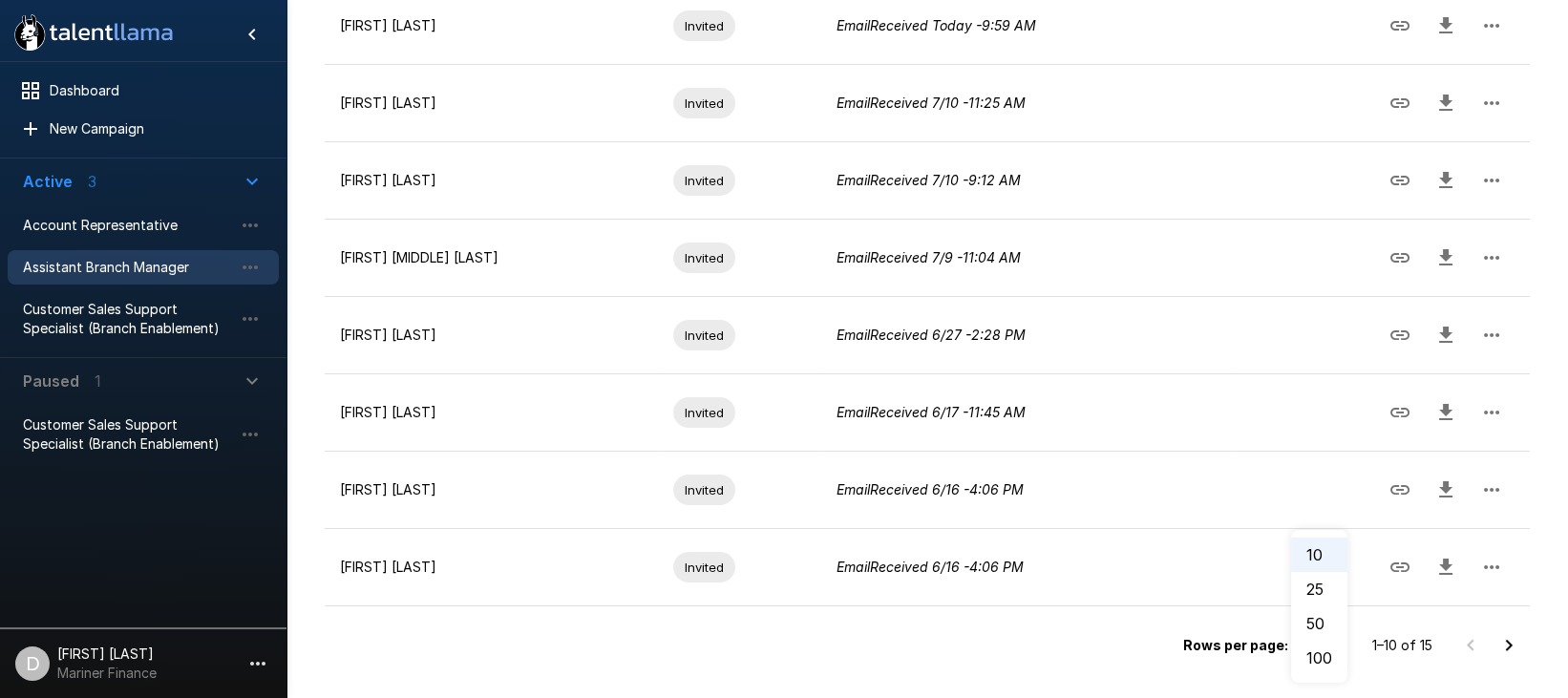 click on "**********" at bounding box center (793, -232) 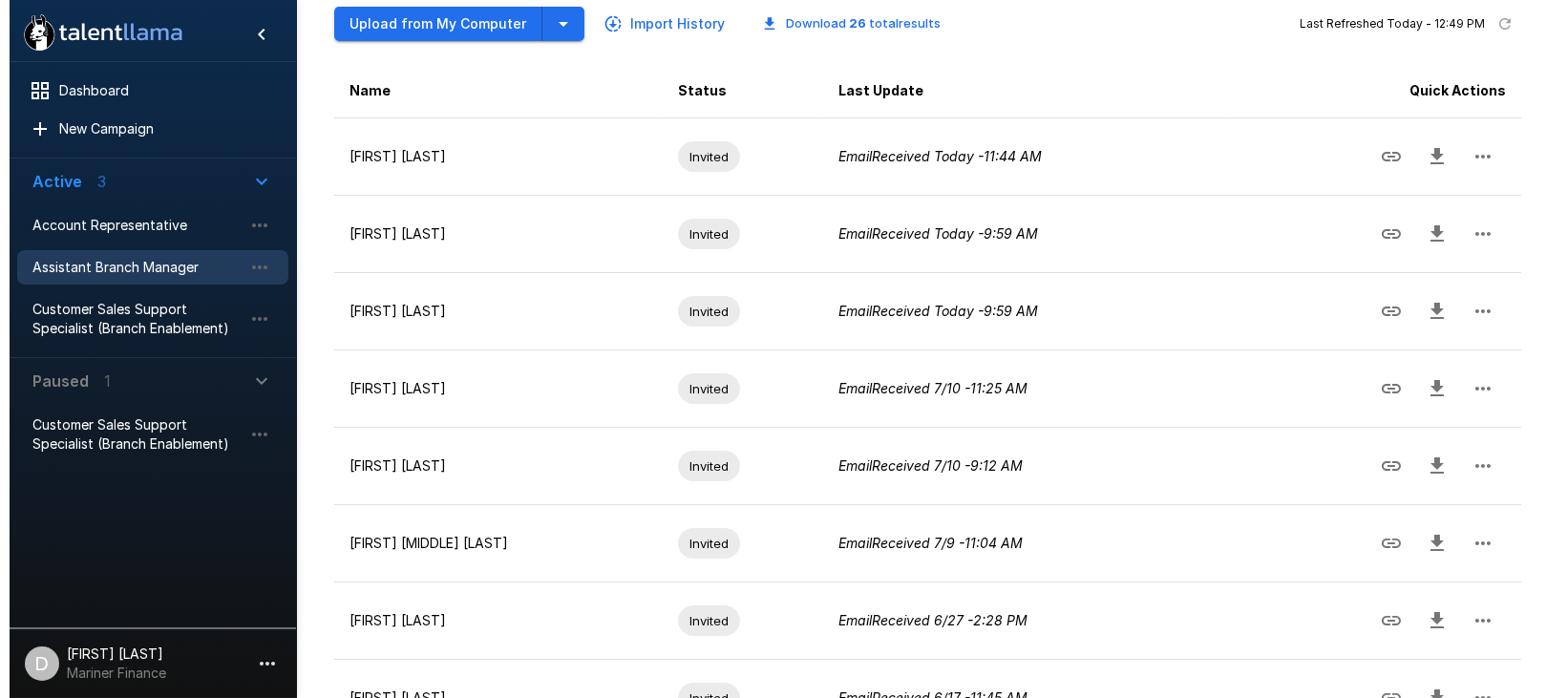scroll, scrollTop: 251, scrollLeft: 0, axis: vertical 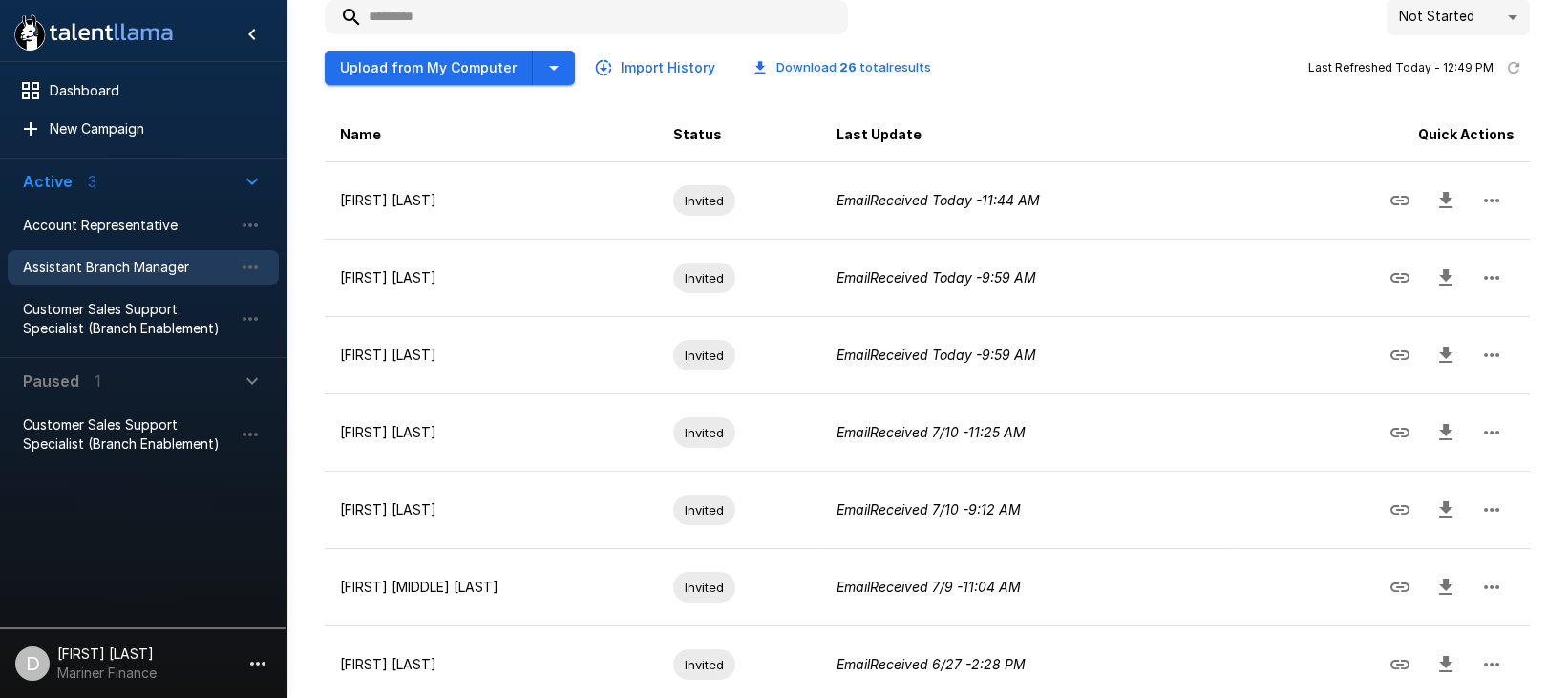 click on "**********" at bounding box center (784, 97) 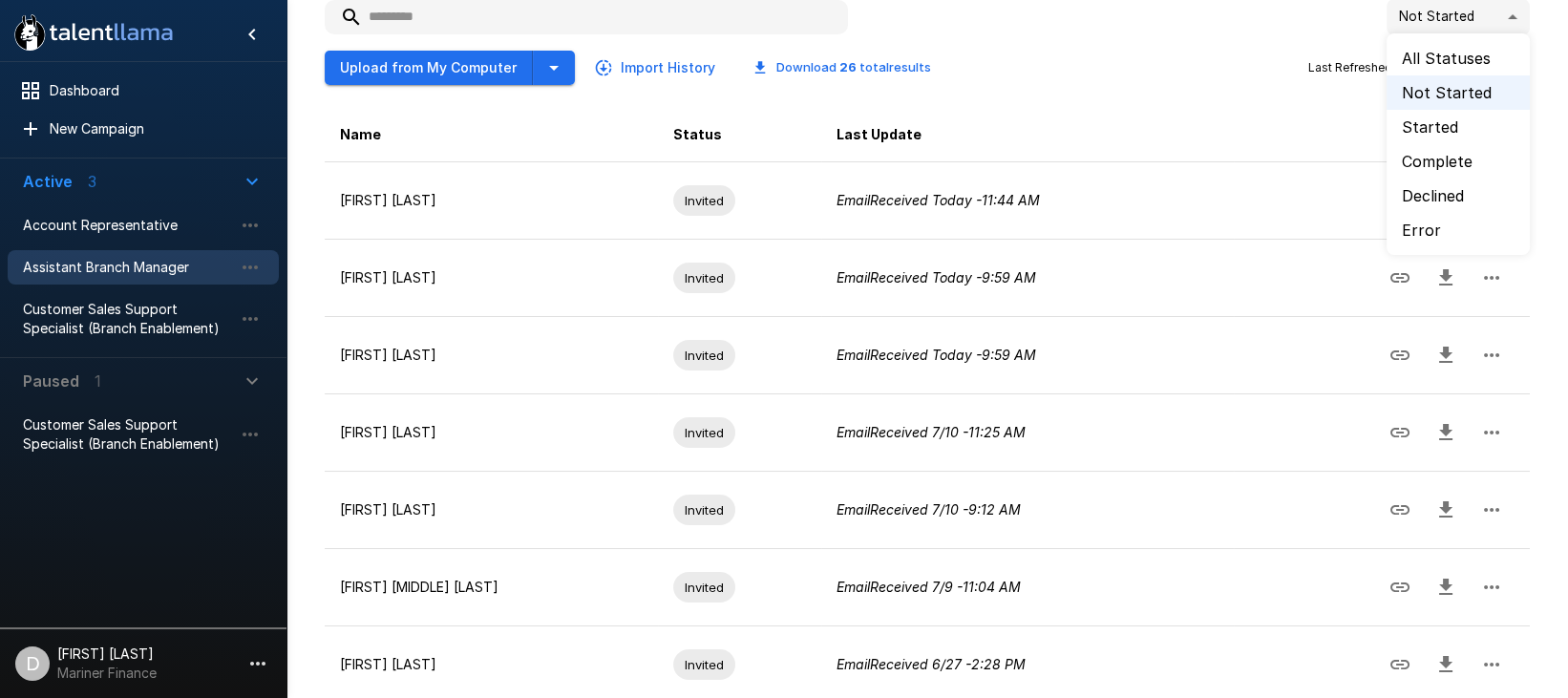click on "All Statuses" at bounding box center [1458, 58] 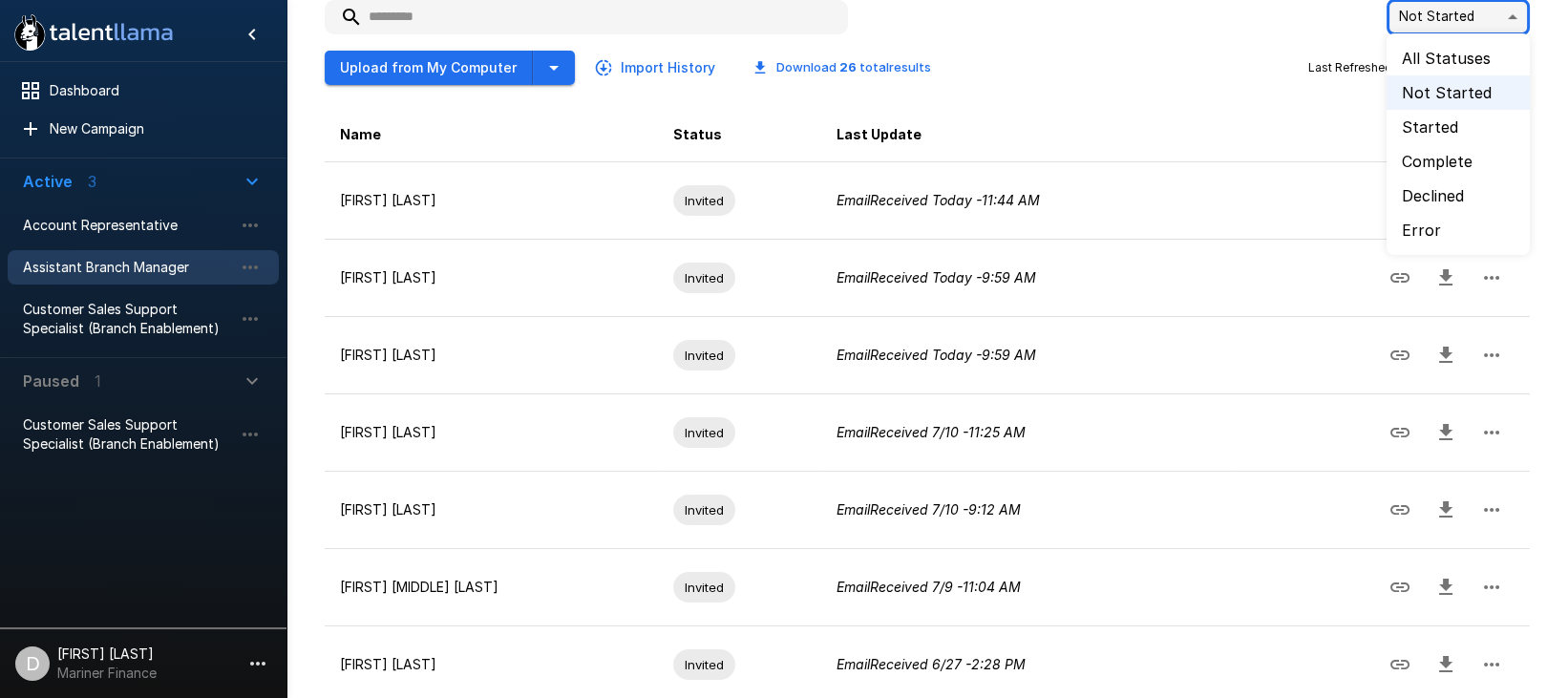 type on "**" 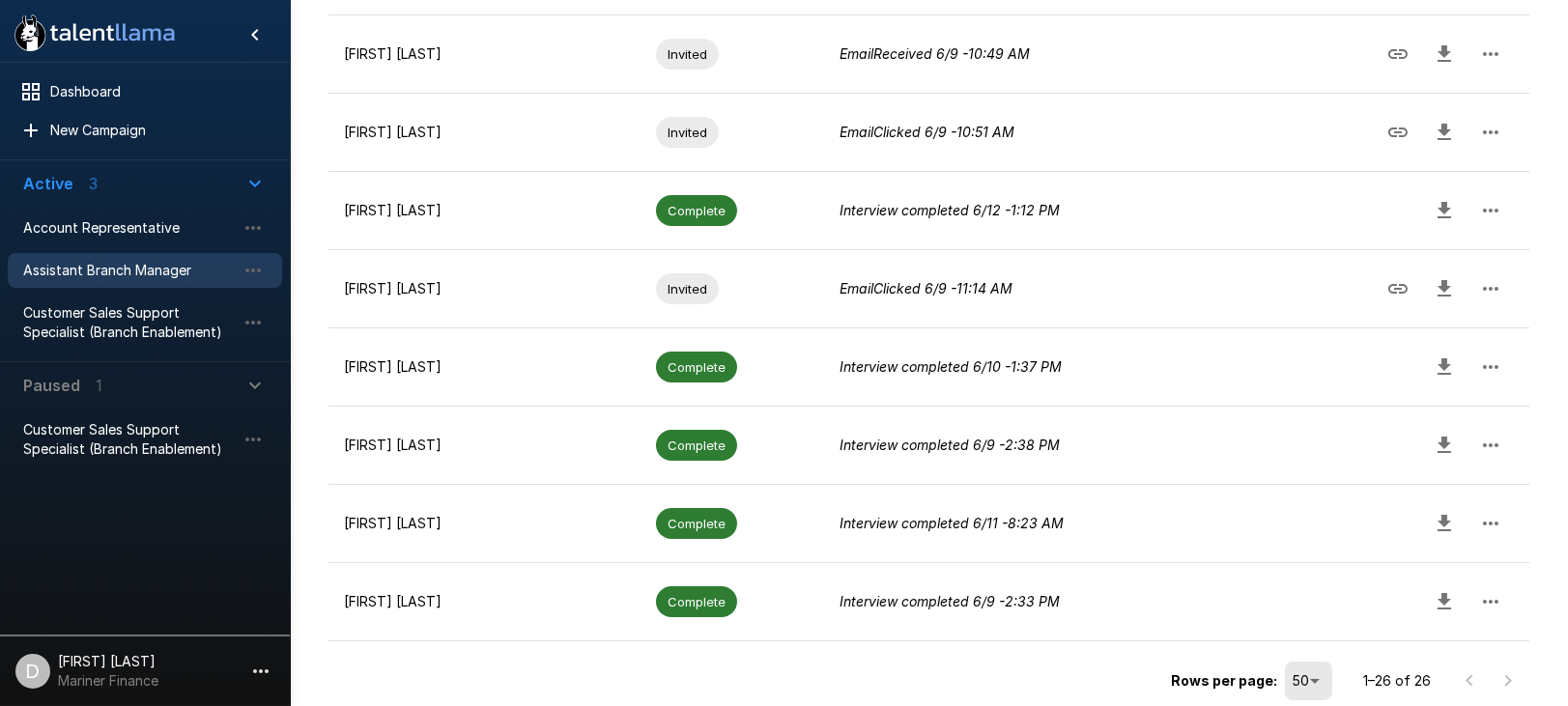 scroll, scrollTop: 1836, scrollLeft: 0, axis: vertical 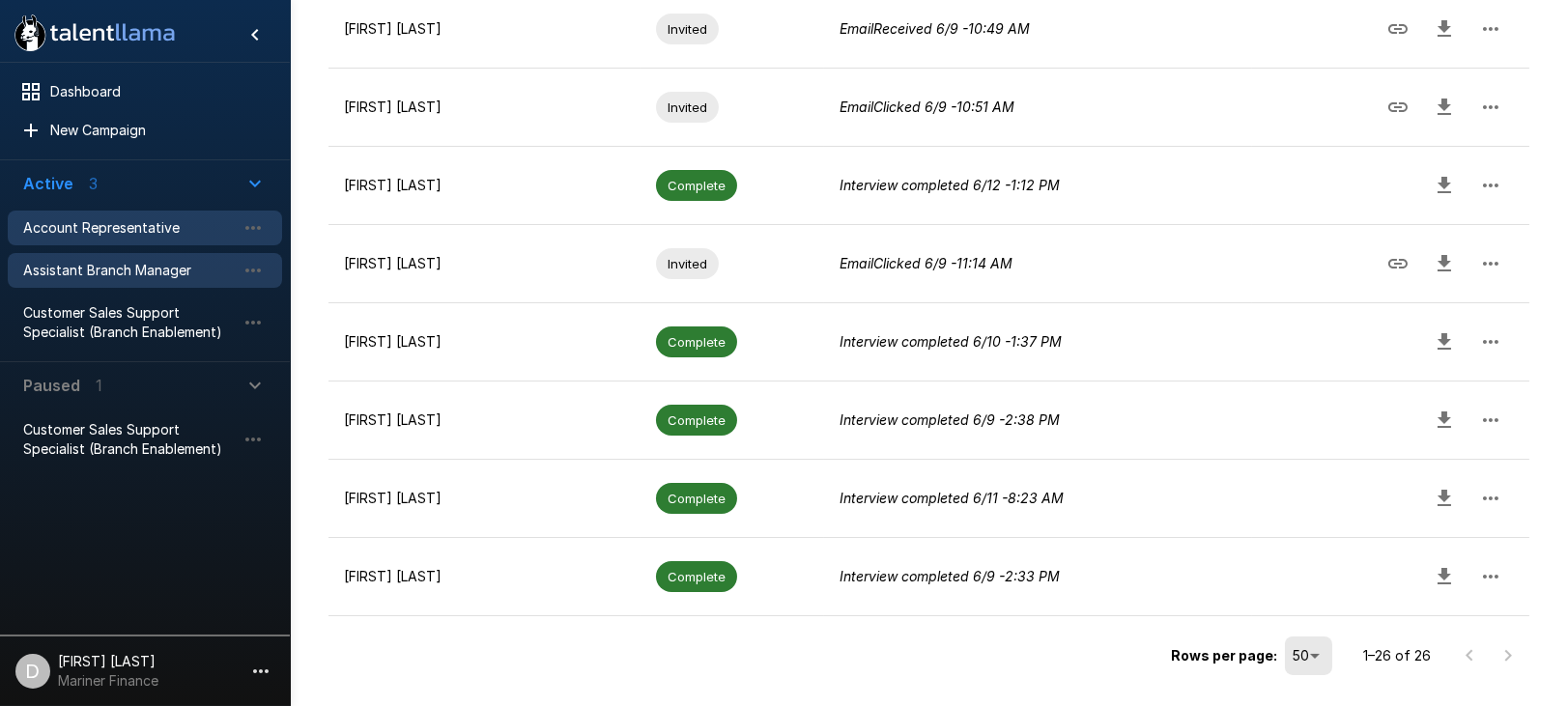 click on "Account Representative" at bounding box center [129, 228] 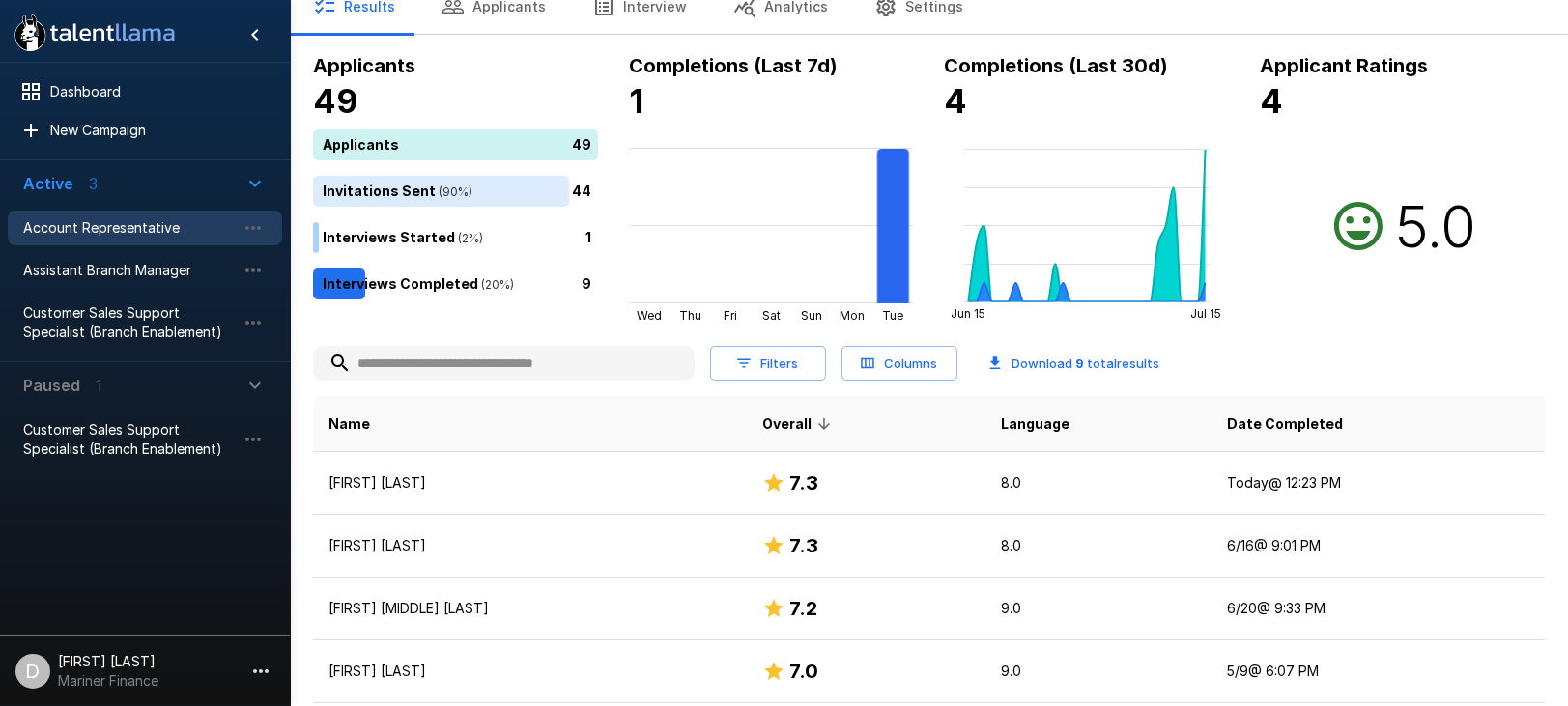 scroll, scrollTop: 0, scrollLeft: 0, axis: both 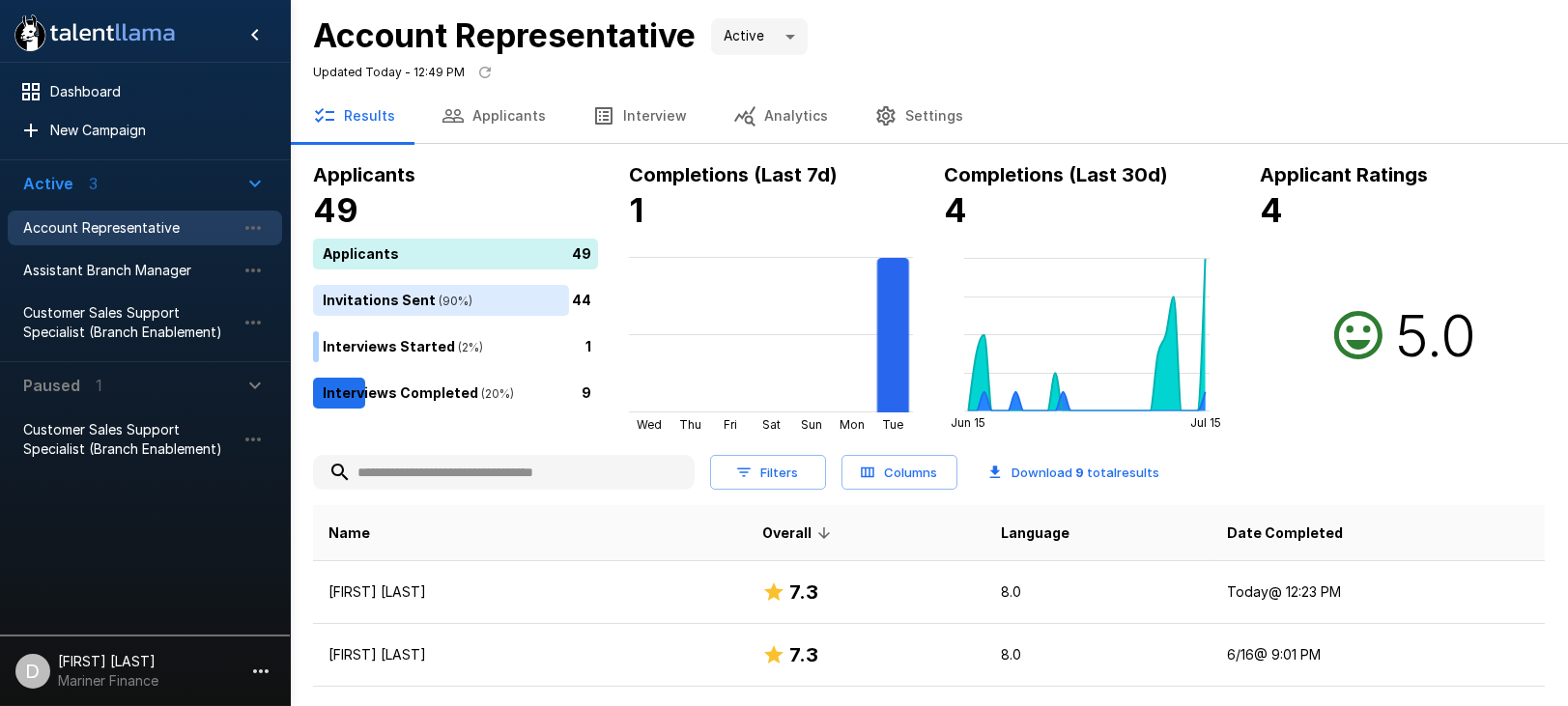 click on "Applicants" at bounding box center (494, 116) 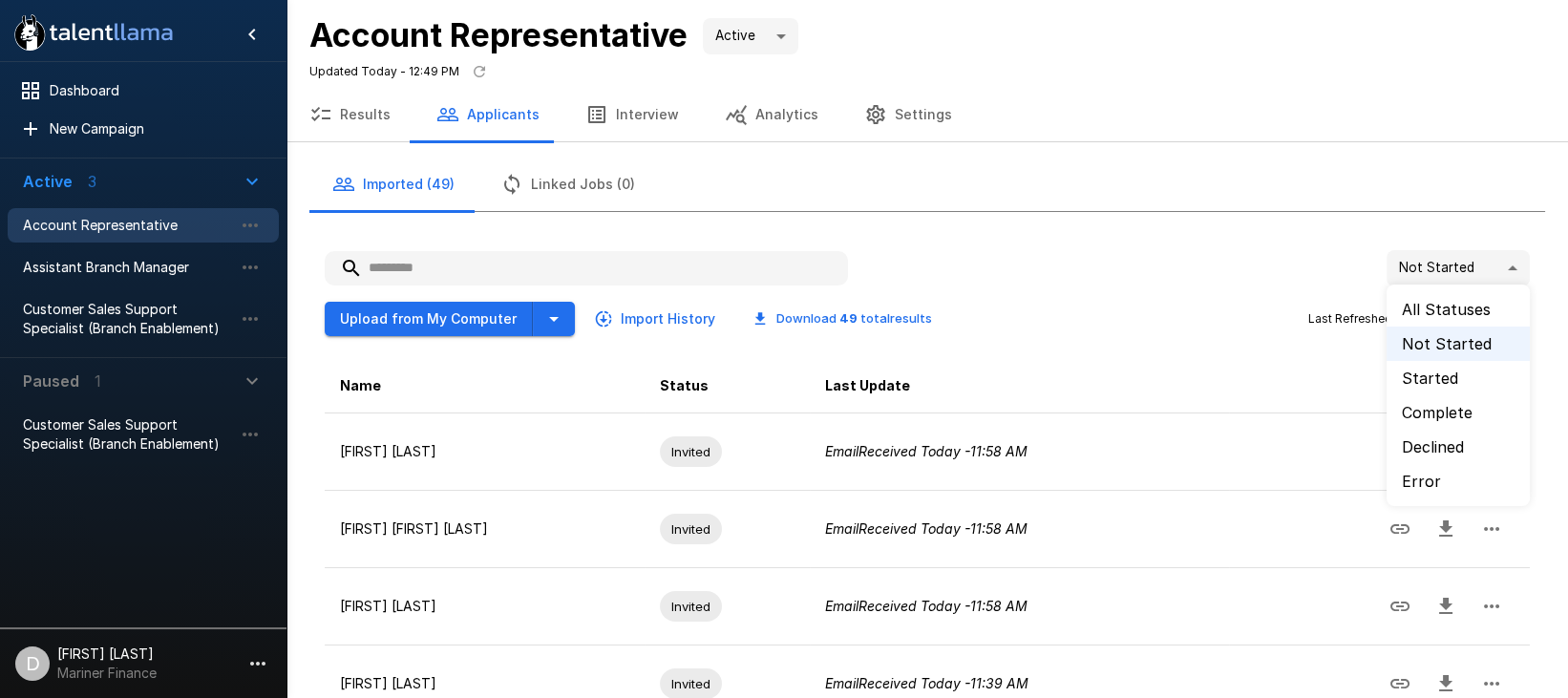 click on "**********" at bounding box center [793, 349] 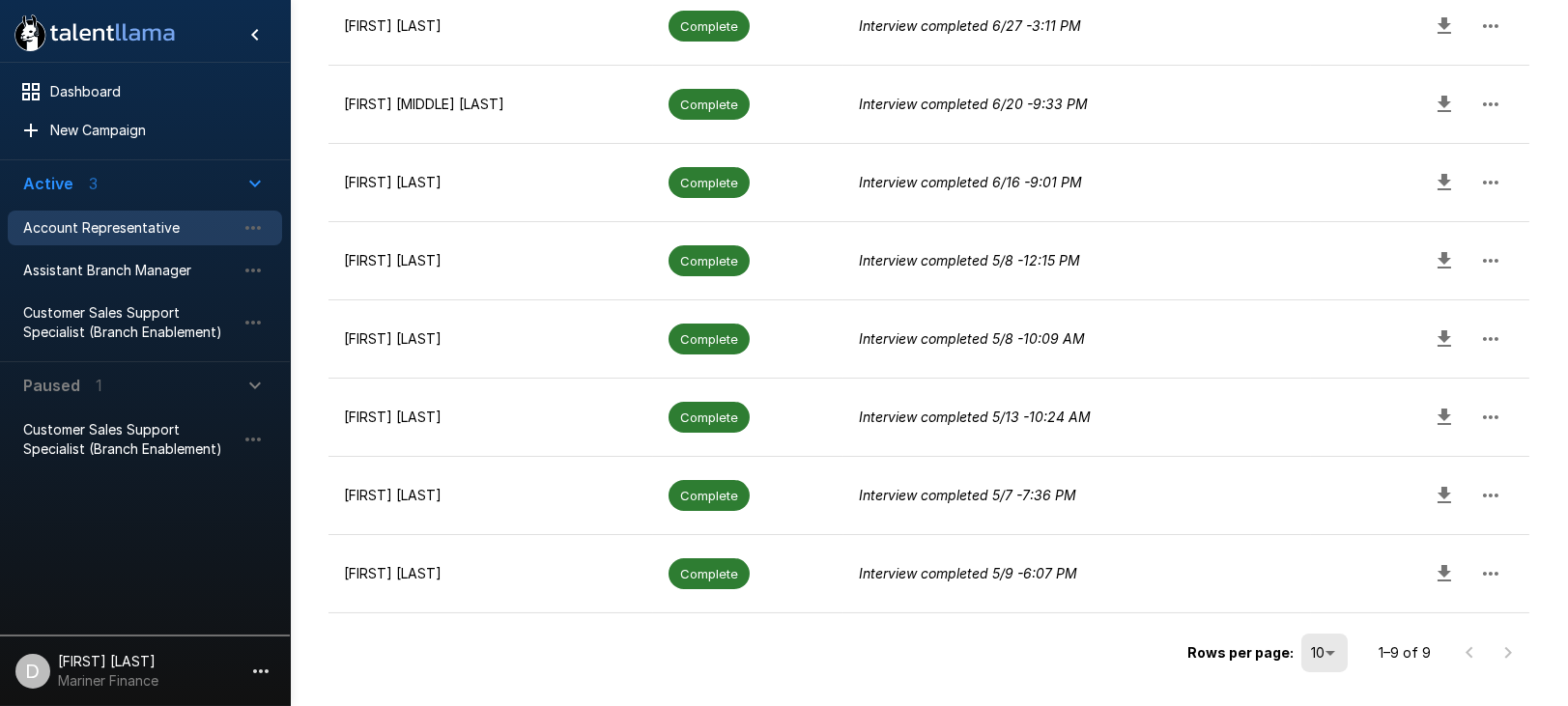 scroll, scrollTop: 0, scrollLeft: 0, axis: both 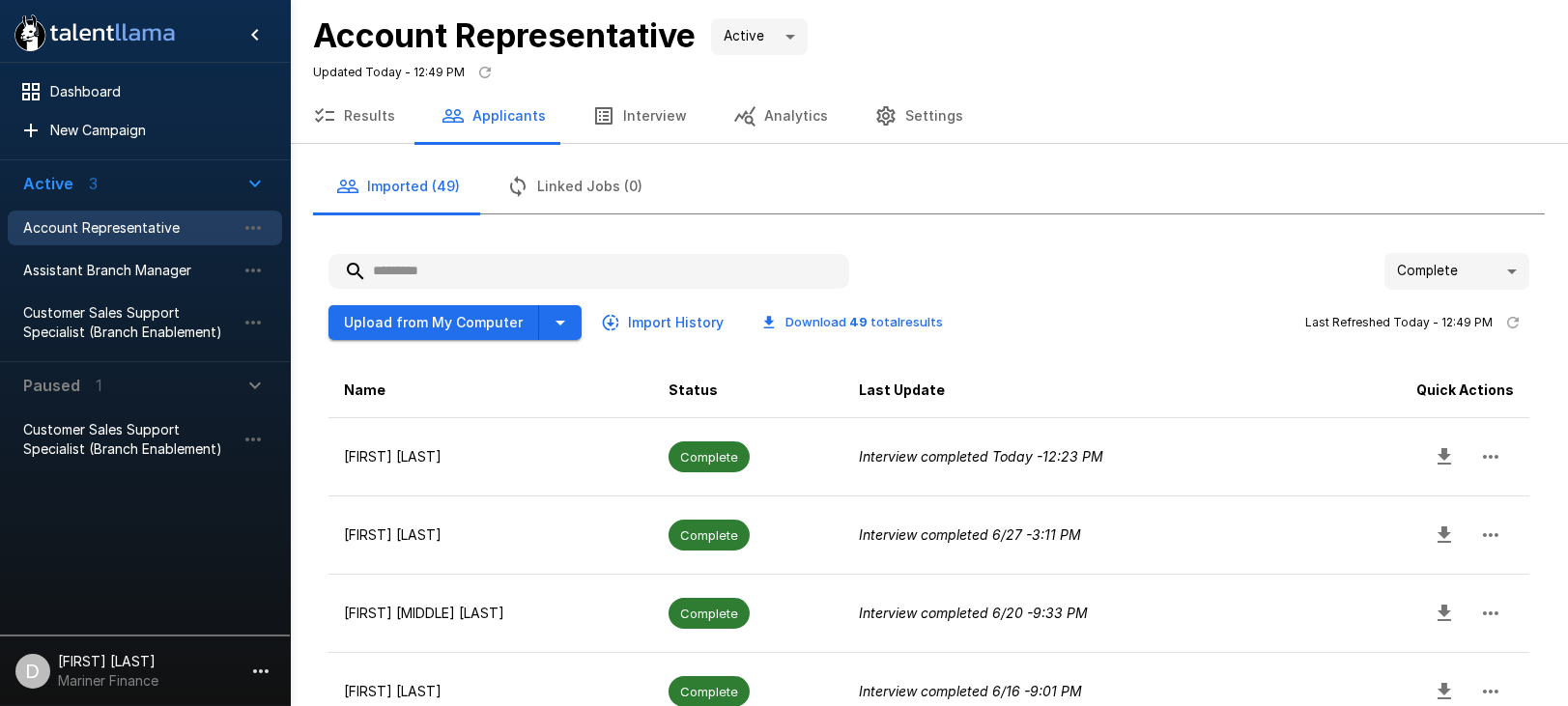 click on "Complete ******** Upload from My Computer Import History Download   49   total  results Last Refreshed Today - 12:49 PM Name Status Last Update Quick Actions Jesse Brown Complete Interview completed   Today   -  12:23 PM Malik Pemy Complete Interview completed   6/27   -  3:11 PM Jeanee A. Smith Complete Interview completed   6/20   -  9:33 PM Kai Schowe Complete Interview completed   6/16   -  9:01 PM Maya Alston Complete Interview completed   5/8   -  12:15 PM Jashera Spencer Complete Interview completed   5/8   -  10:09 AM Aaron Britt Complete Interview completed   5/13   -  10:24 AM Linwood Hughes Complete Interview completed   5/7   -  7:36 PM Jakei Scott Complete Interview completed   5/9   -  6:07 PM Rows per page: 10 ** 1–9 of 9" at bounding box center [928, 720] 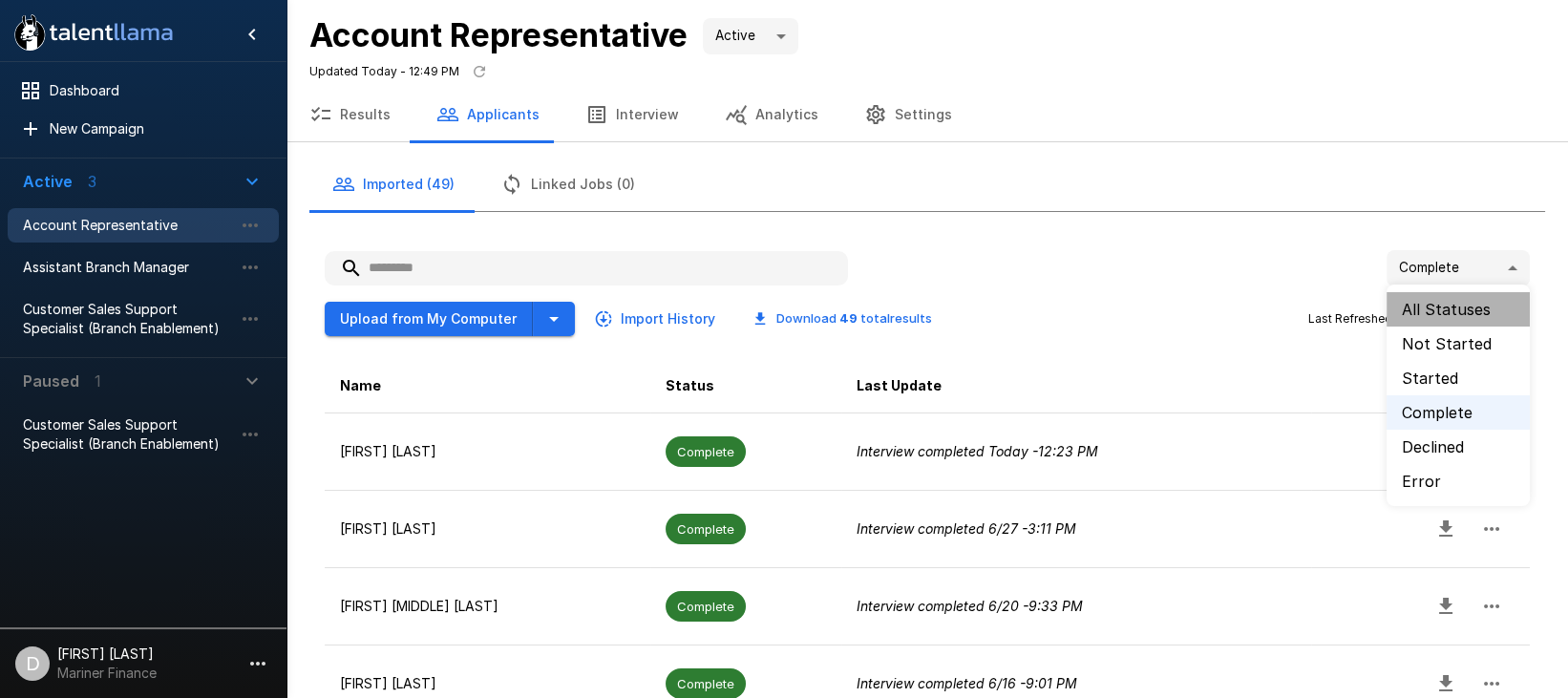 click on "All Statuses" at bounding box center (1458, 309) 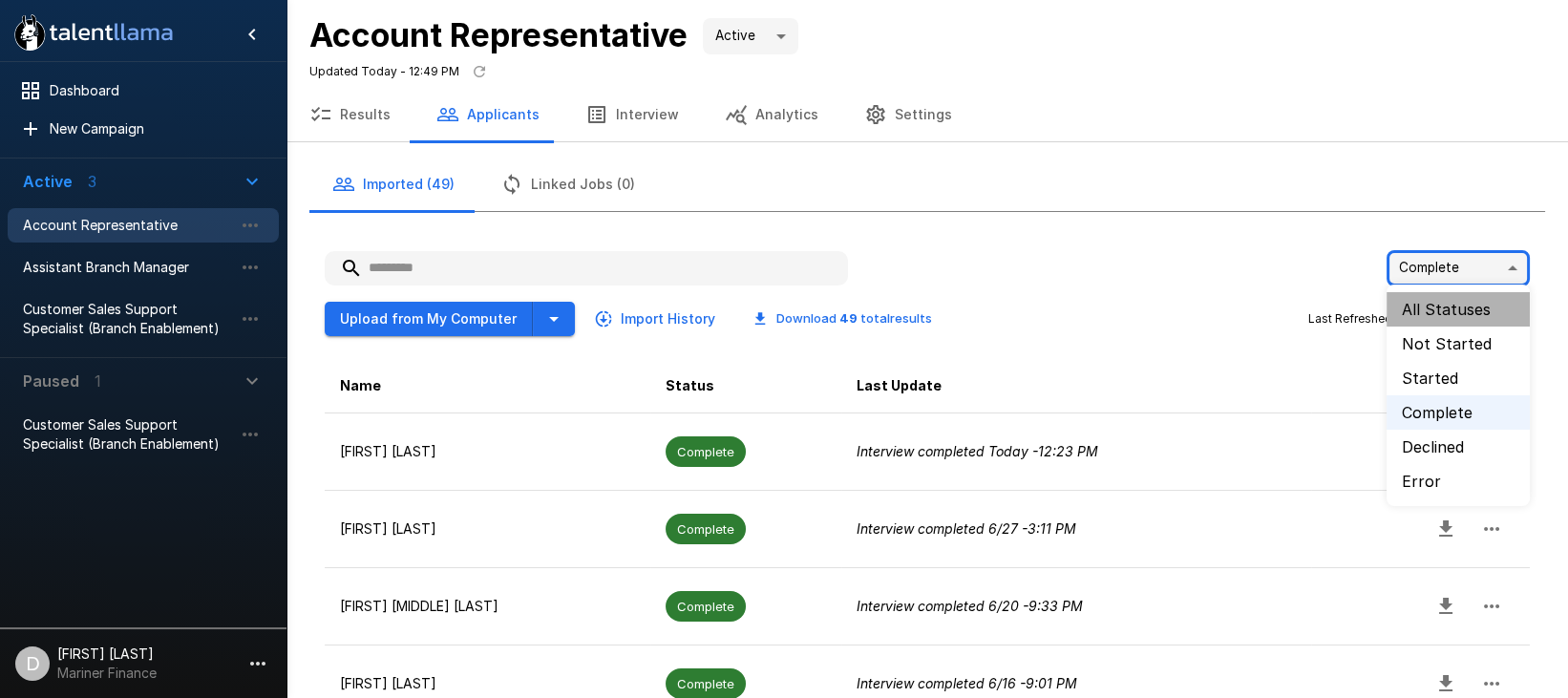 type on "**" 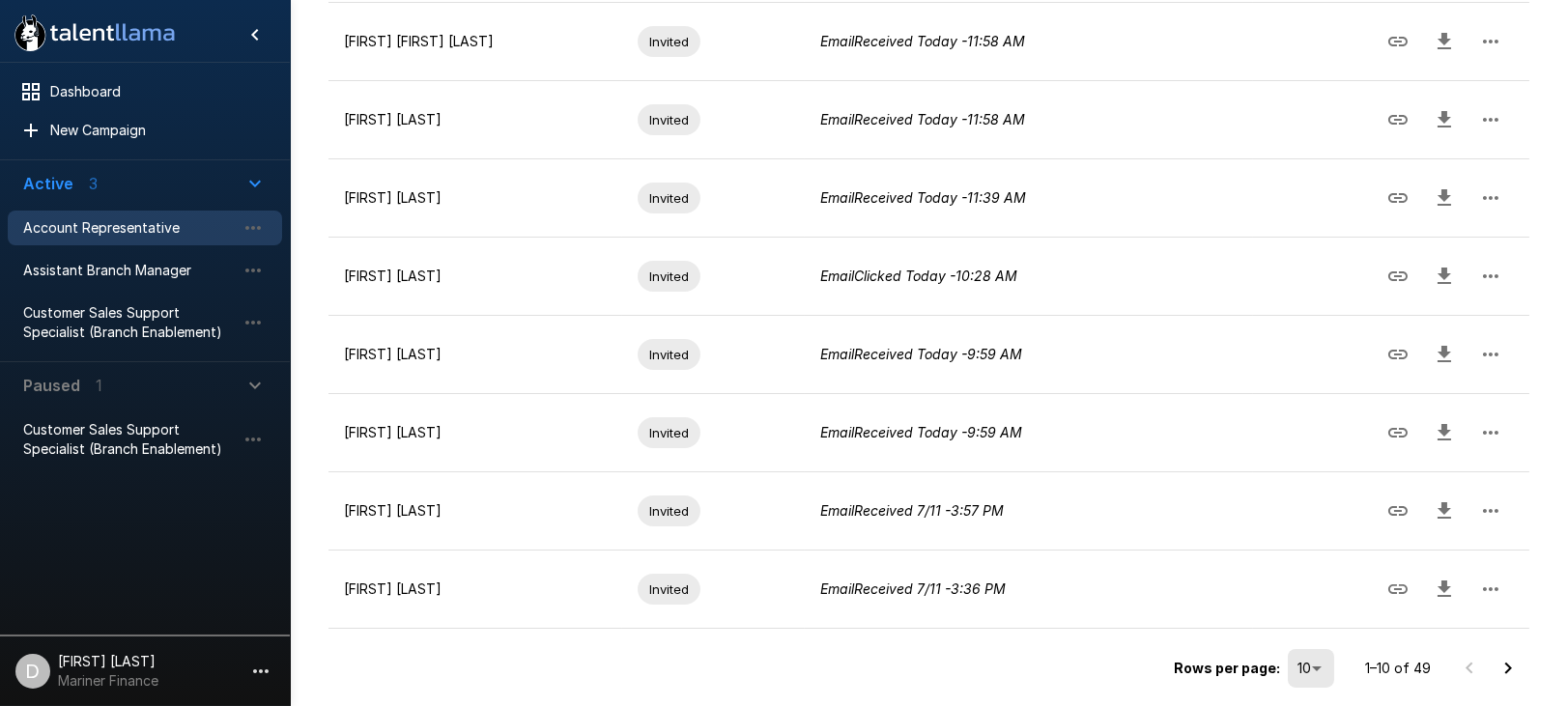 scroll, scrollTop: 587, scrollLeft: 0, axis: vertical 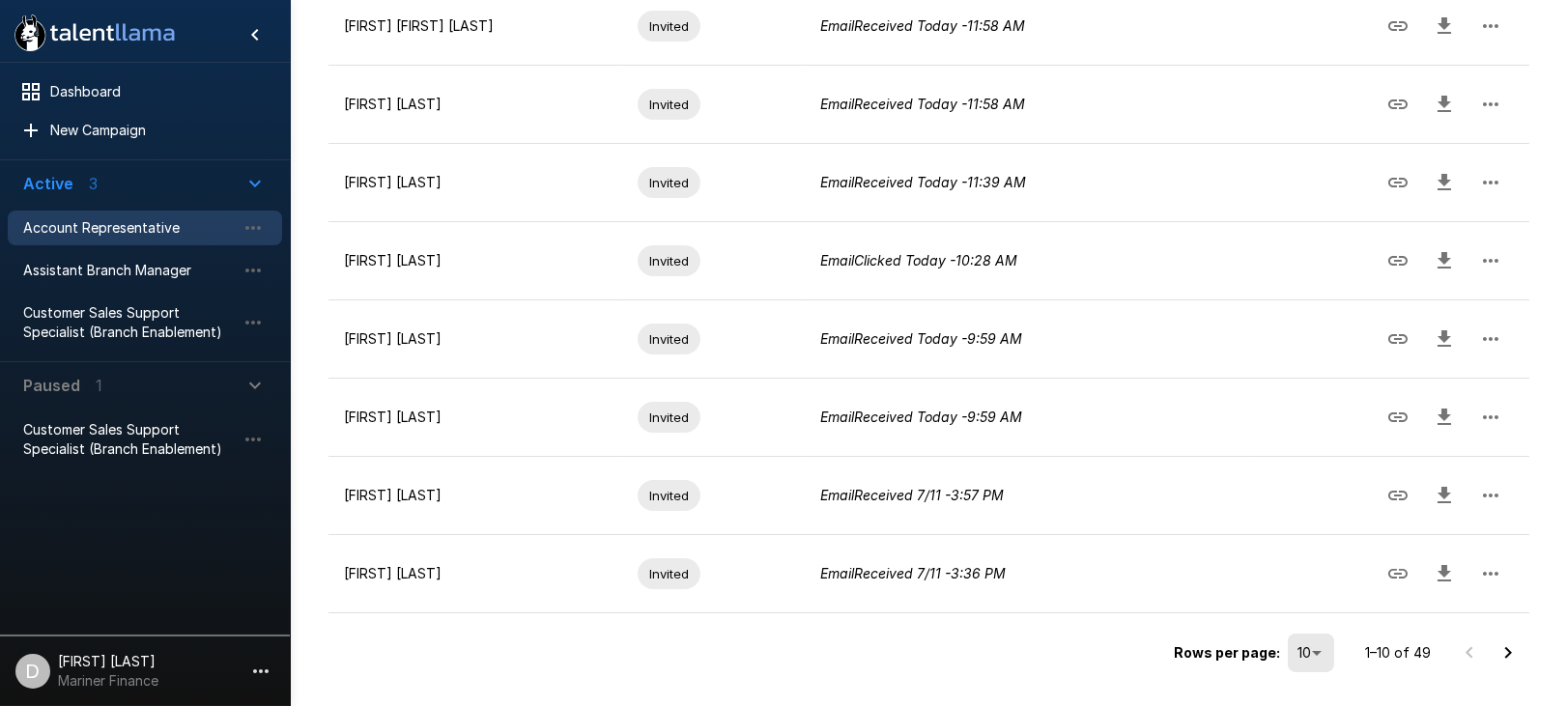 click 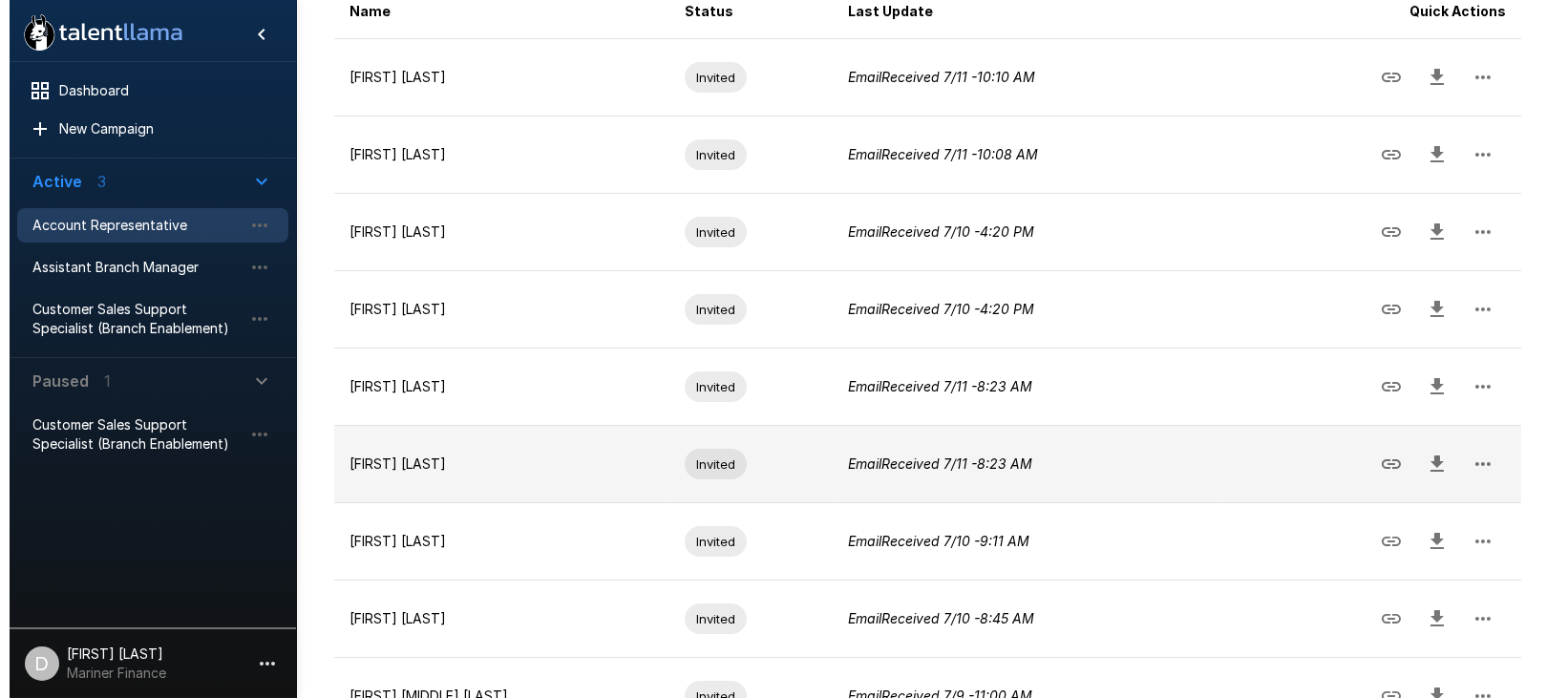 scroll, scrollTop: 581, scrollLeft: 0, axis: vertical 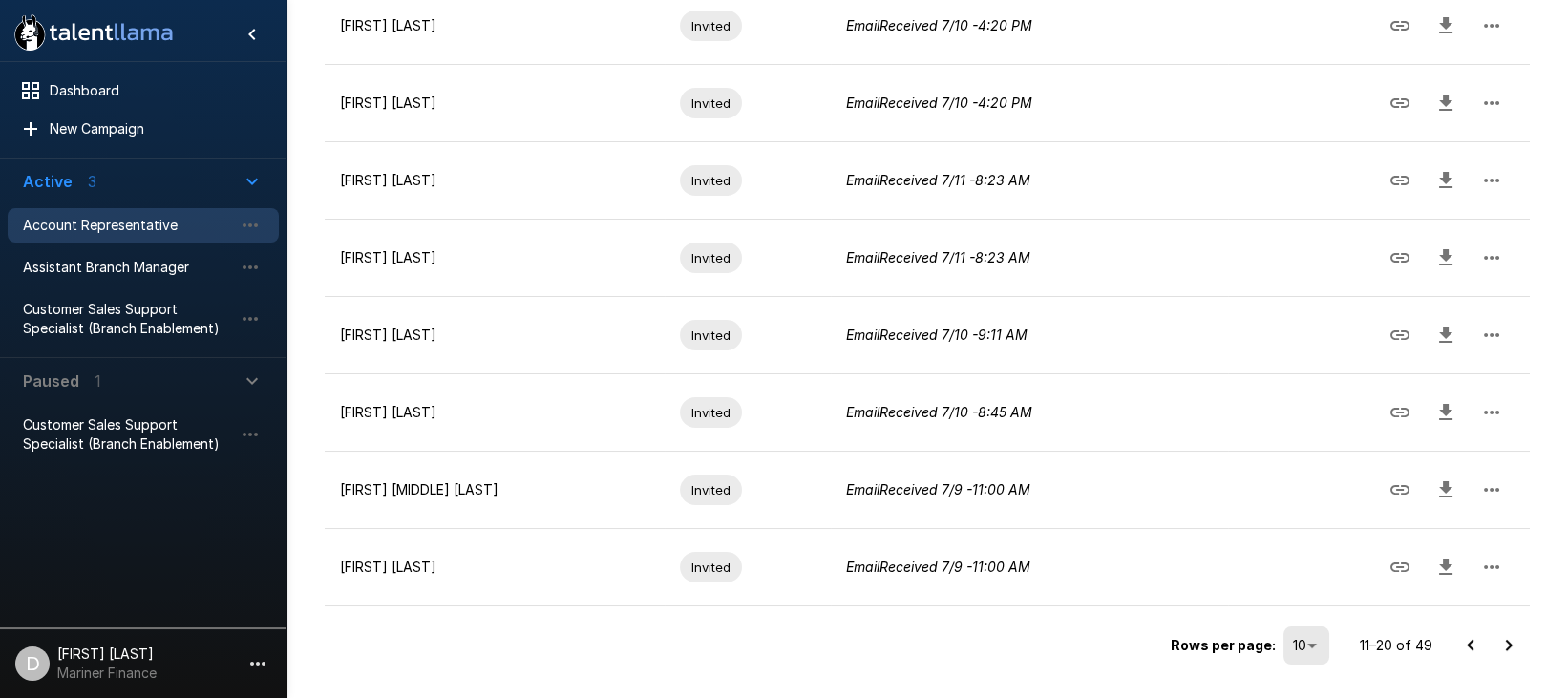 click on "Dashboard New Campaign Active 3 Account Representative Assistant Branch Manager Customer Sales Support Specialist (Branch Enablement) Paused 1 Customer Sales Support Specialist (Branch Enablement) D Devon Parodi Mariner Finance Account Representative Active **** Updated Today - 12:49 PM Results Applicants Interview Analytics Settings Imported (49) Linked Jobs (0) All Statuses ** Upload from My Computer Import History Download   49   total  results Last Refreshed Today - 12:49 PM Name Status Last Update Quick Actions Kendell Moore Invited Email  Received   7/11   -  10:10 AM Lauren Breitweiser Invited Email  Received   7/11   -  10:08 AM Dillon J. Wain Invited Email  Received   7/10   -  4:20 PM Gregory Rowland Invited Email  Received   7/10   -  4:20 PM Keith Hallam Invited Email  Received   7/11   -  8:23 AM Nya Garnett Invited Email  Received   7/11   -  8:23 AM Abigael Abed Invited Email  Received   7/10   -  9:11 AM Lonnell Sansbury Invited Email  Received   7/10   -  8:45 AM Marvin Lee Wilson, Iii Email" at bounding box center [784, -232] 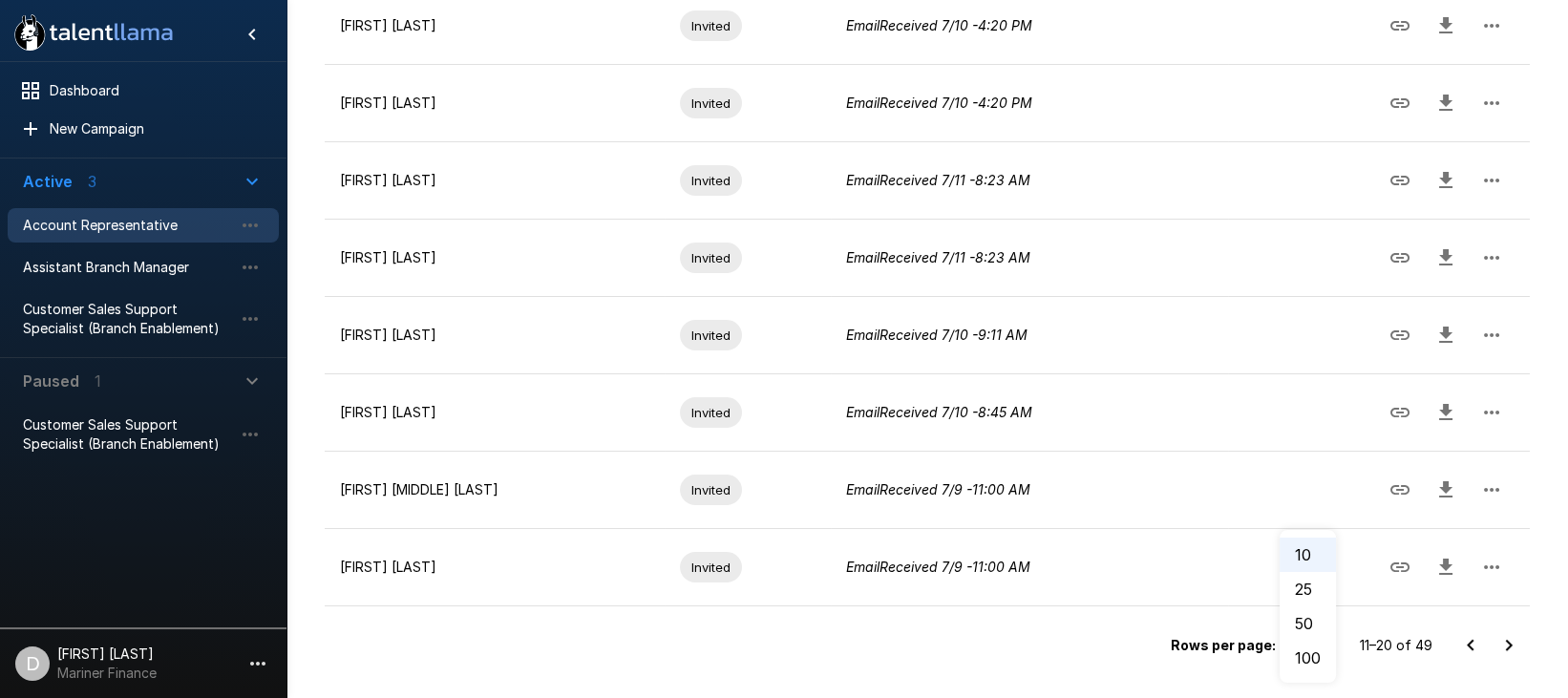 click on "100" at bounding box center (1307, 658) 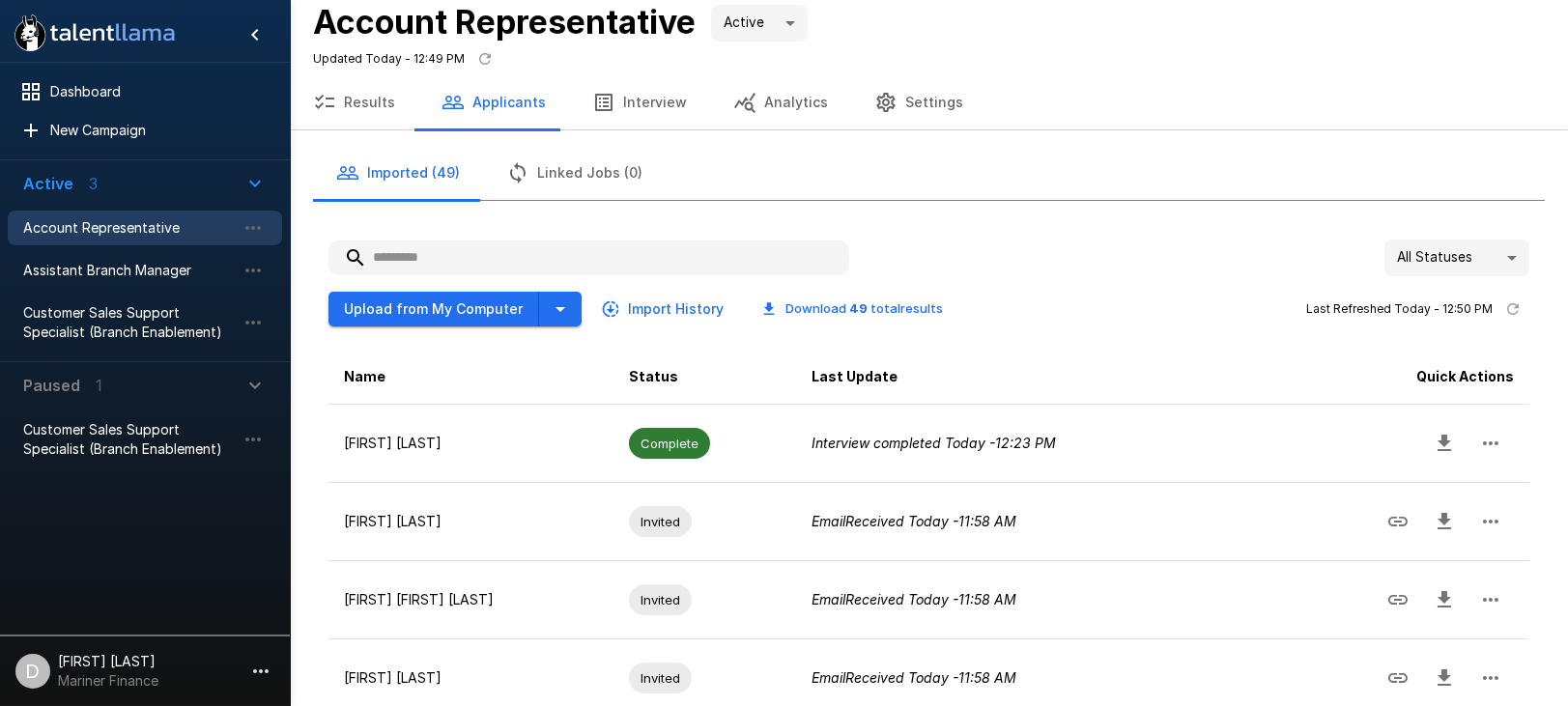scroll, scrollTop: 11, scrollLeft: 0, axis: vertical 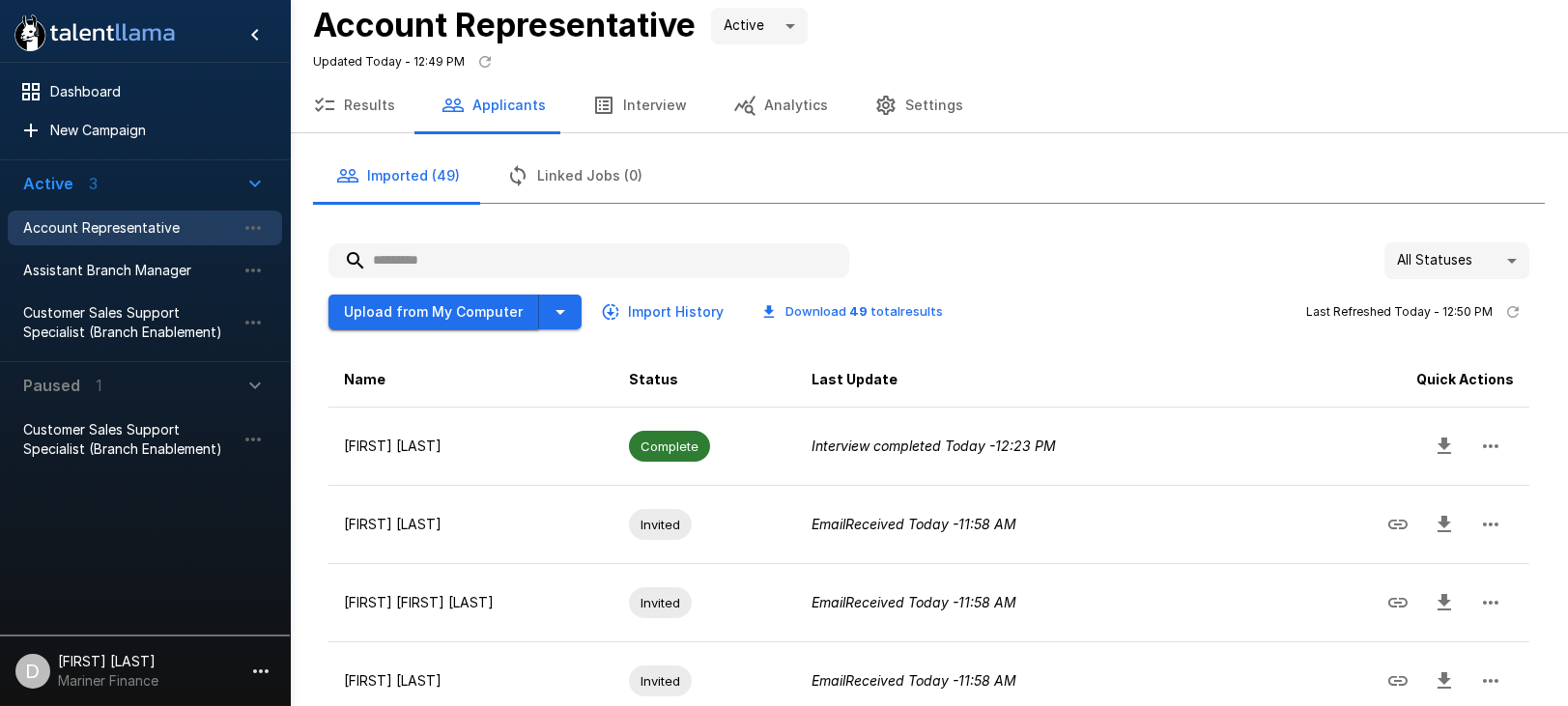 click on "Upload from My Computer" at bounding box center [434, 312] 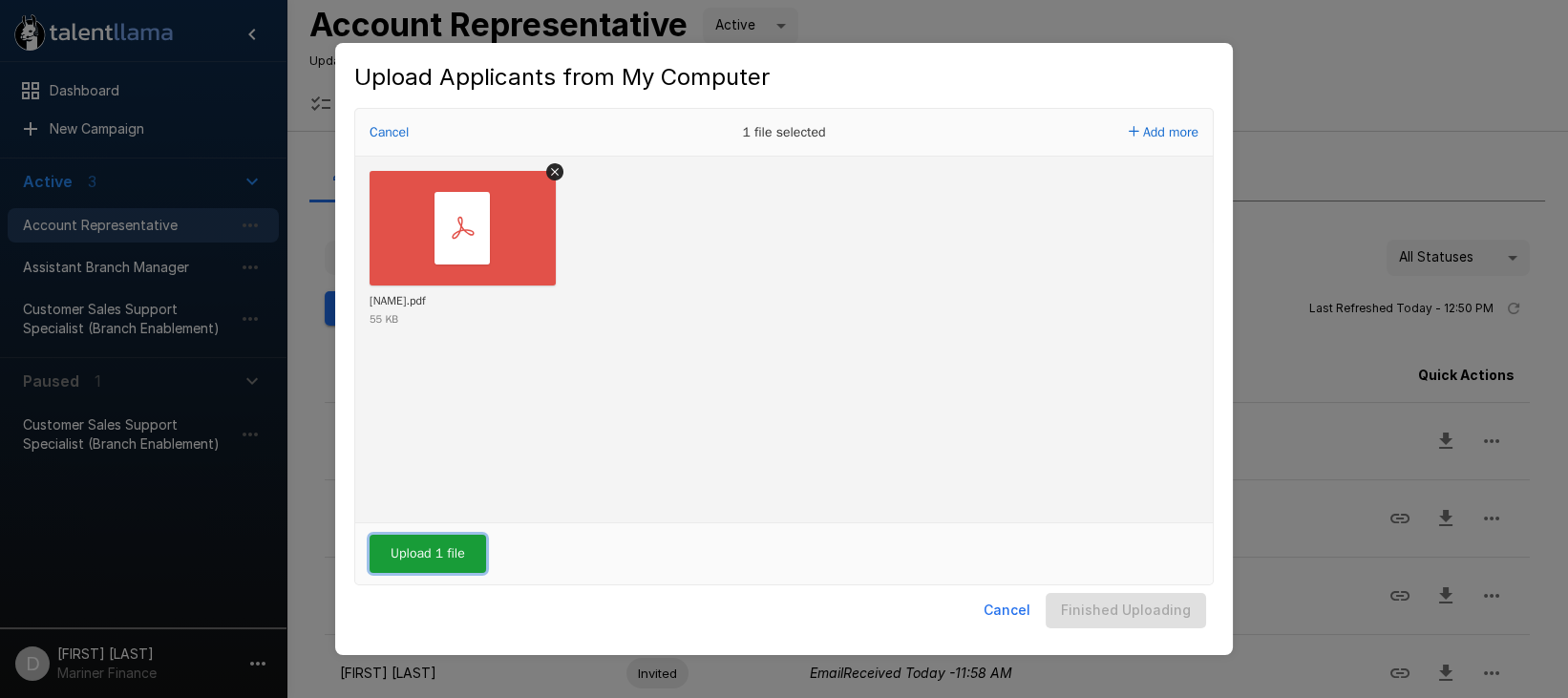 click on "Upload 1 file" at bounding box center (428, 554) 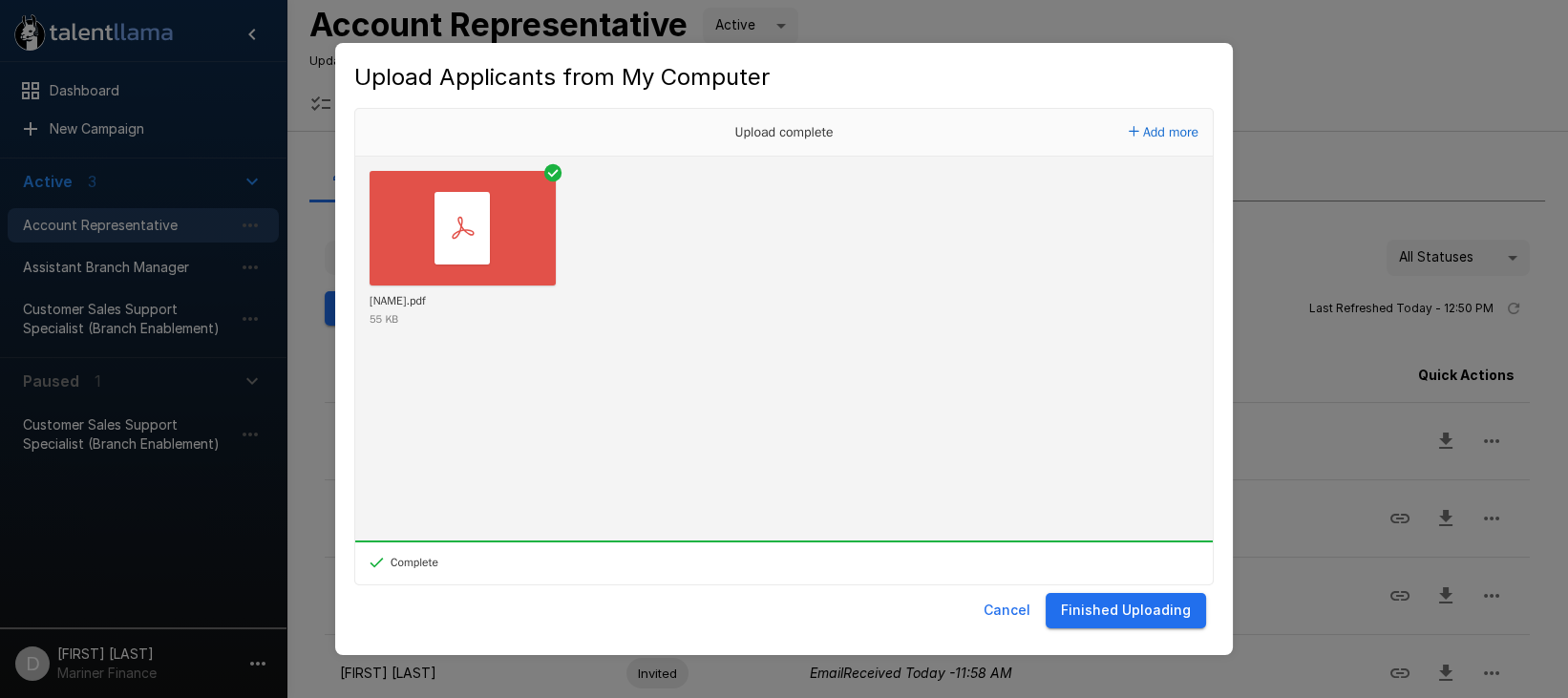 click on "Finished Uploading" at bounding box center [1126, 610] 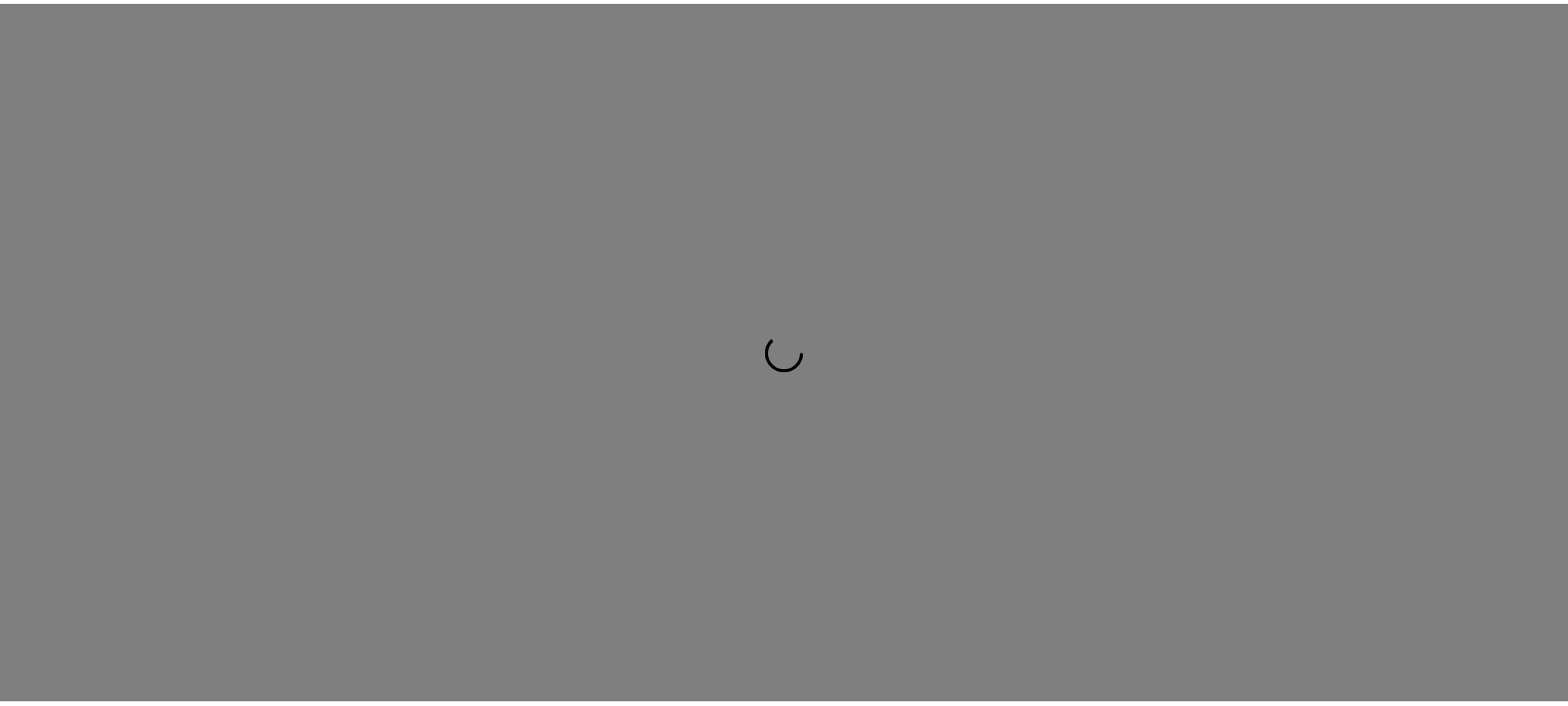 scroll, scrollTop: 0, scrollLeft: 0, axis: both 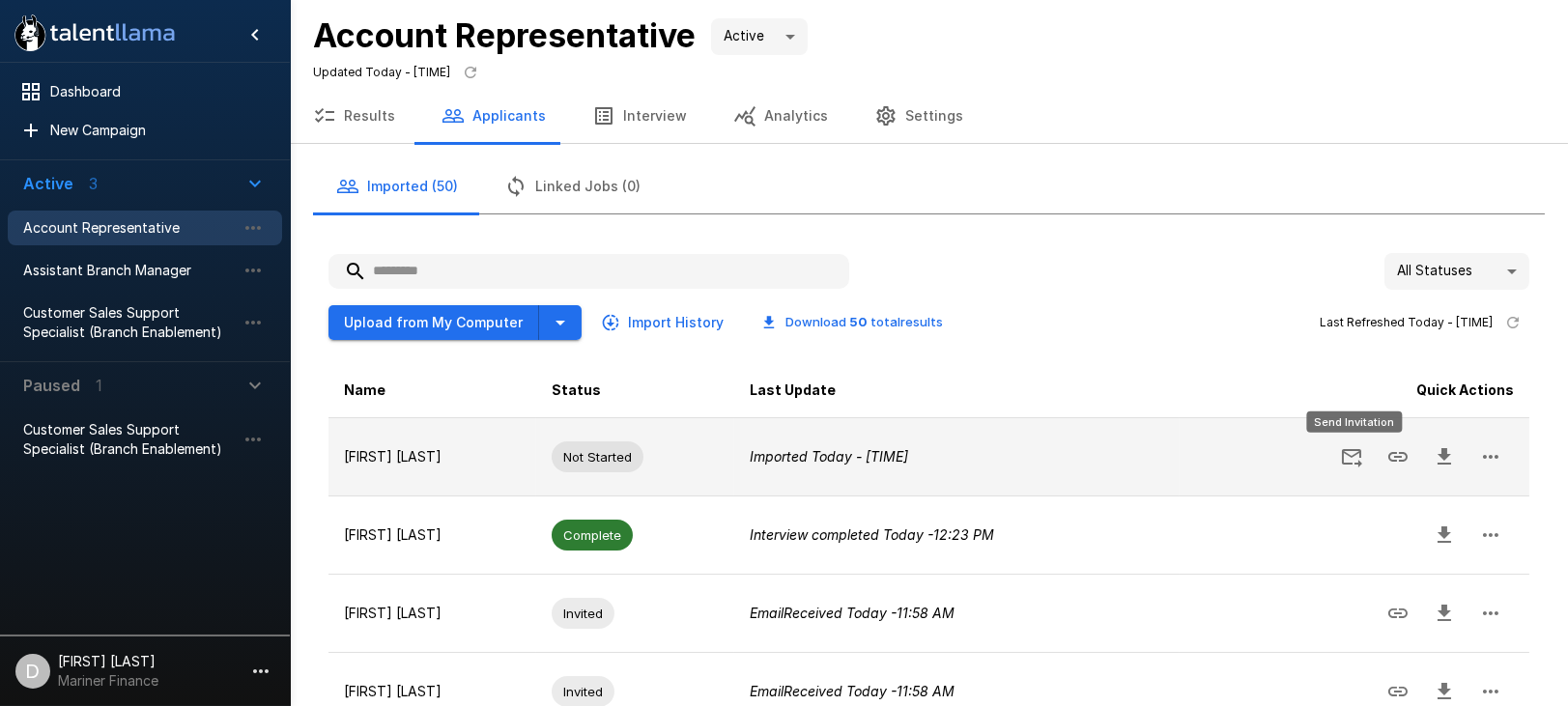 click 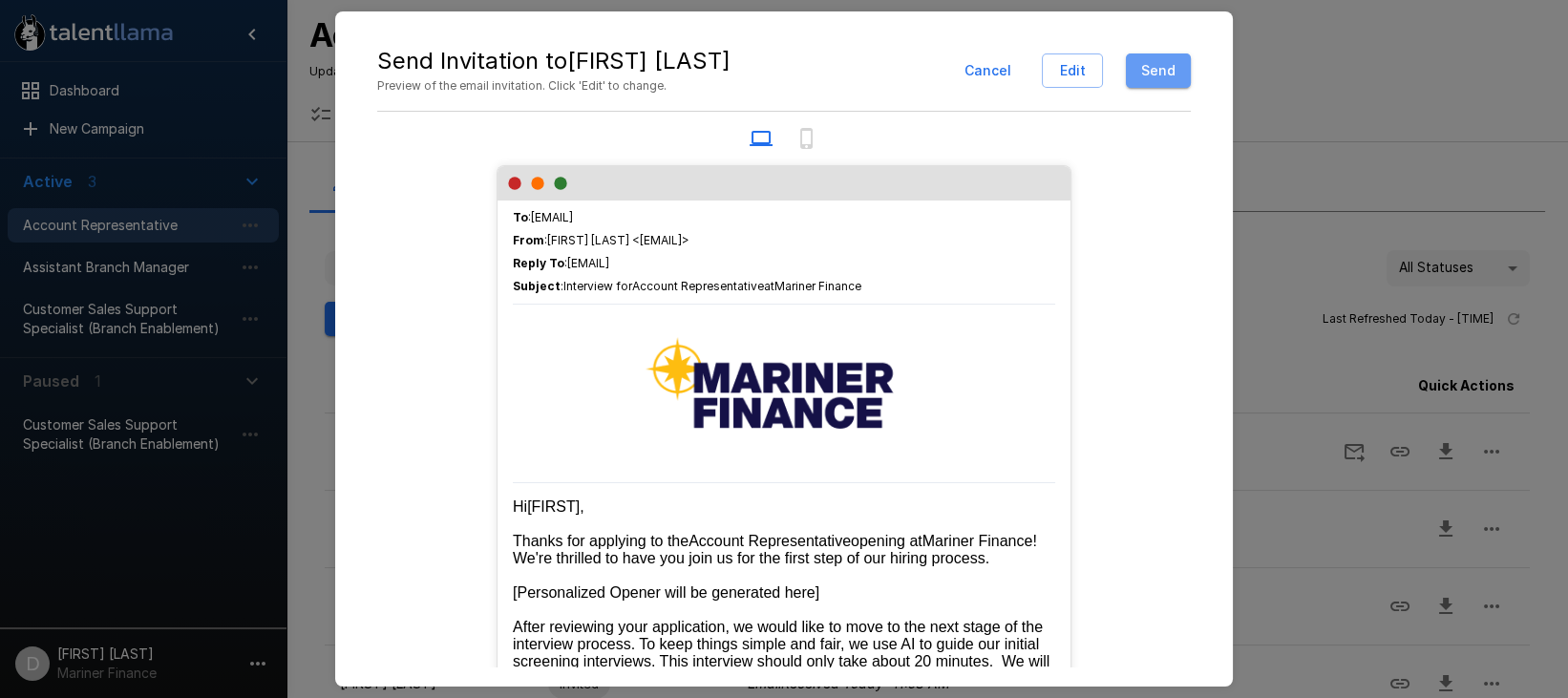 click on "Send" at bounding box center (1158, 71) 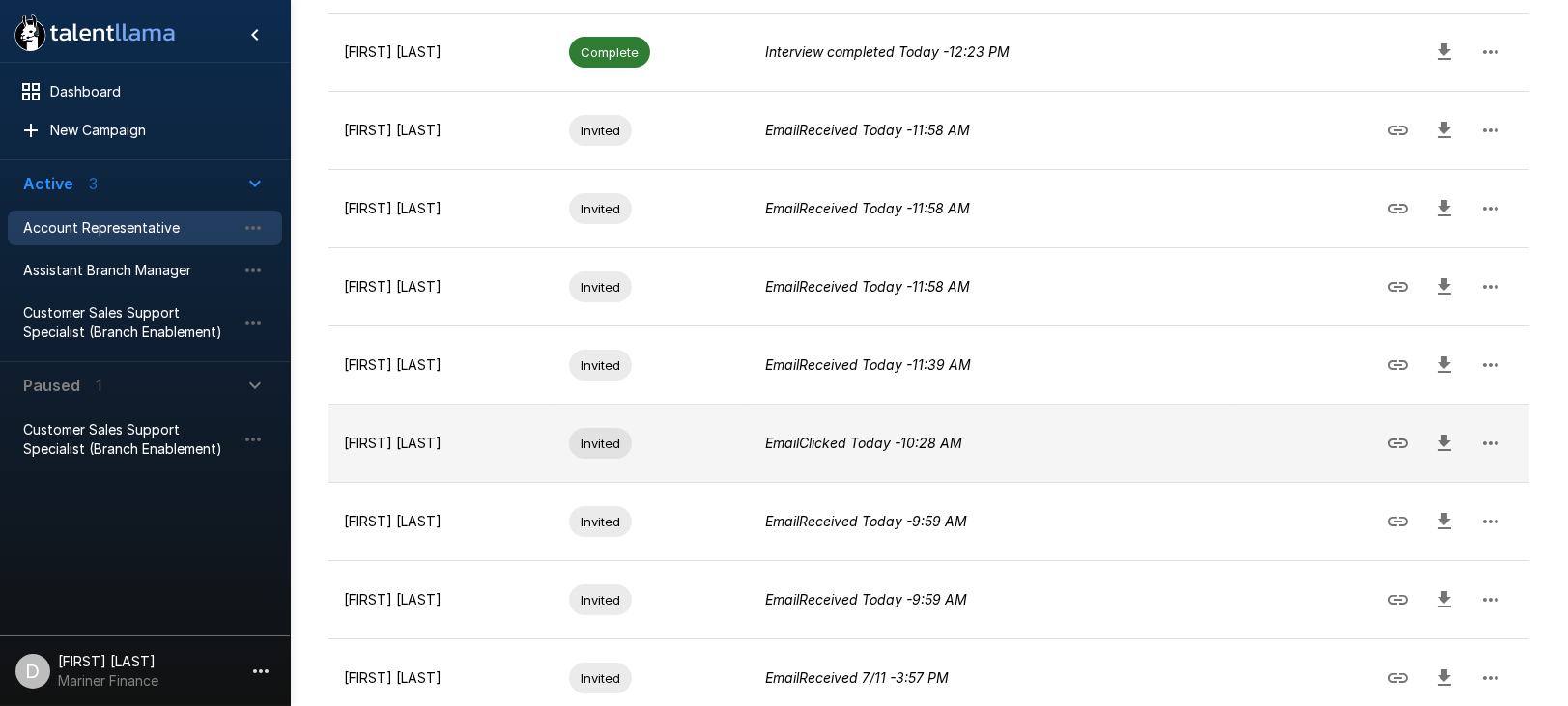 scroll, scrollTop: 587, scrollLeft: 0, axis: vertical 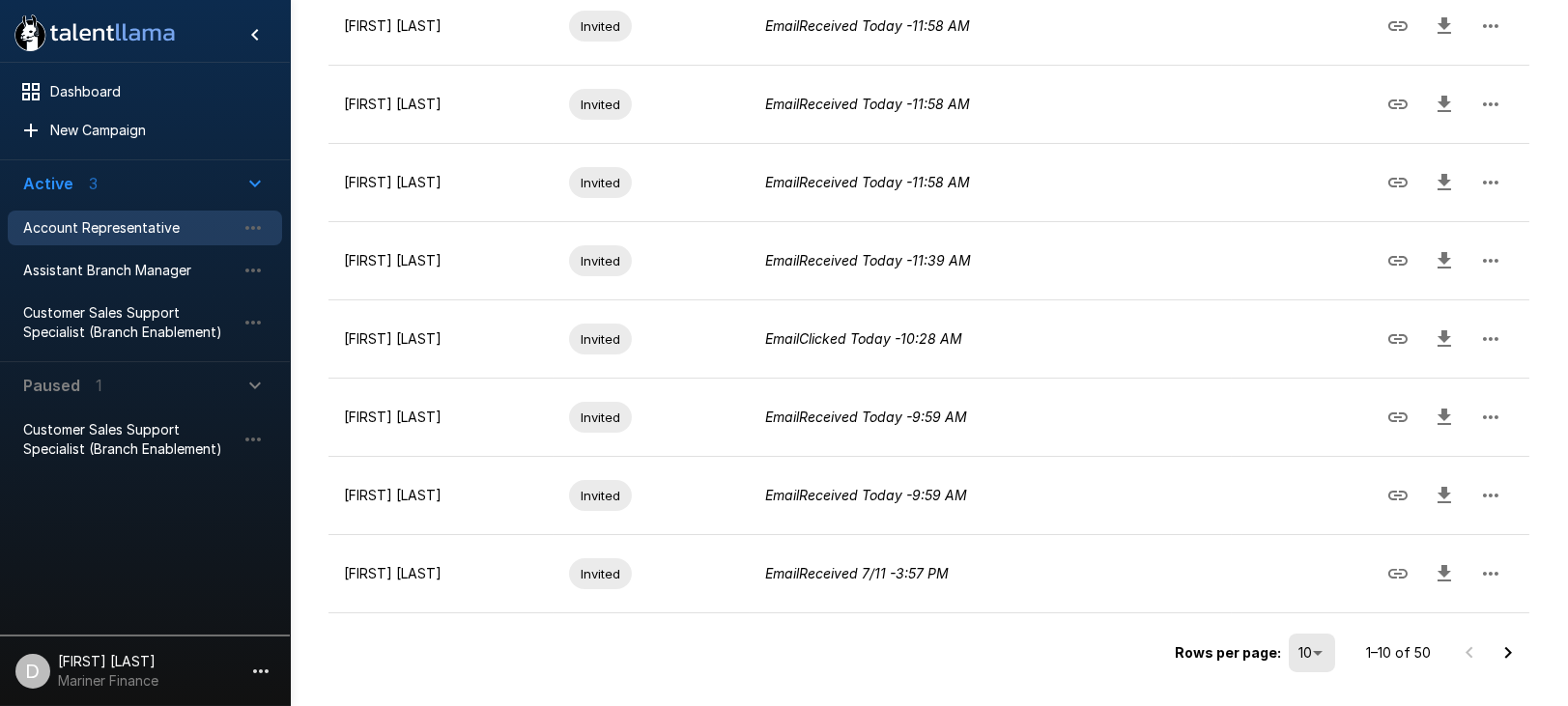 click 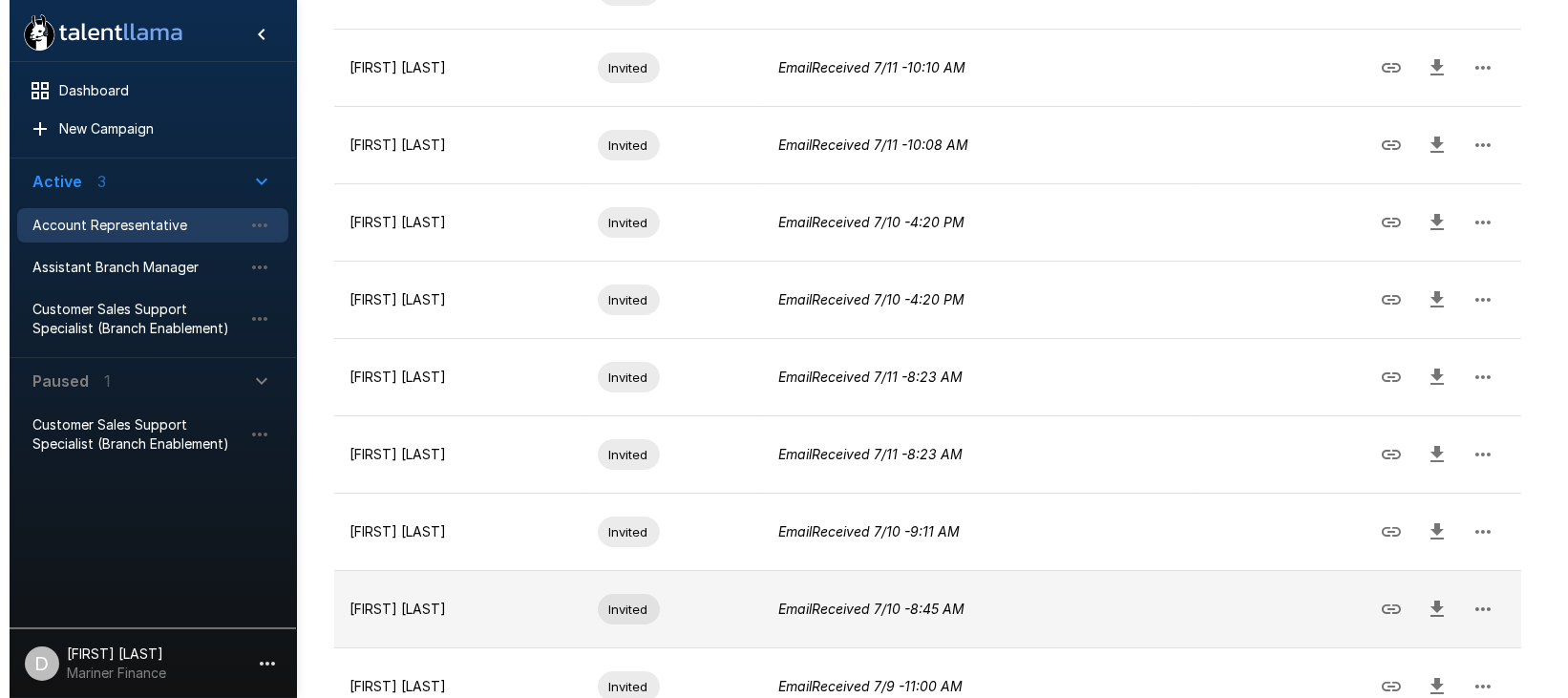 scroll, scrollTop: 581, scrollLeft: 0, axis: vertical 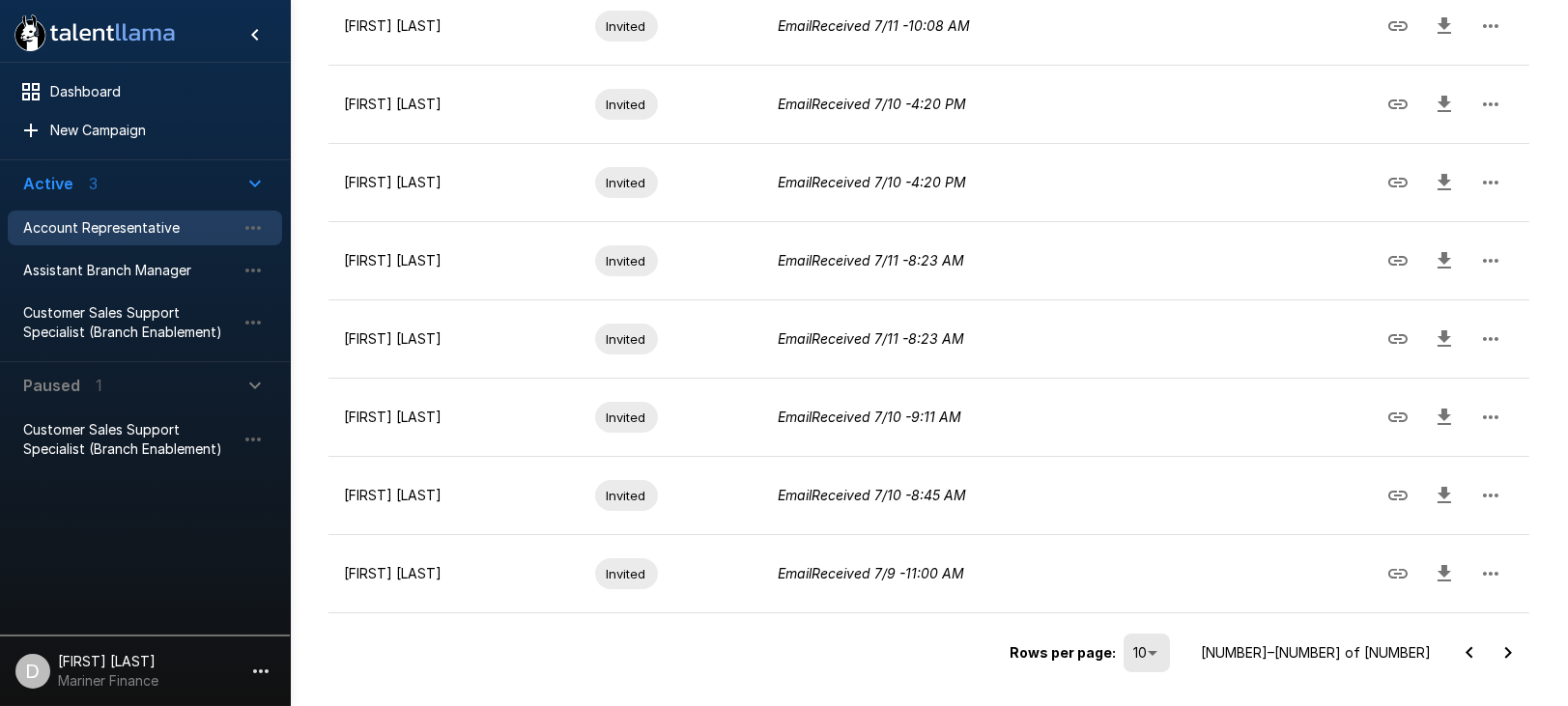 click on "Dashboard New Campaign Active 3 Account Representative Assistant Branch Manager Customer Sales Support Specialist (Branch Enablement) Paused 1 Customer Sales Support Specialist (Branch Enablement) D Devon Parodi Mariner Finance Account Representative Active **** Updated Today - 12:51 PM Results Applicants Interview Analytics Settings Imported (50) Linked Jobs (0) All Statuses ** Upload from My Computer Import History Download   50   total  results Last Refreshed Today - 12:51 PM Name Status Last Update Quick Actions Chico Lawson Invited Email  Received   7/11   -  3:36 PM Kendell Moore Invited Email  Received   7/11   -  10:10 AM Lauren Breitweiser Invited Email  Received   7/11   -  10:08 AM Dillon J. Wain Invited Email  Received   7/10   -  4:20 PM Gregory Rowland Invited Email  Received   7/10   -  4:20 PM Keith Hallam Invited Email  Received   7/11   -  8:23 AM Nya Garnett Invited Email  Received   7/11   -  8:23 AM Abigael Abed Invited Email  Received   7/10   -  9:11 AM Lonnell Sansbury Invited Email" at bounding box center [784, -235] 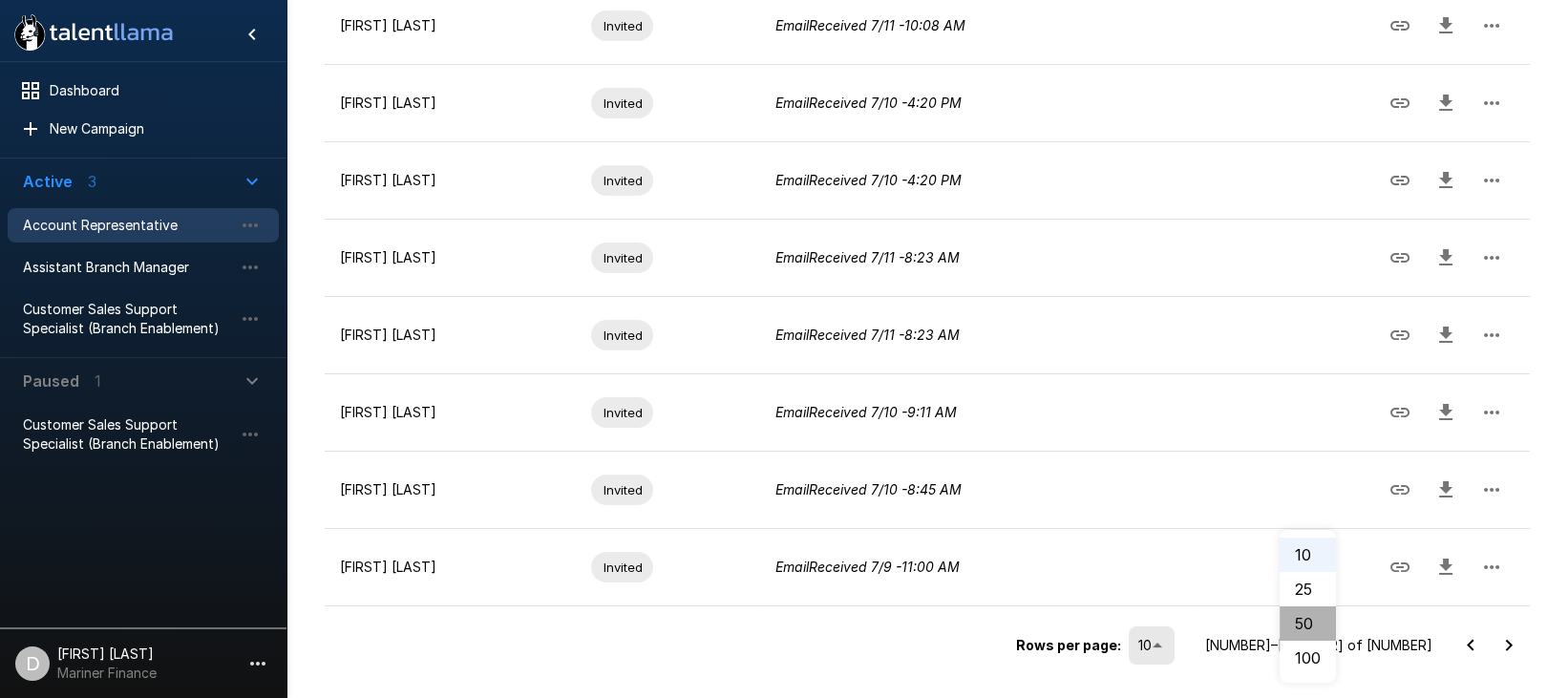 click on "50" at bounding box center [1307, 624] 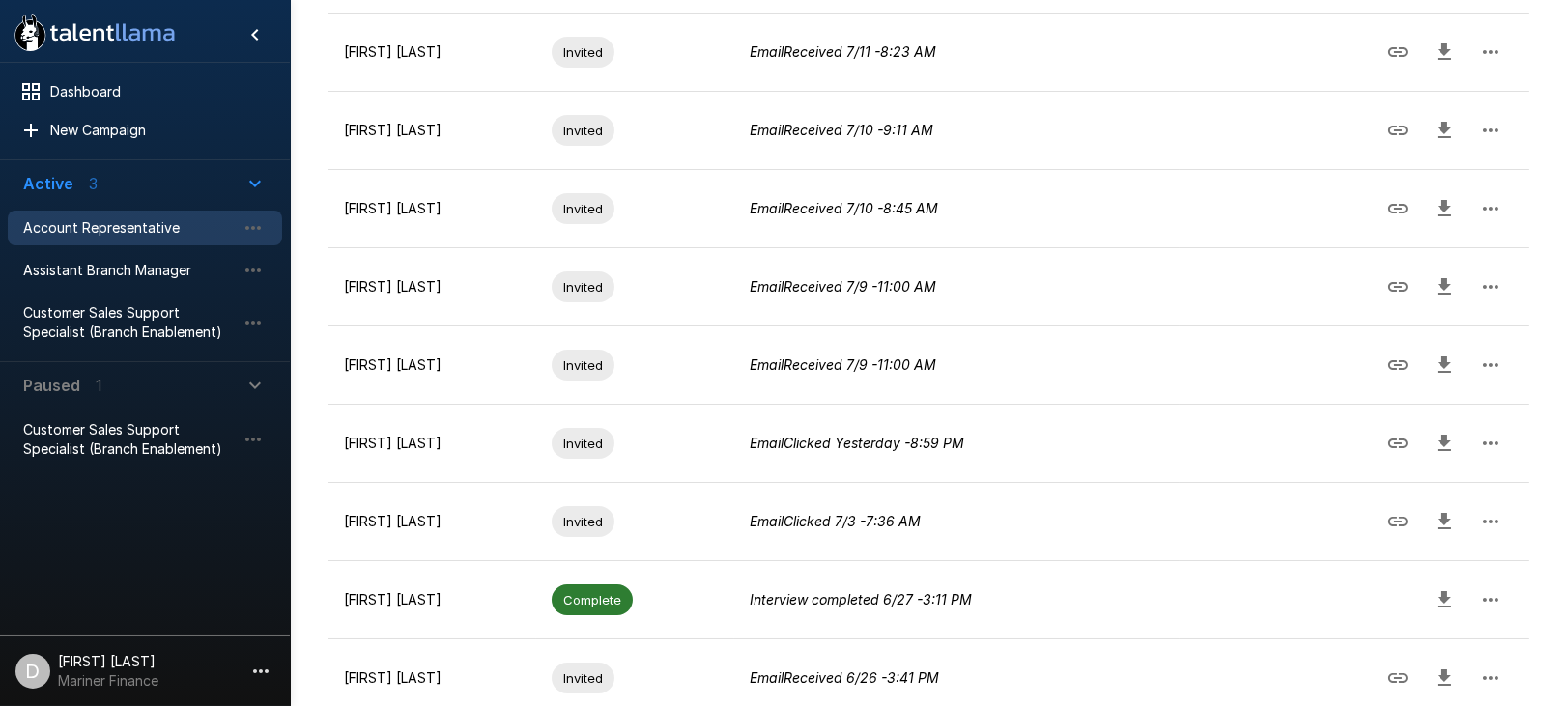 scroll, scrollTop: 1690, scrollLeft: 0, axis: vertical 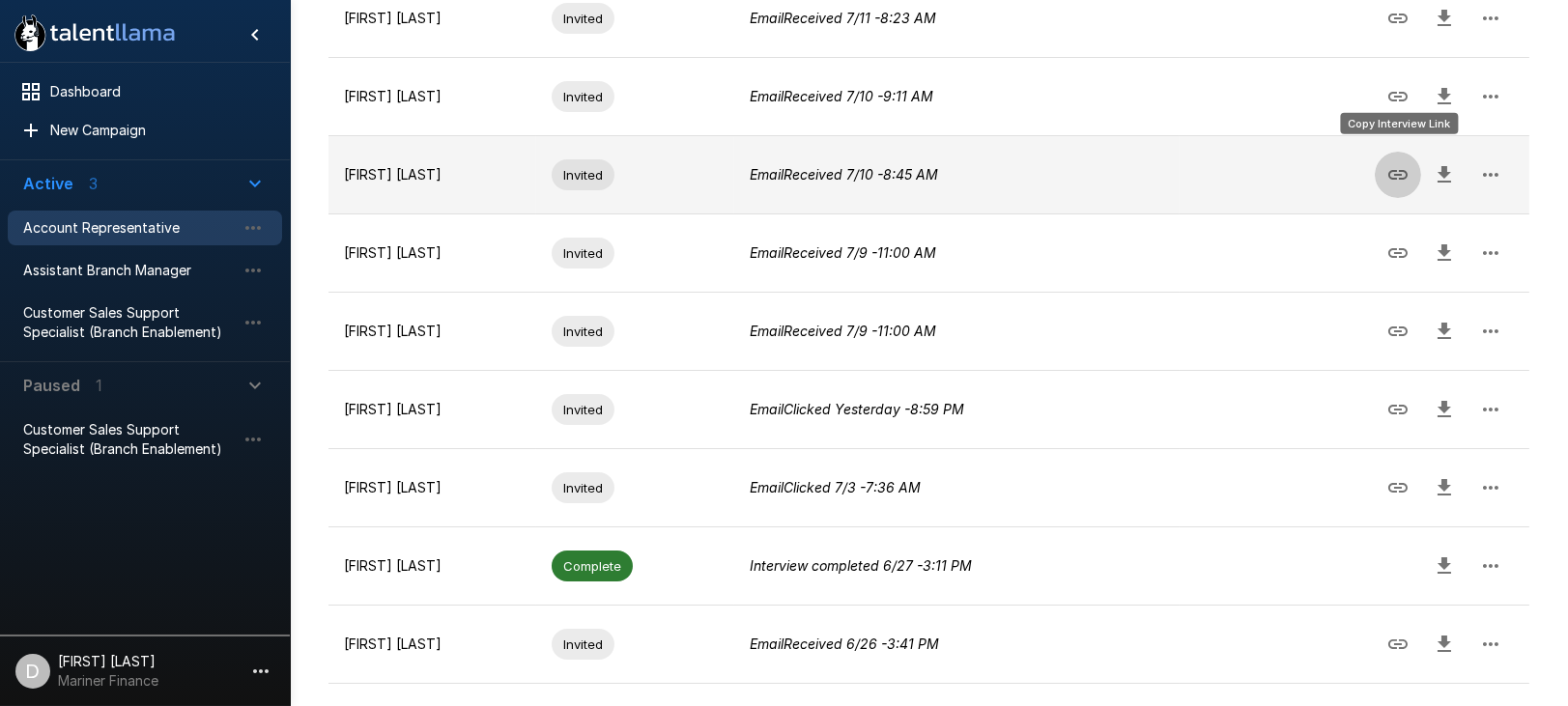 click 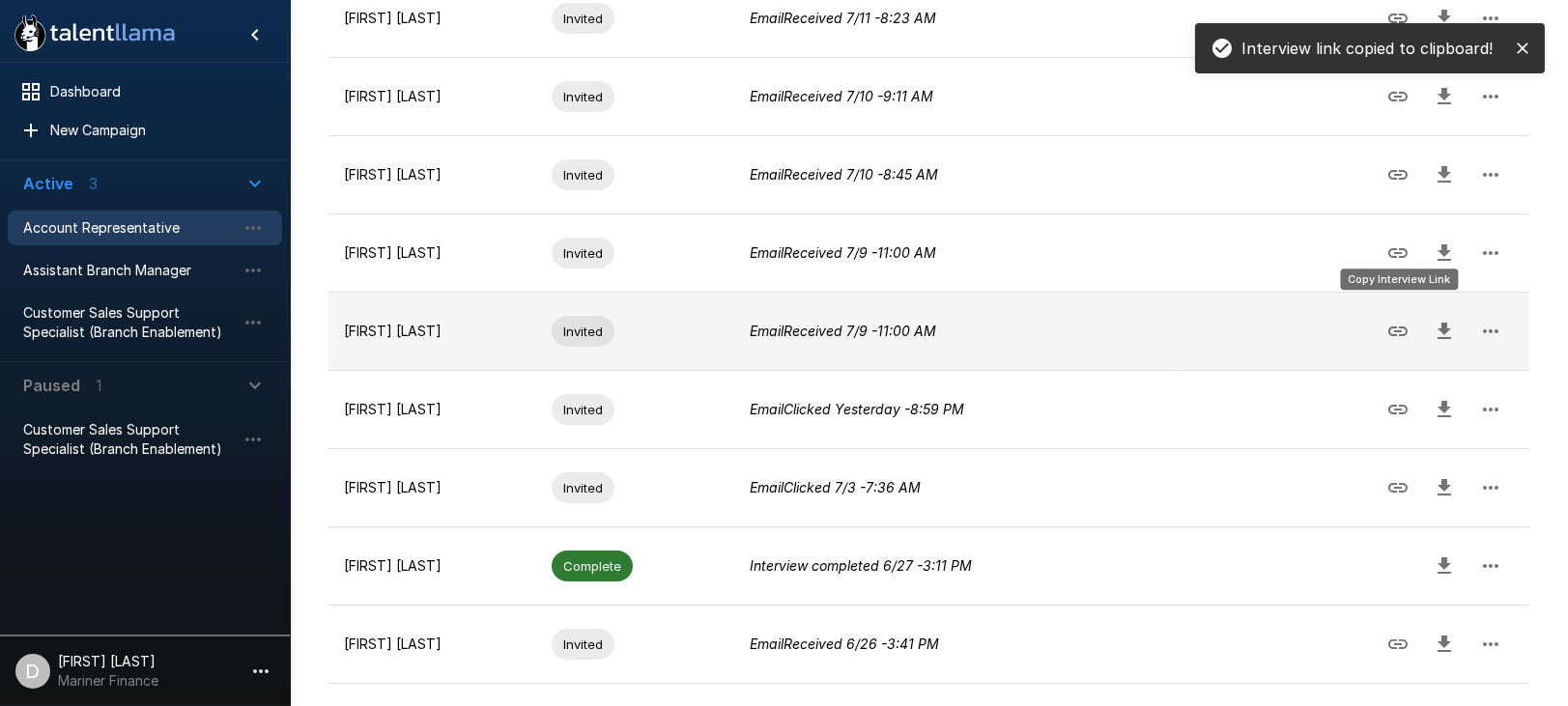 click 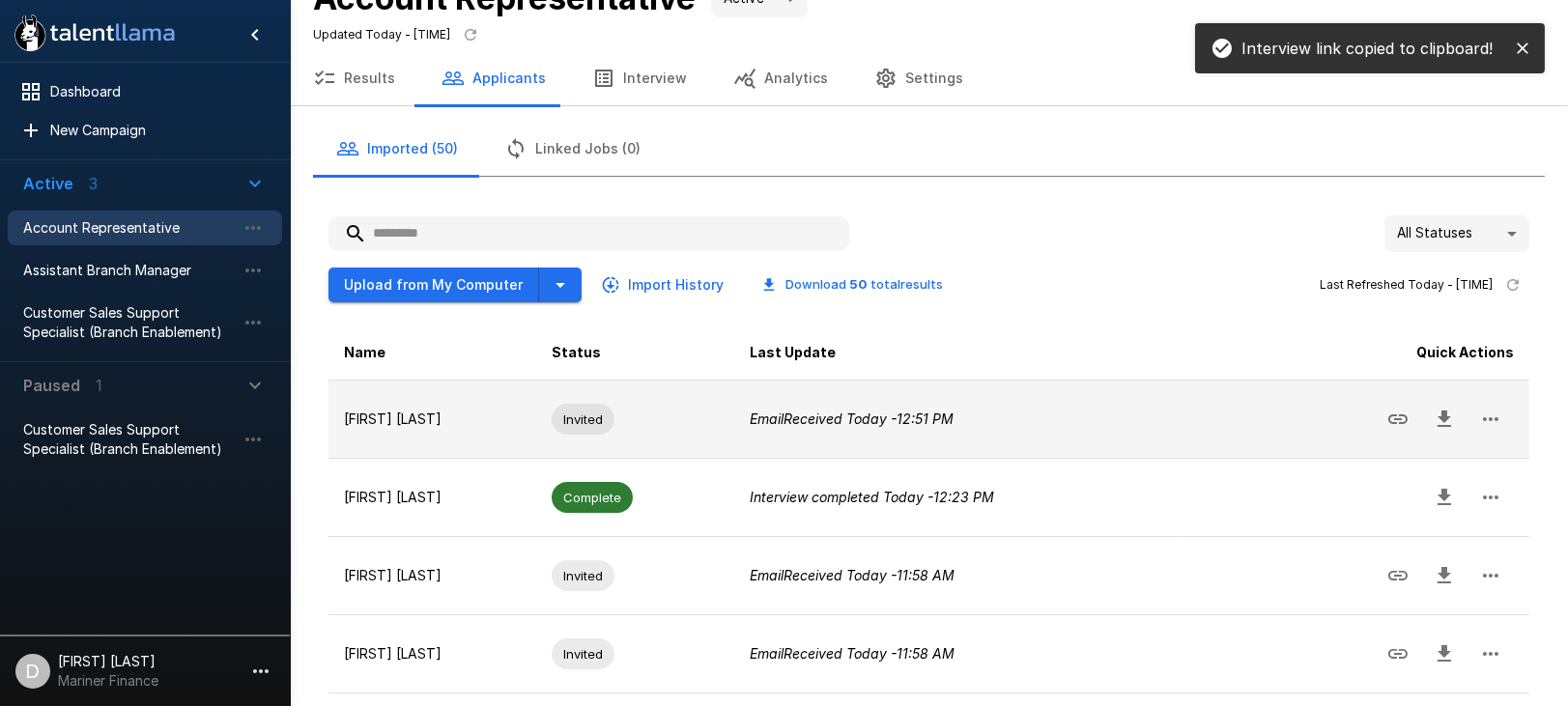 scroll, scrollTop: 0, scrollLeft: 0, axis: both 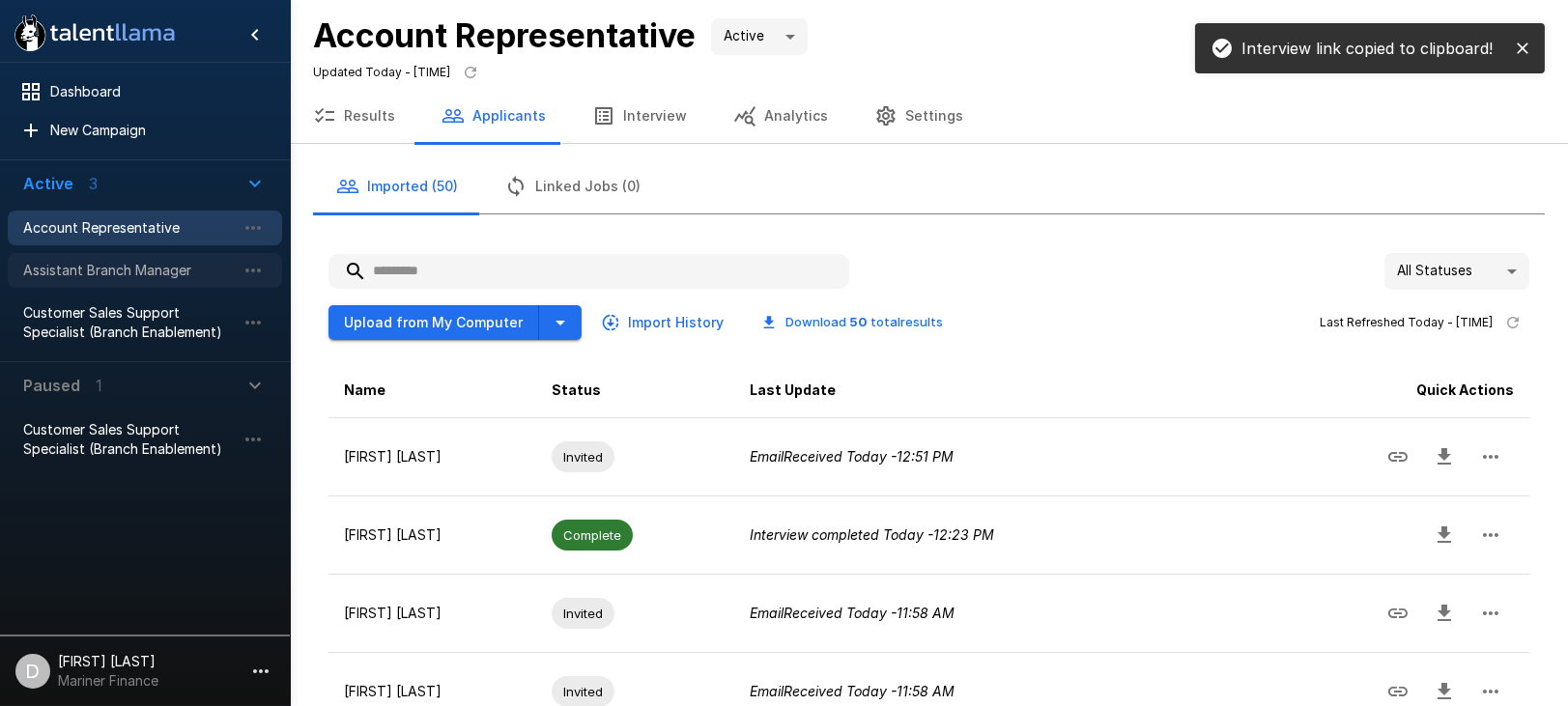 click on "Assistant Branch Manager" at bounding box center [129, 270] 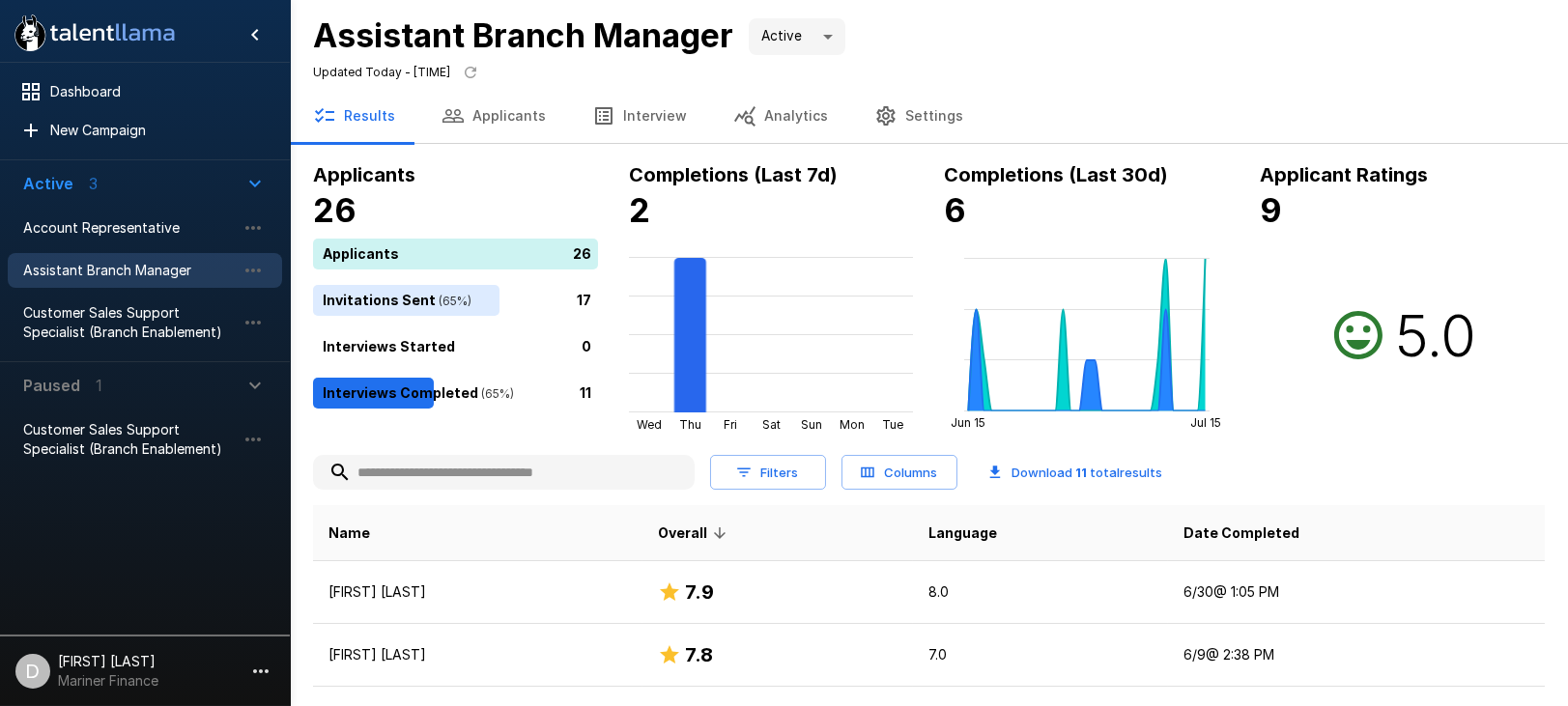 click on "Applicants" at bounding box center (494, 116) 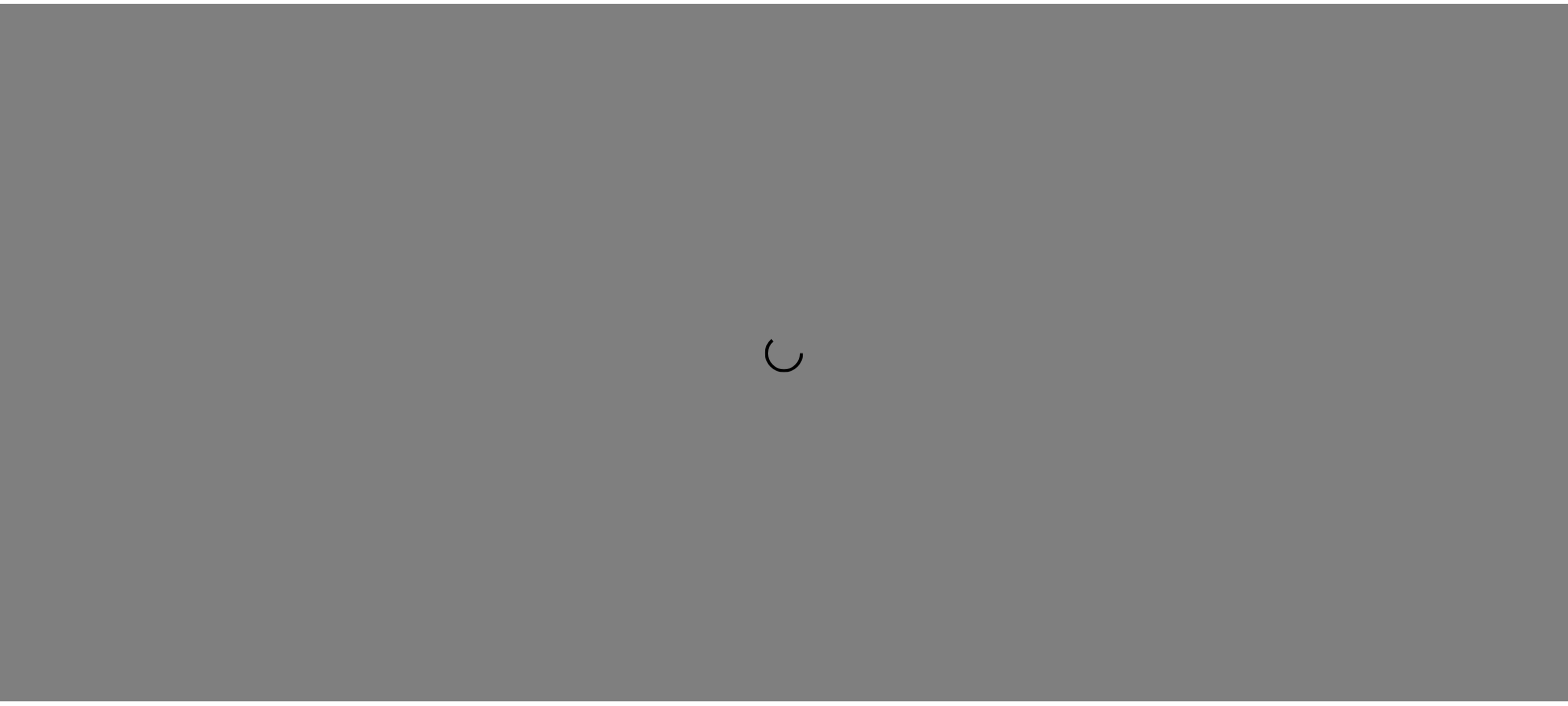 scroll, scrollTop: 0, scrollLeft: 0, axis: both 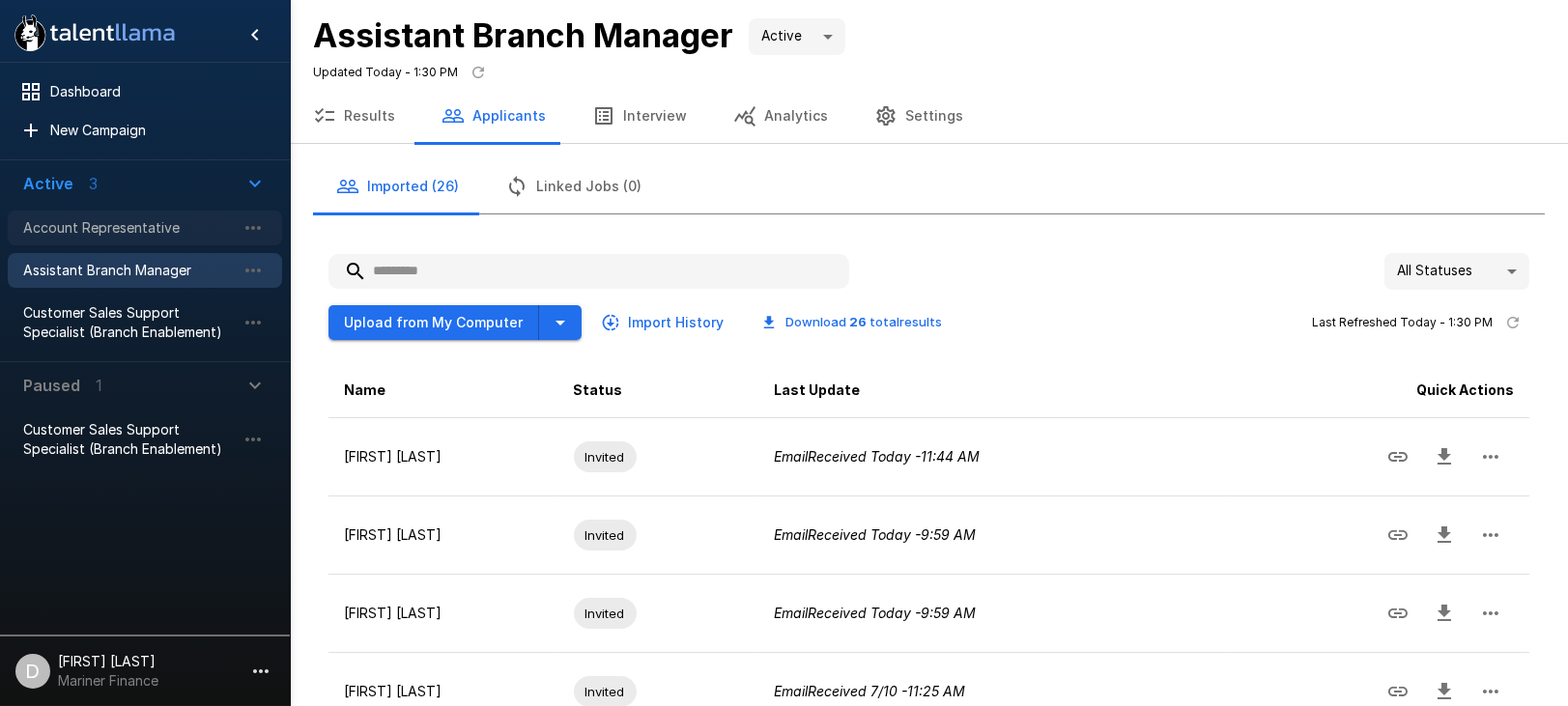 click on "Account Representative" at bounding box center [129, 228] 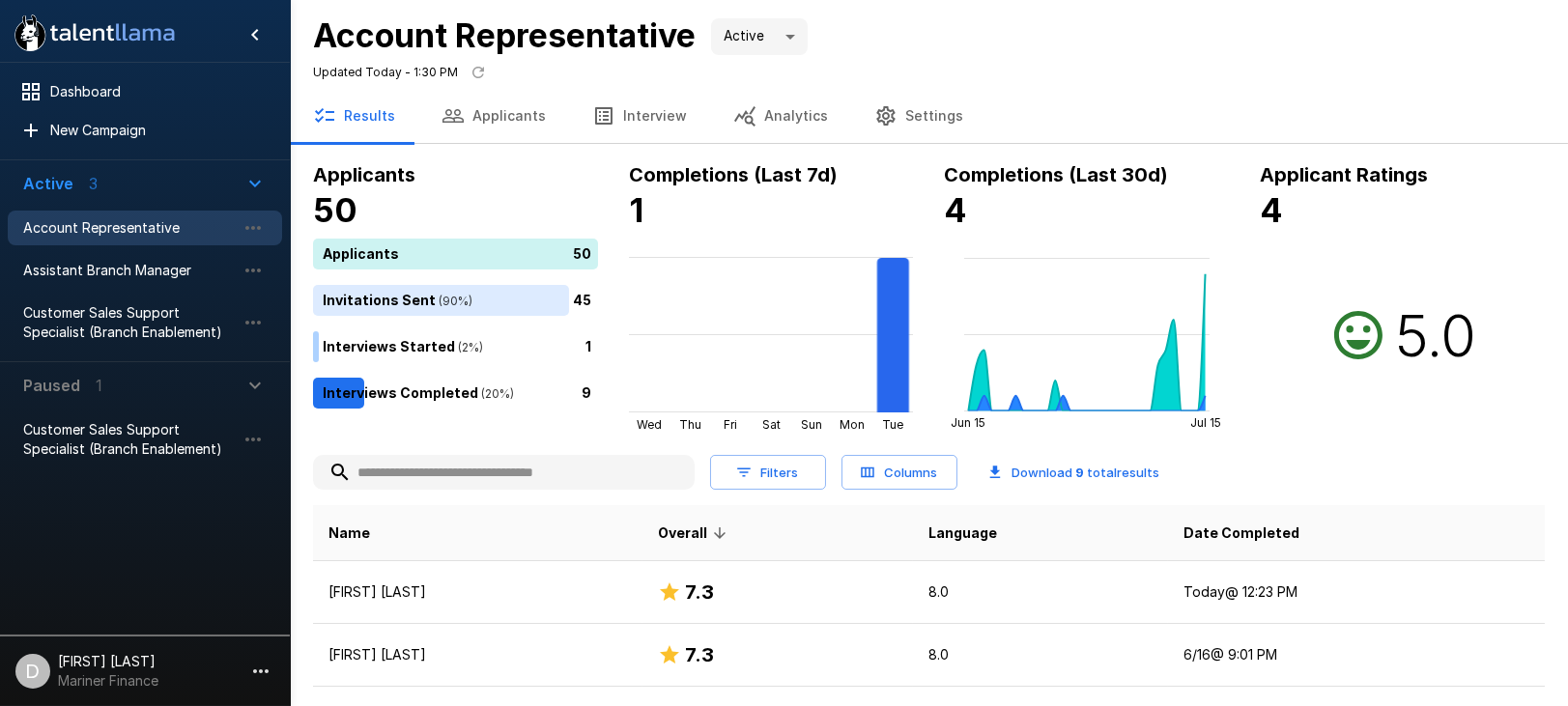 click on "Applicants" at bounding box center [494, 116] 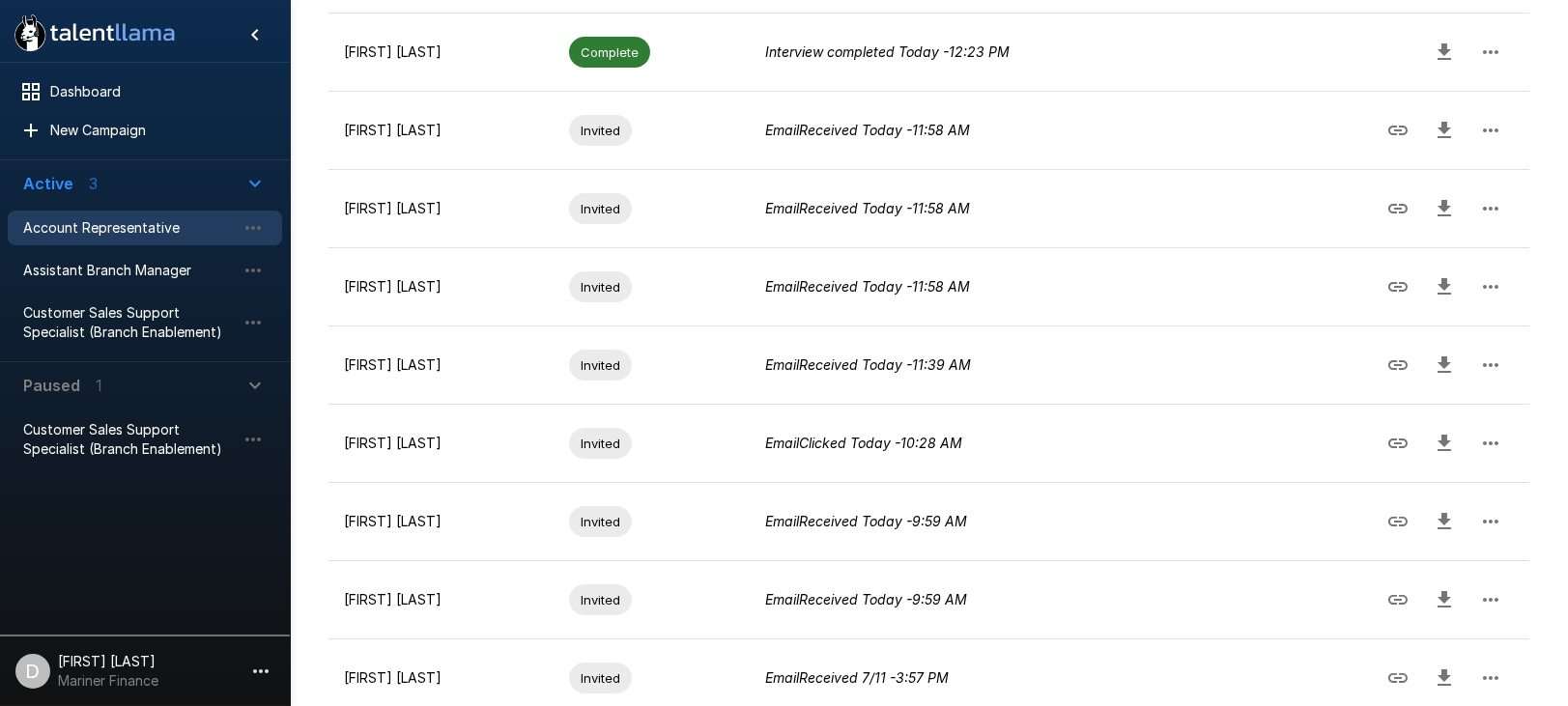 scroll, scrollTop: 587, scrollLeft: 0, axis: vertical 